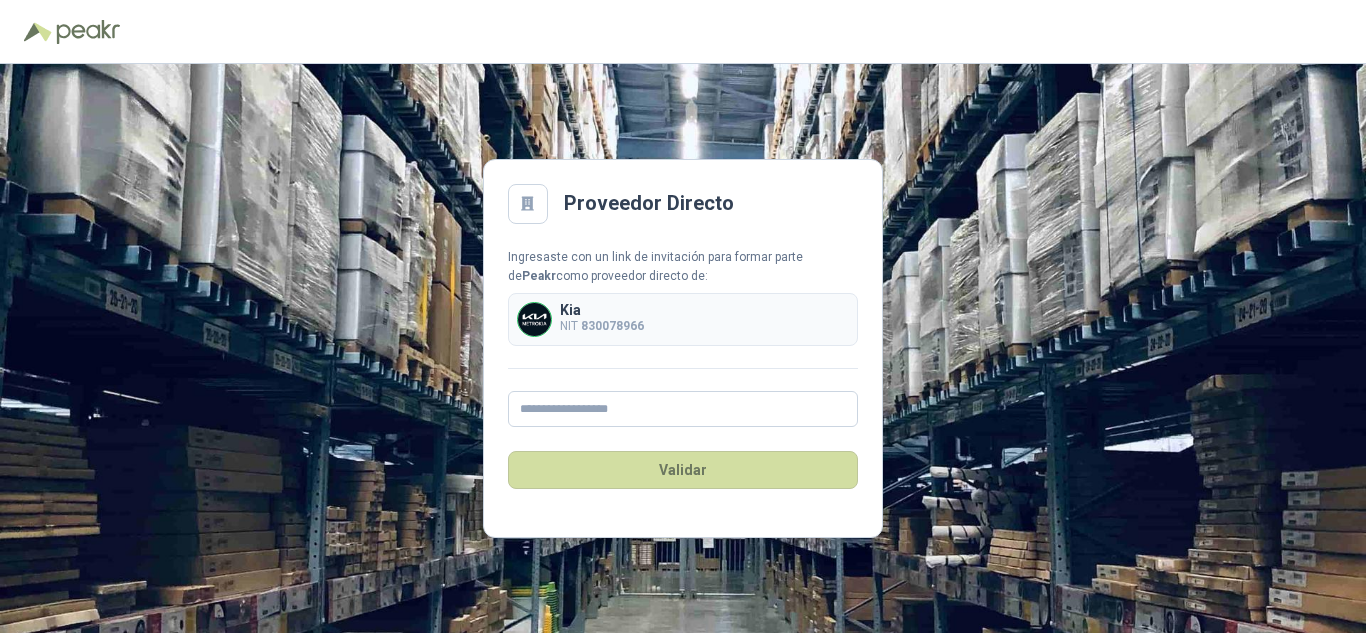 scroll, scrollTop: 0, scrollLeft: 0, axis: both 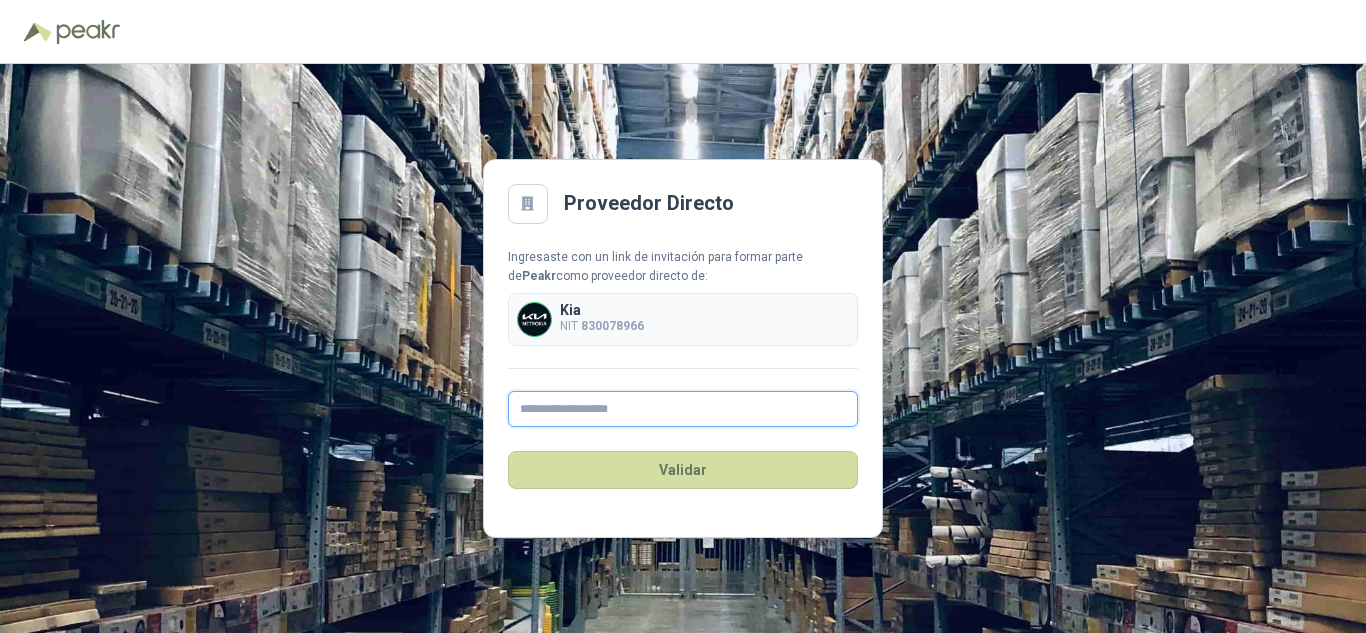 click at bounding box center (683, 409) 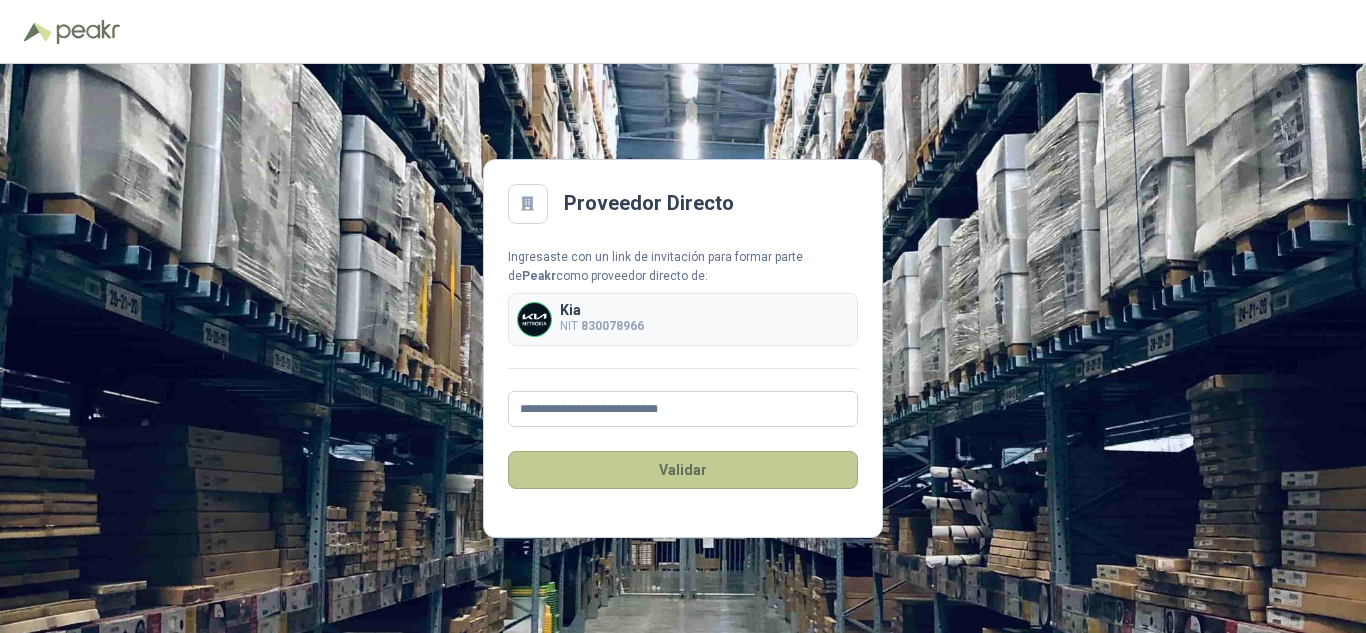 click on "Validar" at bounding box center [683, 470] 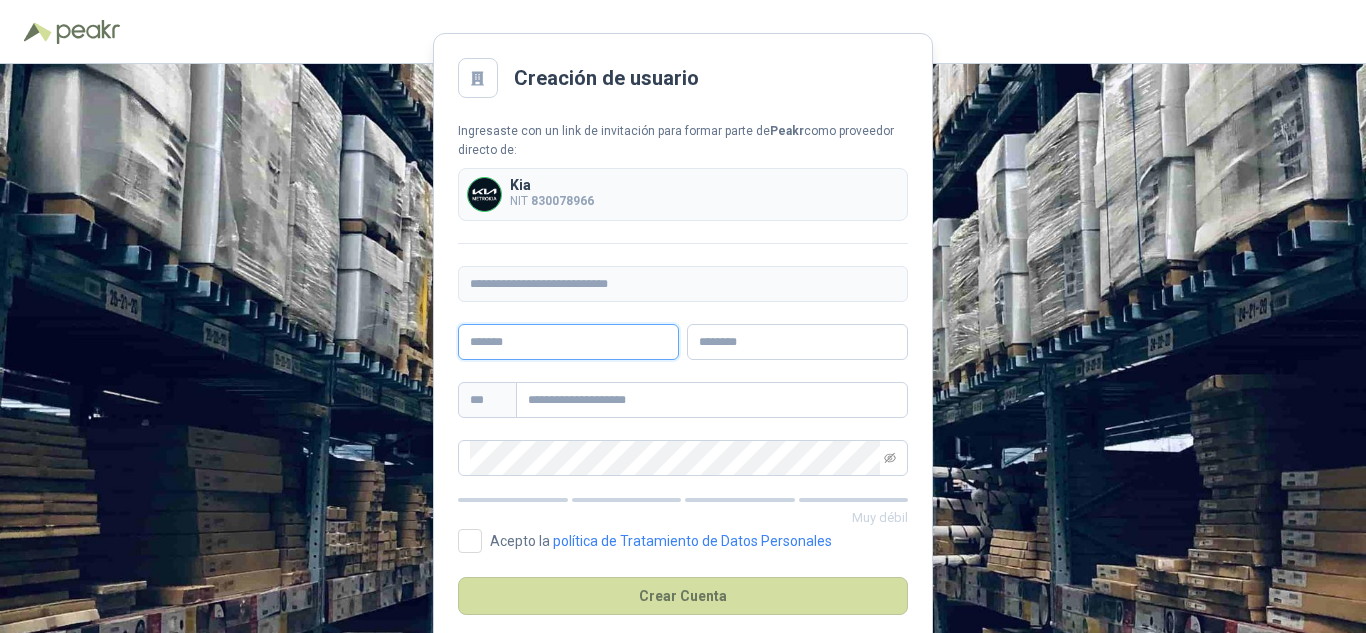 click at bounding box center (568, 342) 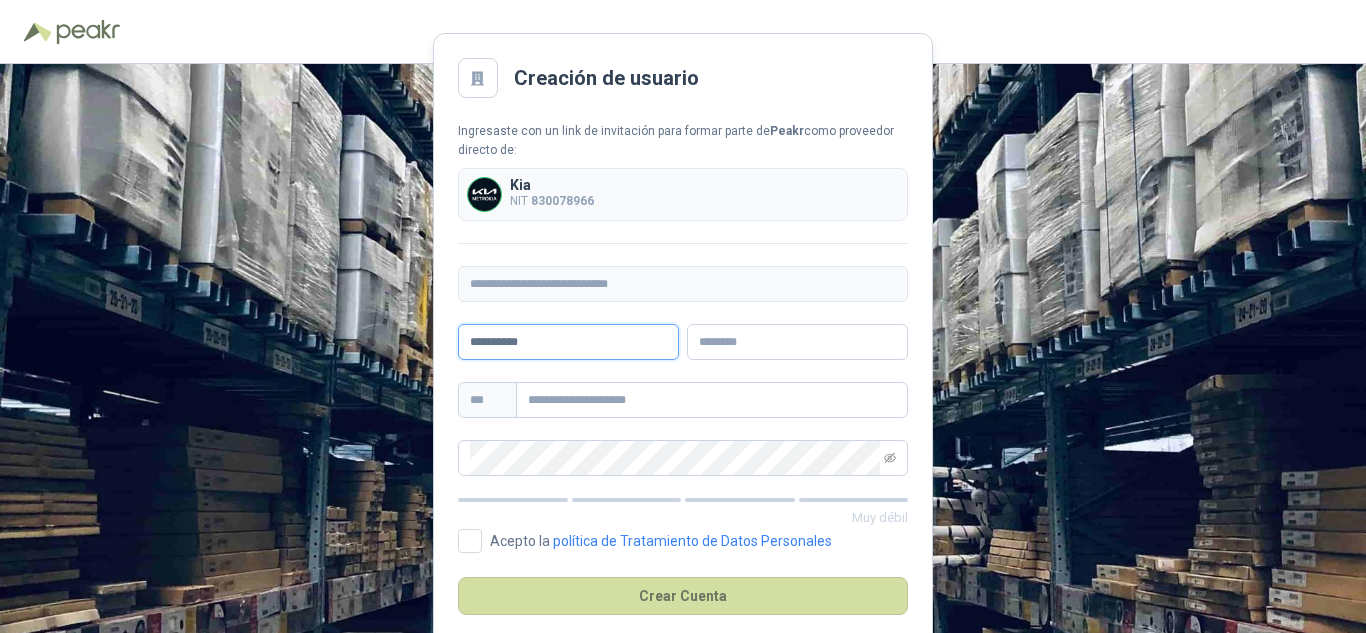type on "**********" 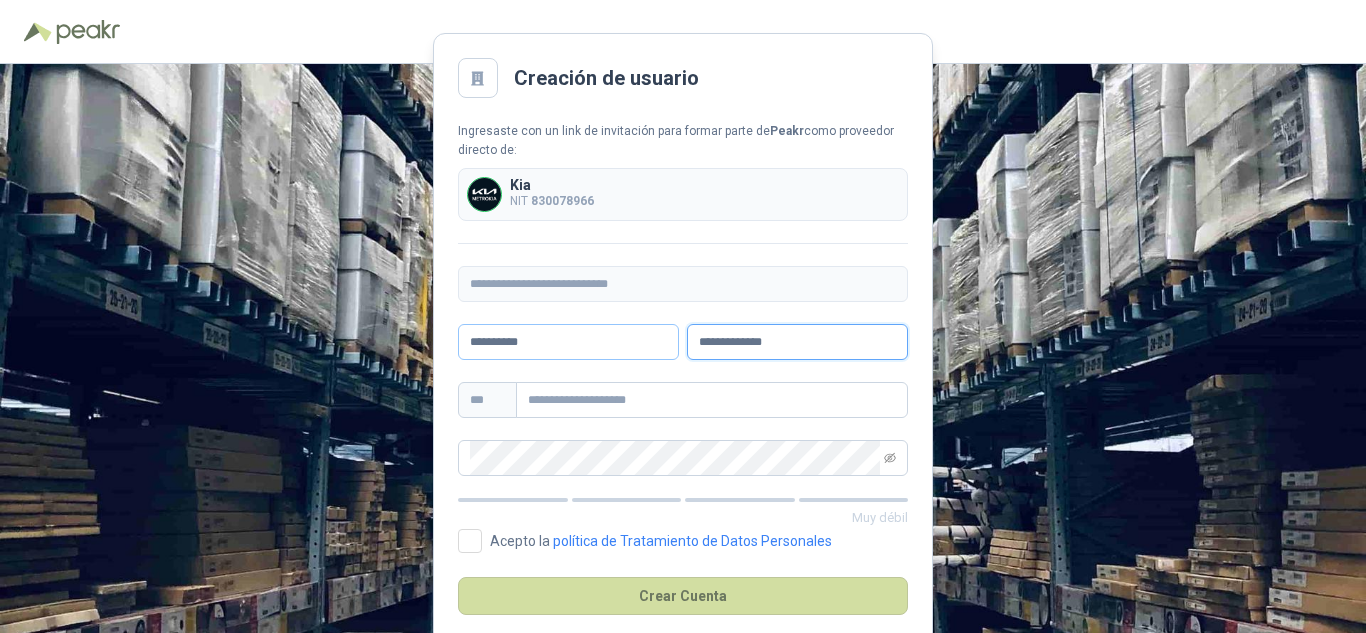 type on "**********" 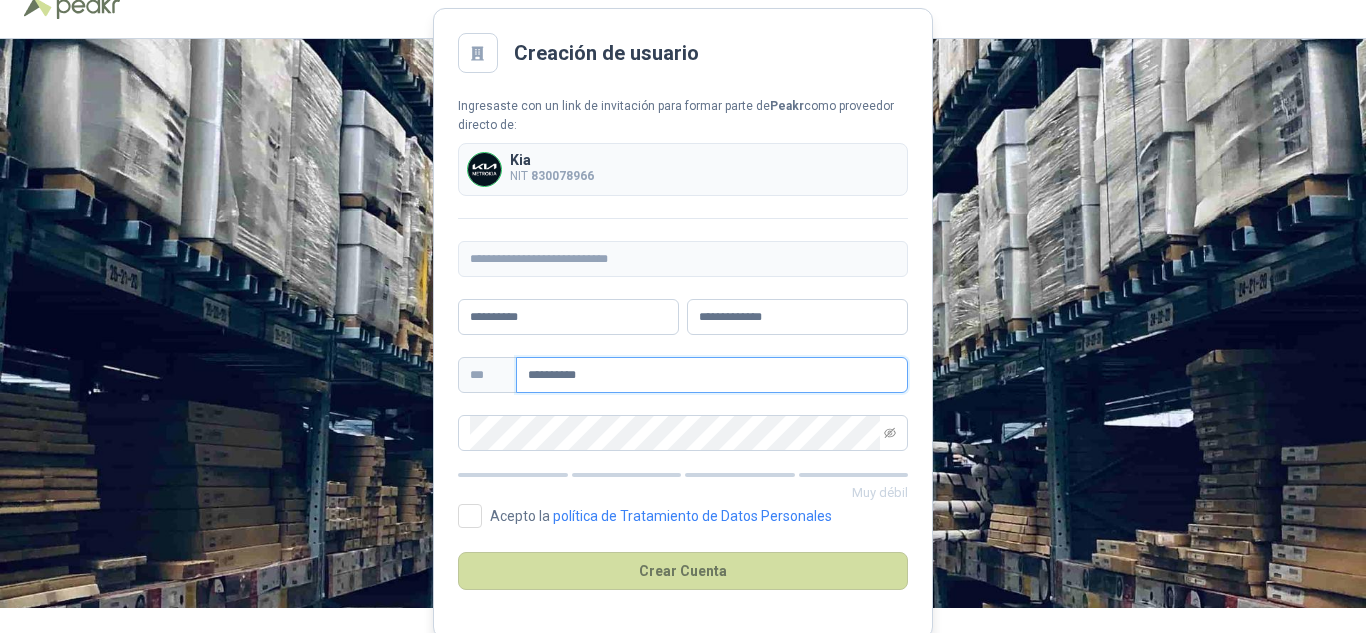 scroll, scrollTop: 31, scrollLeft: 0, axis: vertical 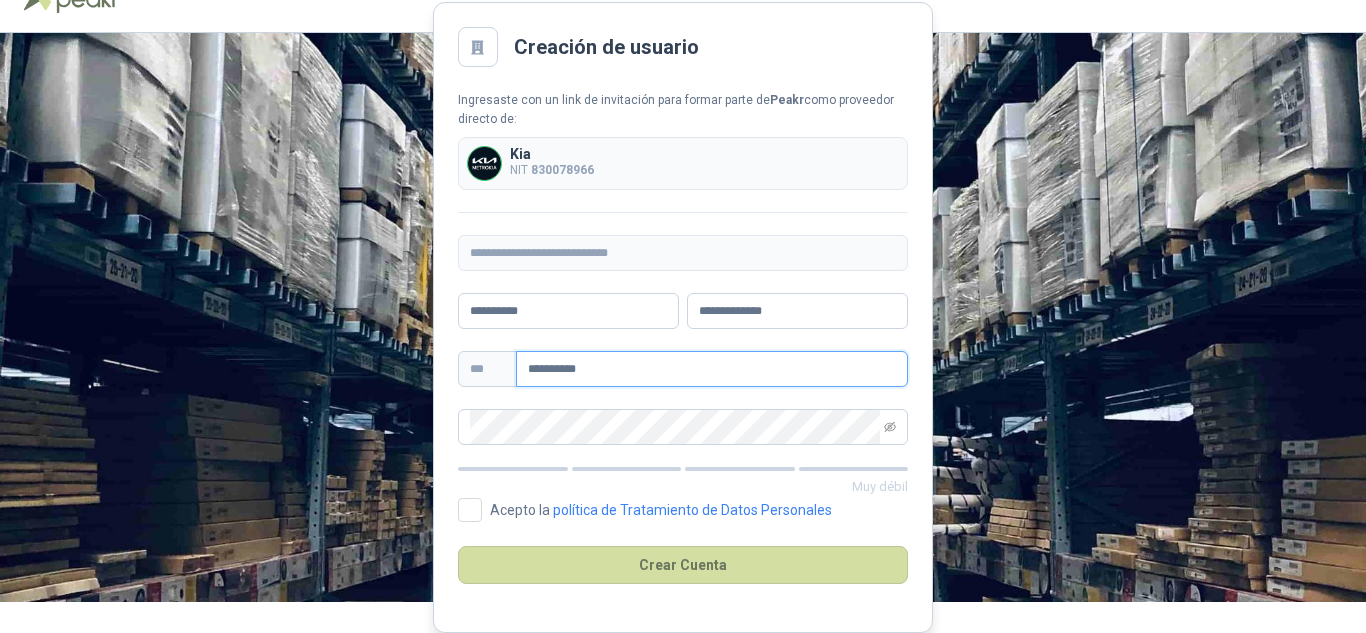 type on "**********" 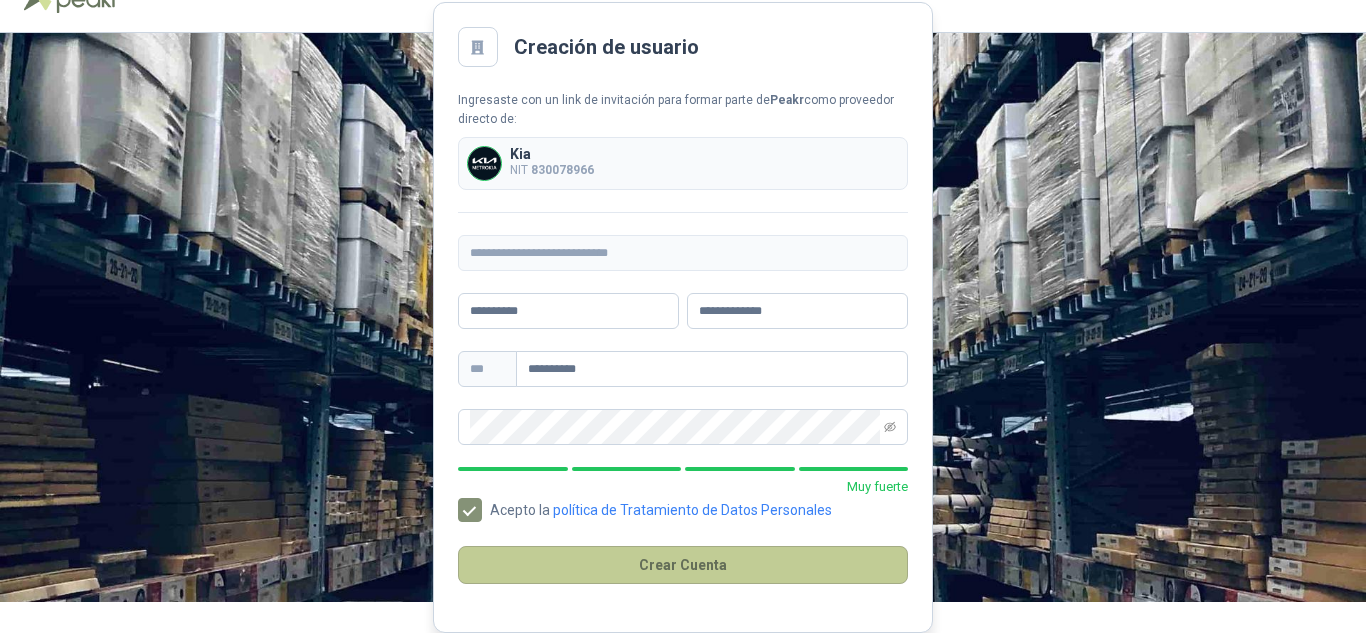 click on "Crear Cuenta" at bounding box center (683, 565) 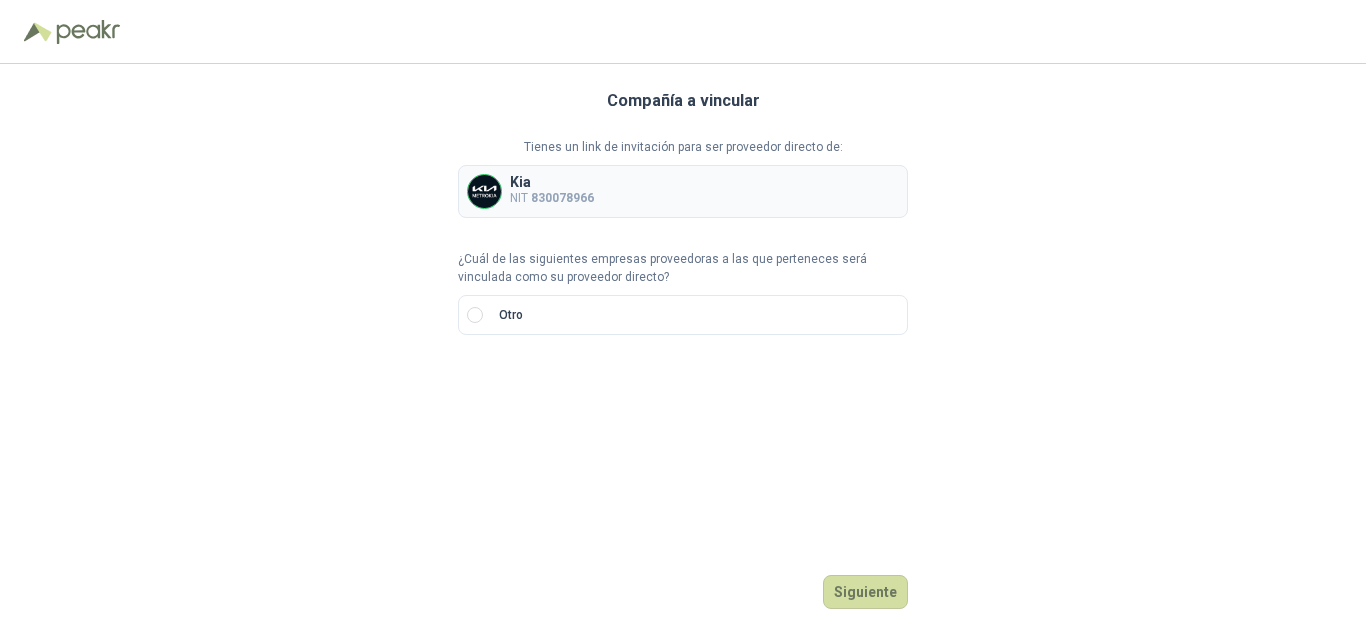 click on "Kia NIT   [NIT]" at bounding box center (683, 191) 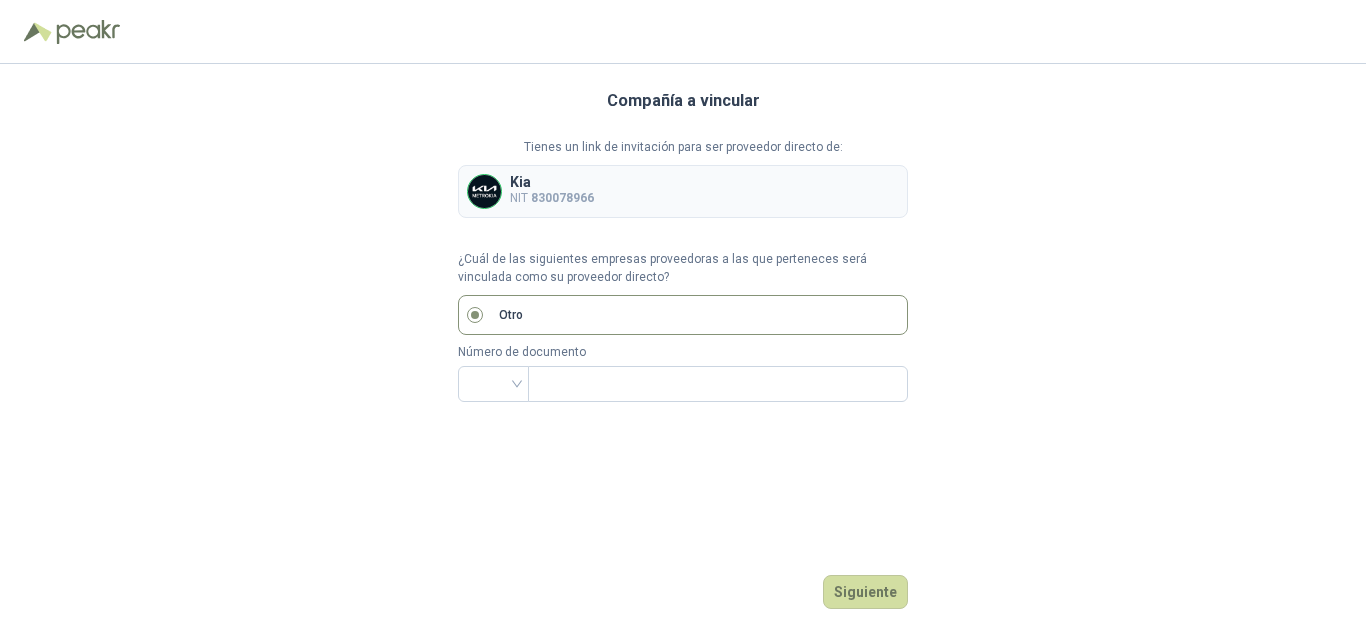 click on "¿Cuál de las siguientes empresas proveedoras a las que perteneces será vinculada como su proveedor directo?" at bounding box center [683, 269] 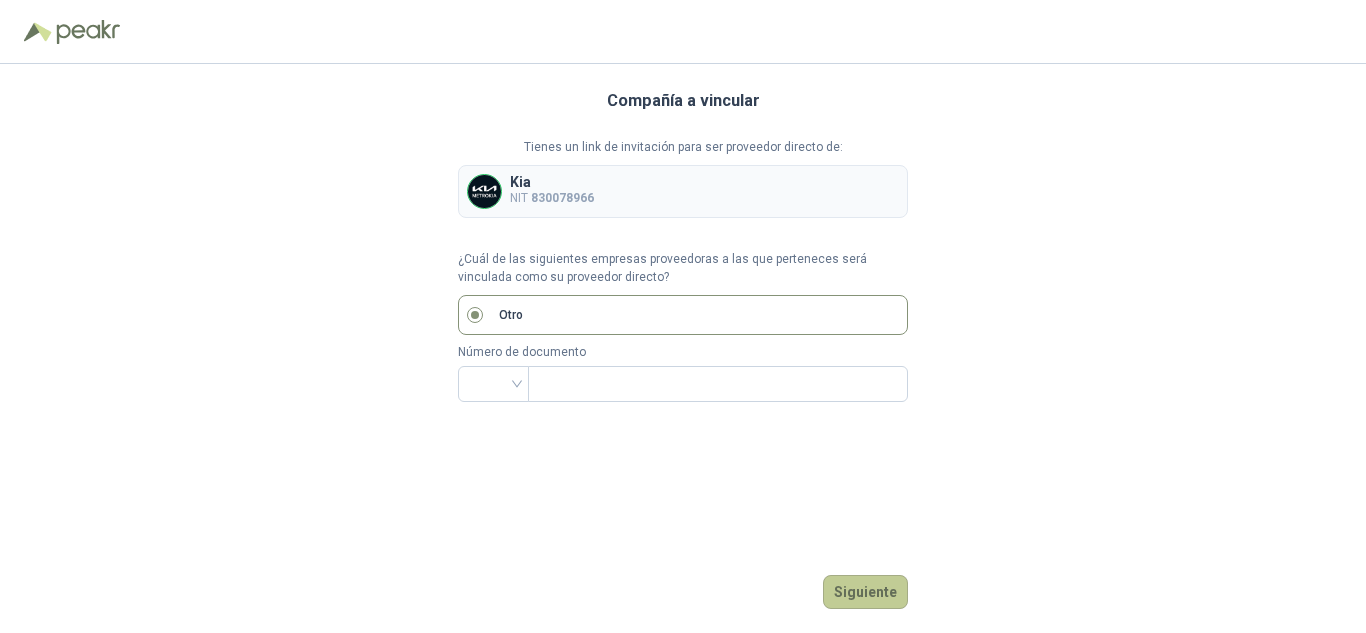 click on "Siguiente" at bounding box center (865, 592) 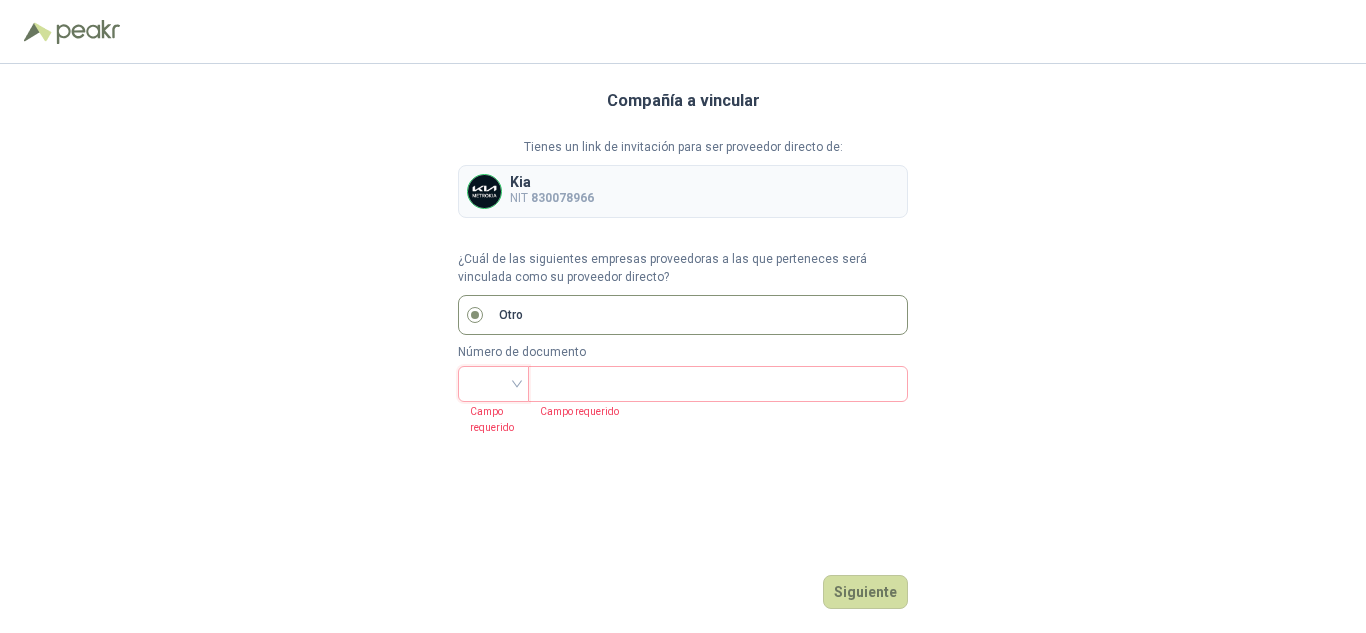click at bounding box center [493, 382] 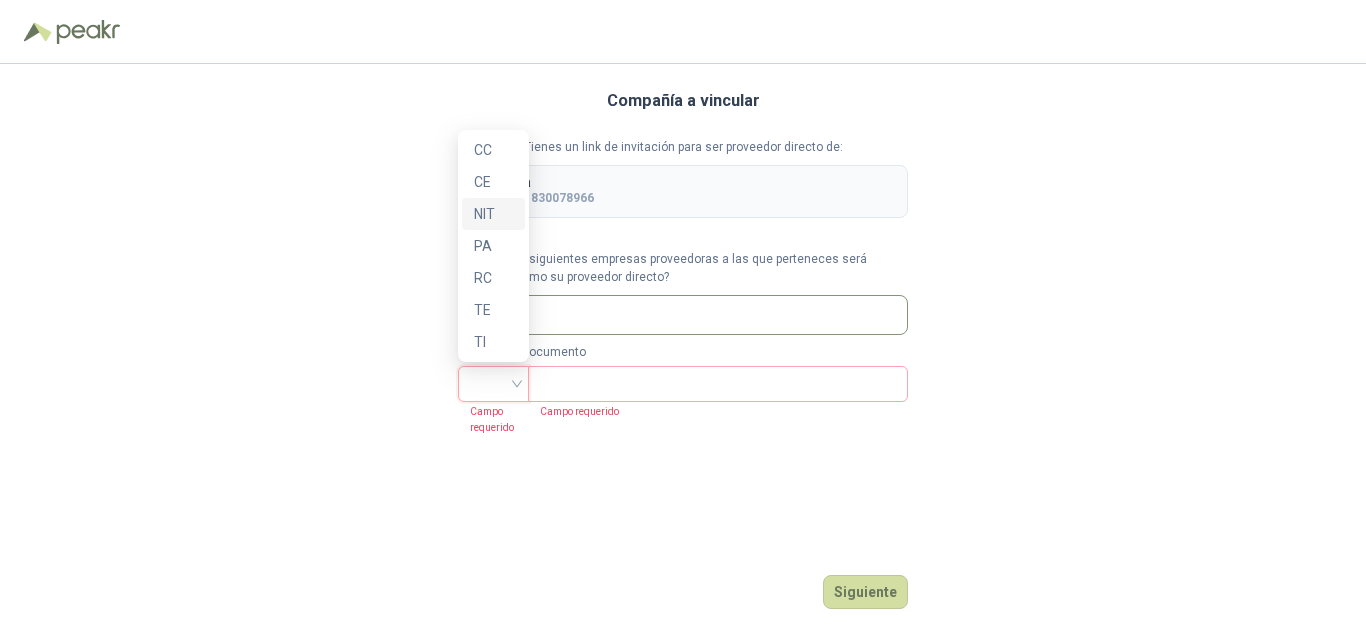 click on "NIT" at bounding box center [493, 214] 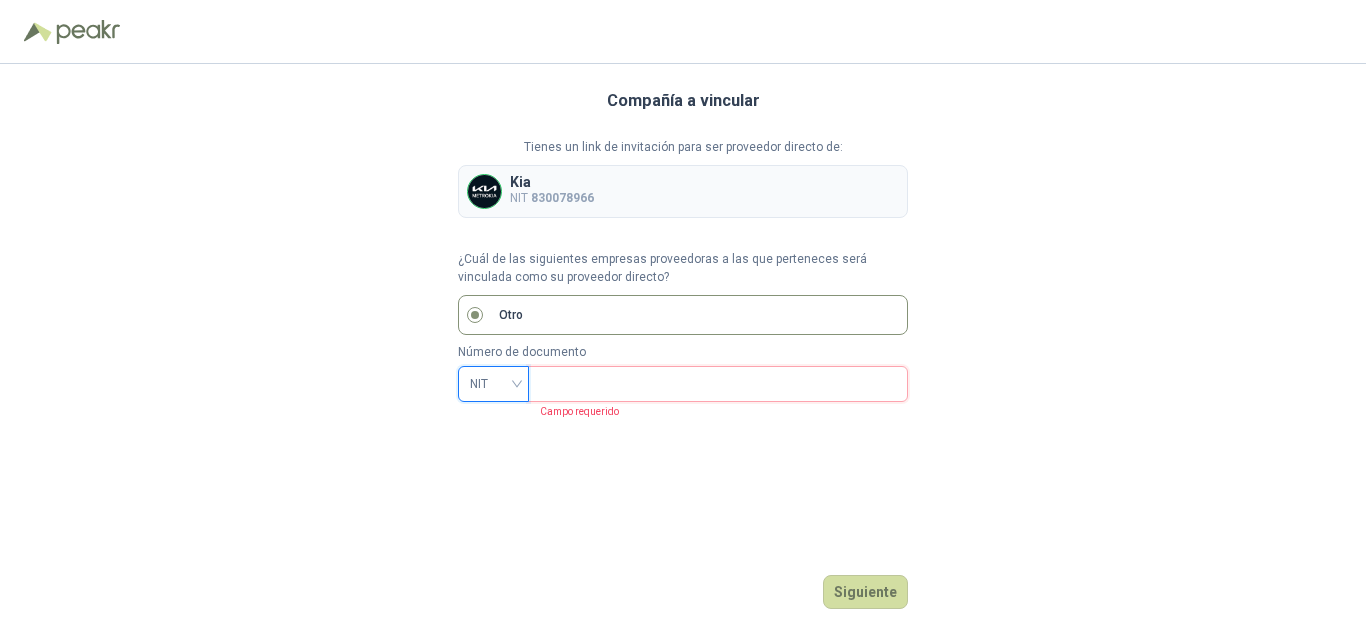 click at bounding box center [716, 384] 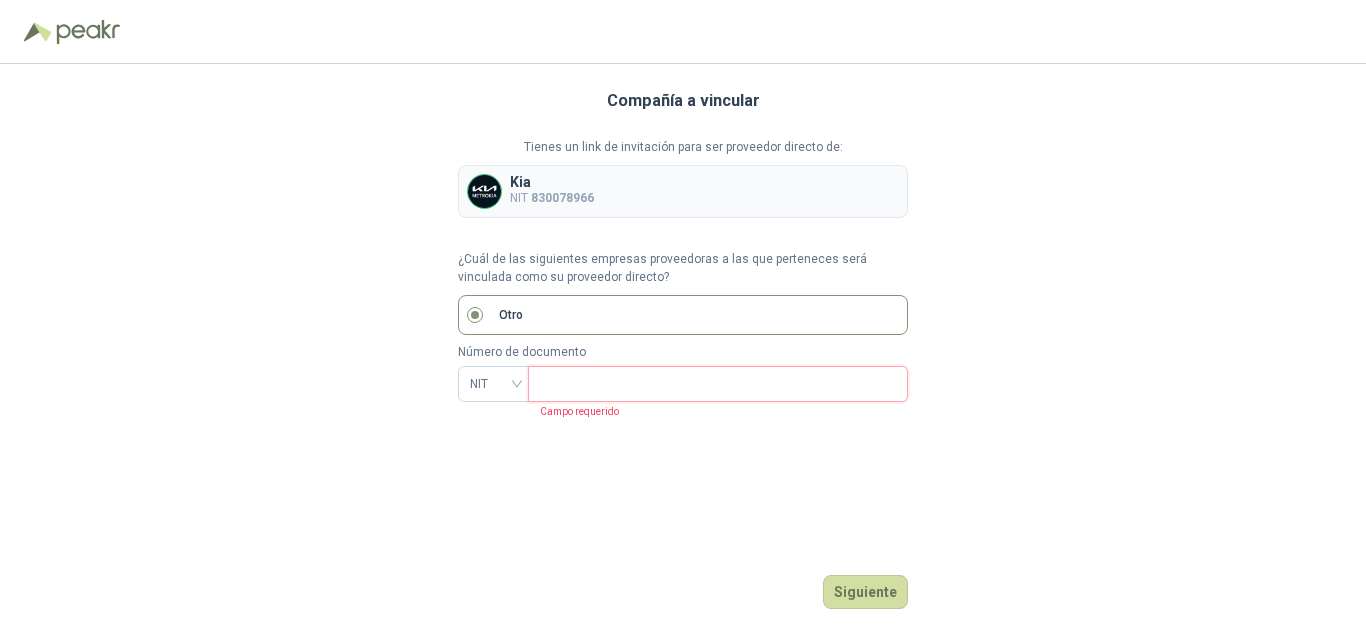 click at bounding box center [716, 384] 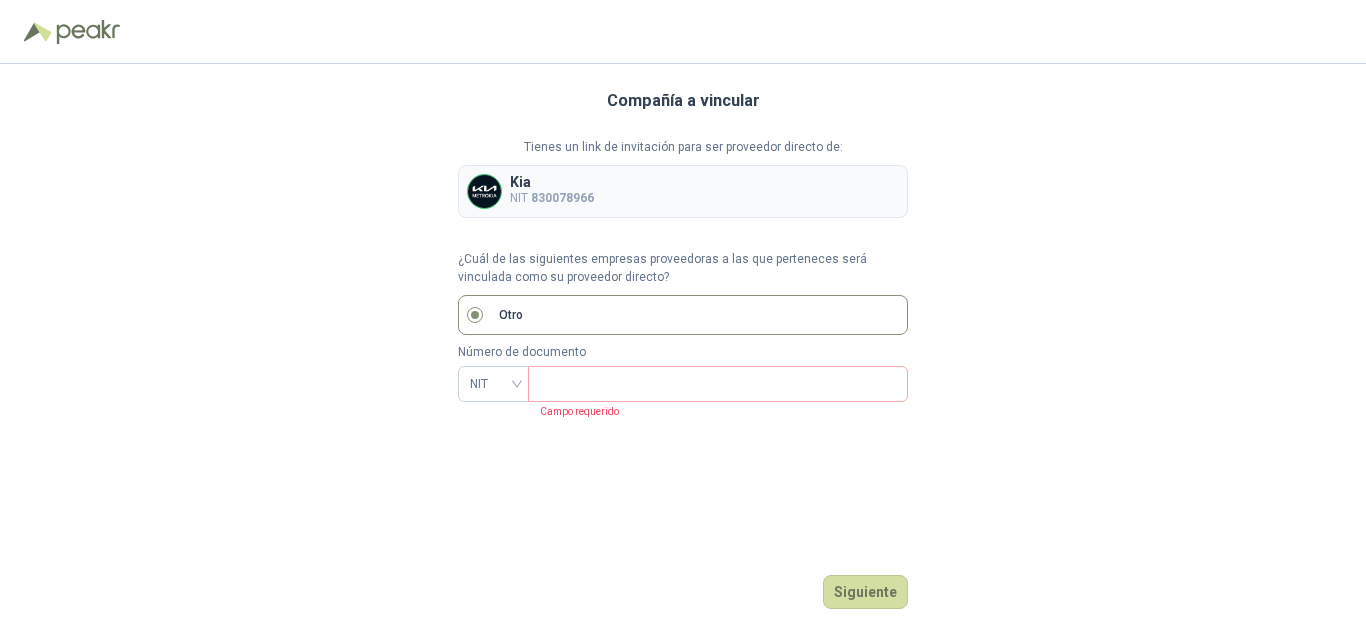 click on "Campo requerido" at bounding box center (573, 411) 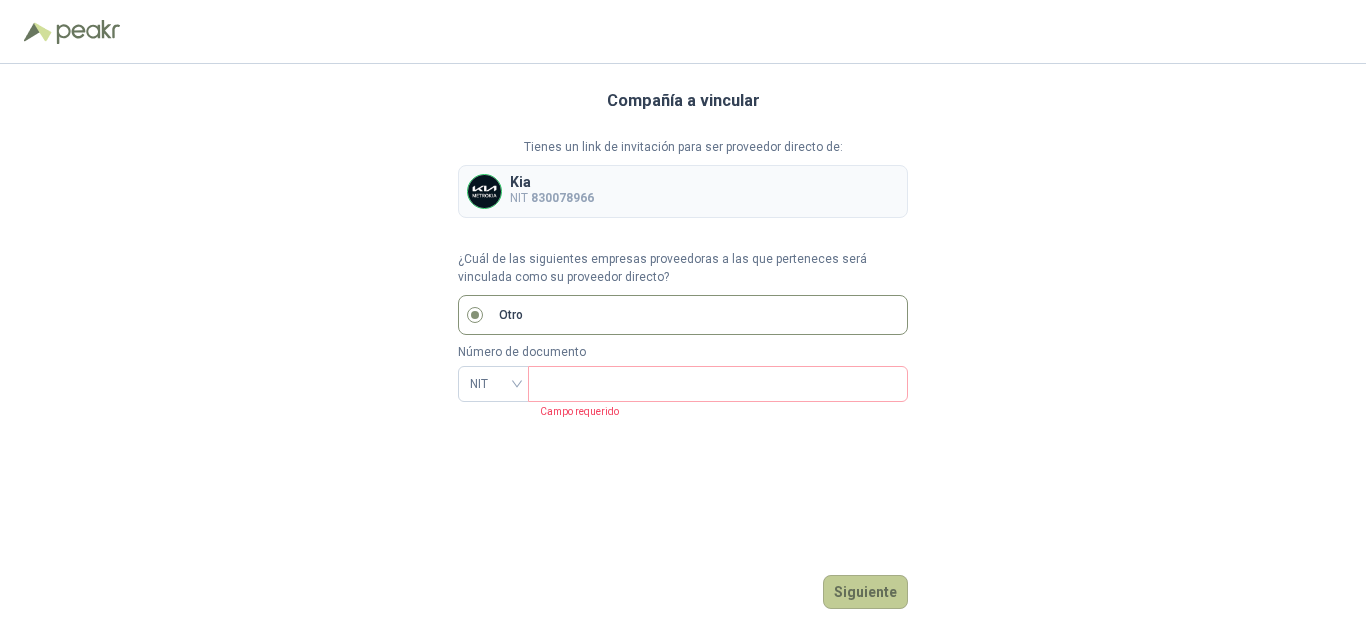click on "Siguiente" at bounding box center [865, 592] 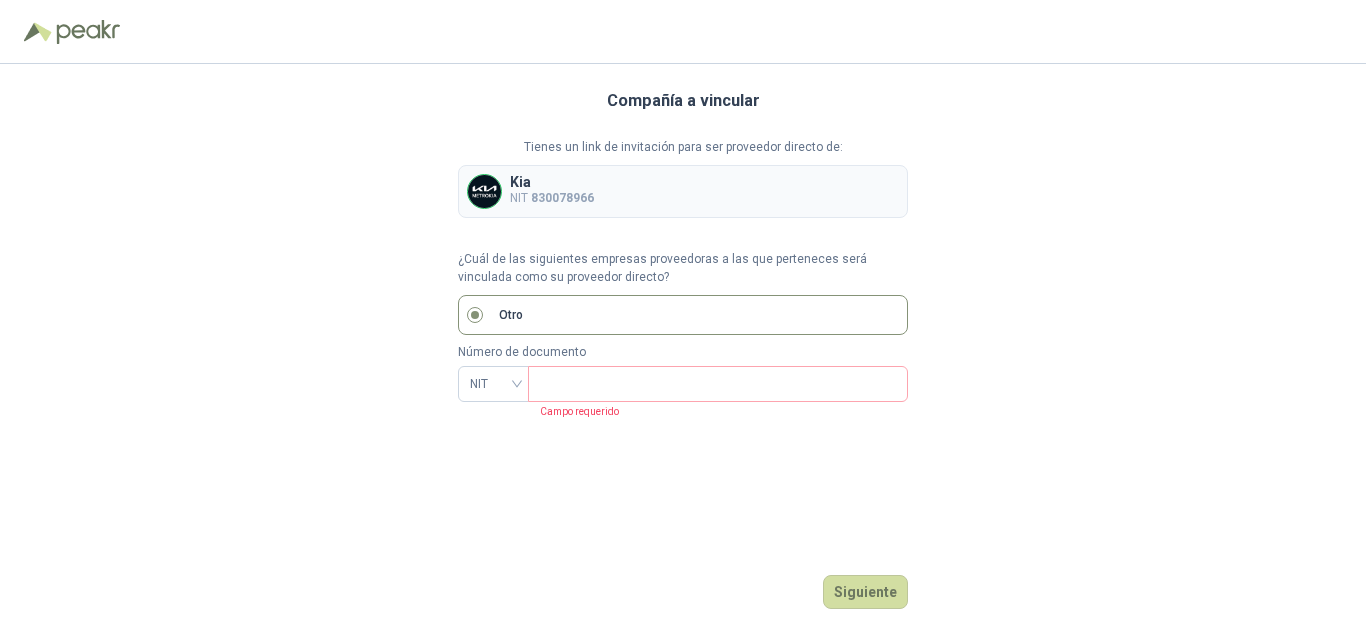 click on "Otro" at bounding box center (683, 315) 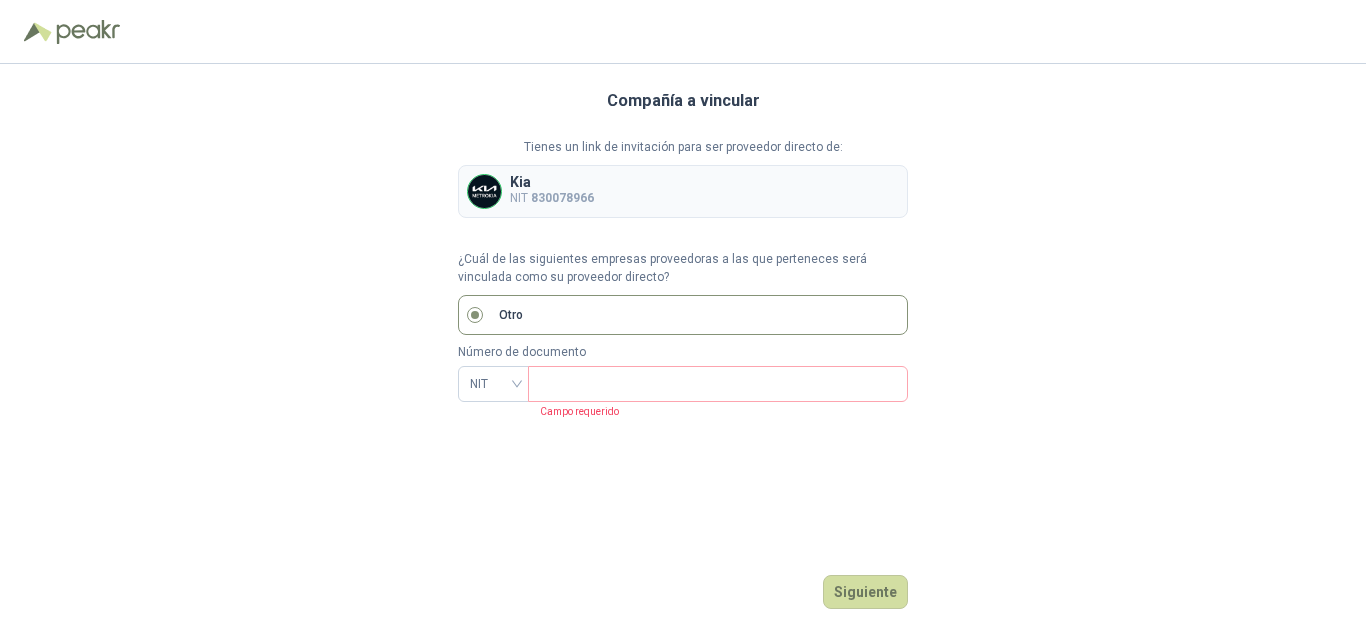 click on "Kia" at bounding box center [552, 182] 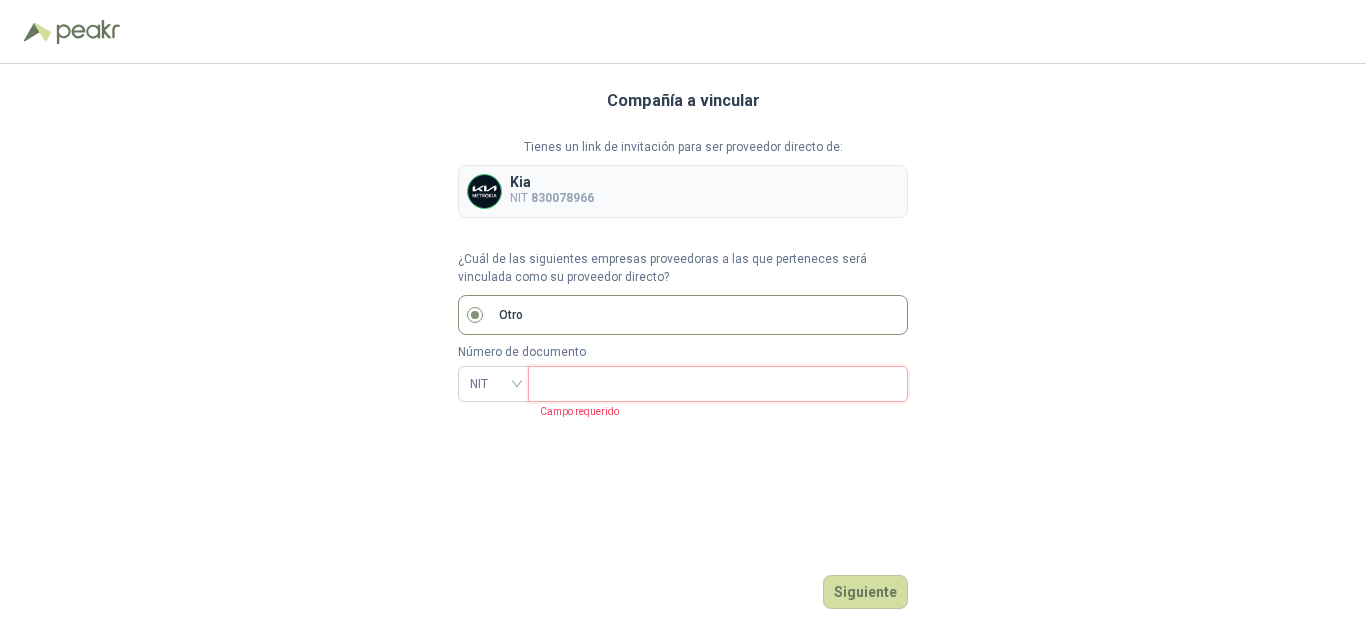 click at bounding box center [716, 384] 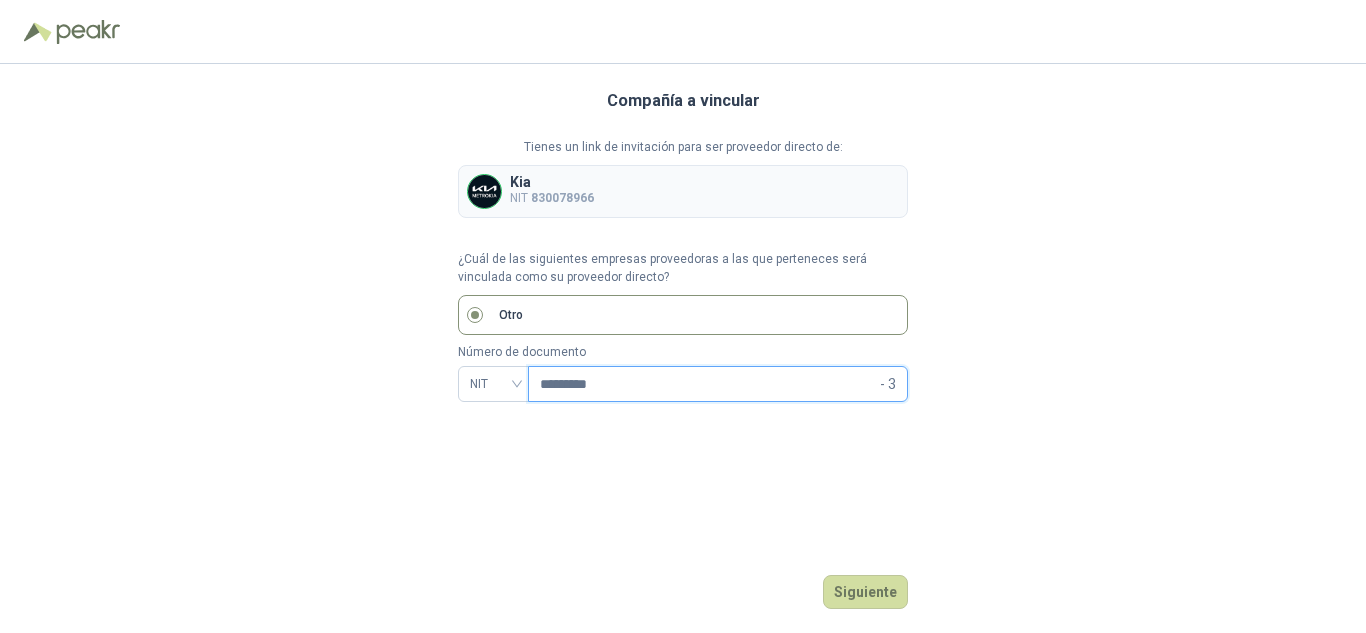type on "*********" 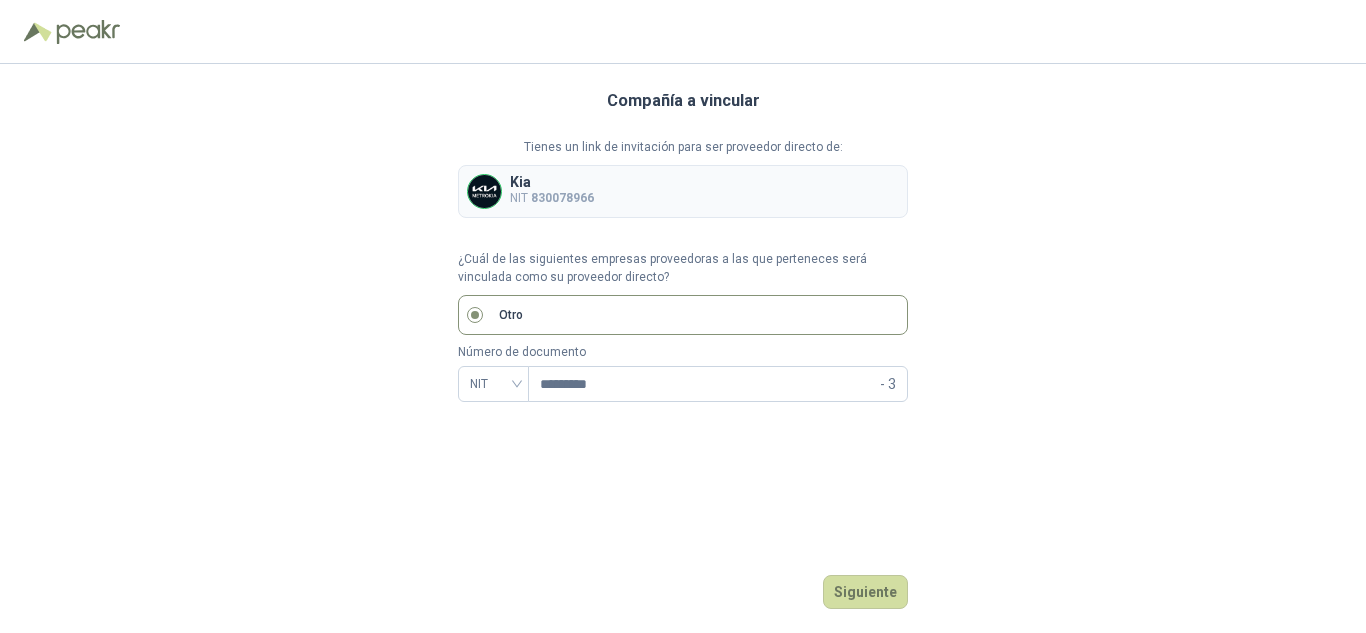 click on "Kia" at bounding box center (552, 182) 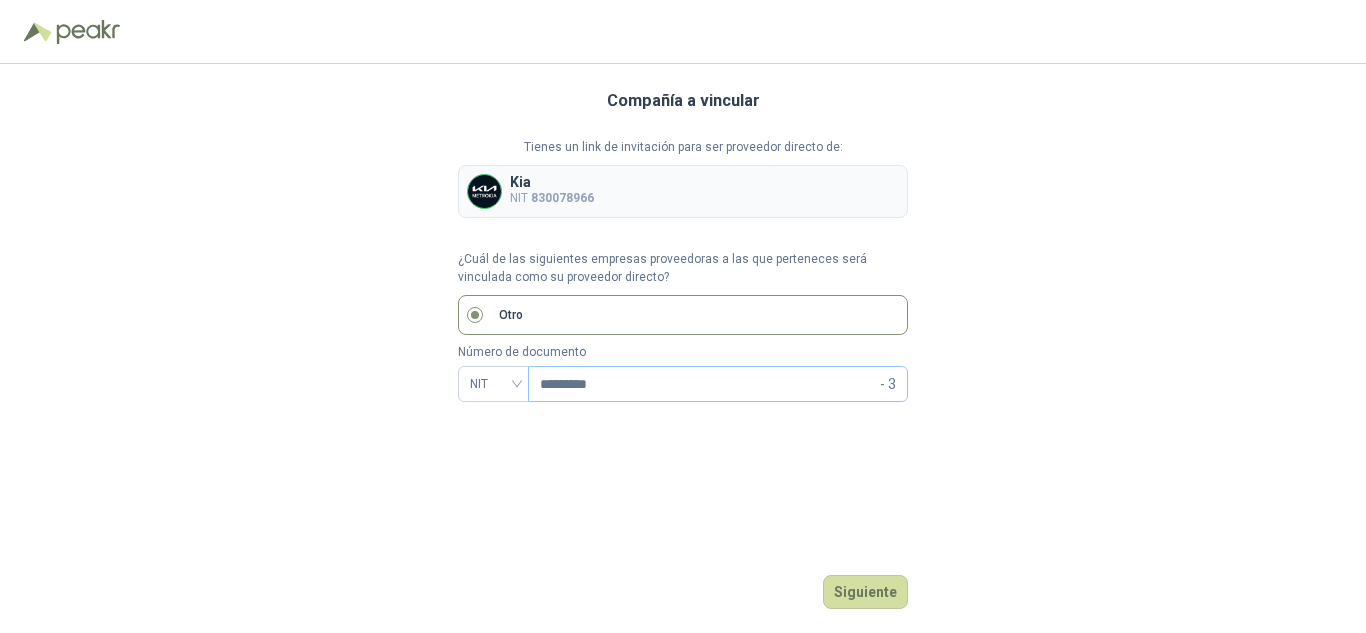 click on "[NIT]" at bounding box center (718, 384) 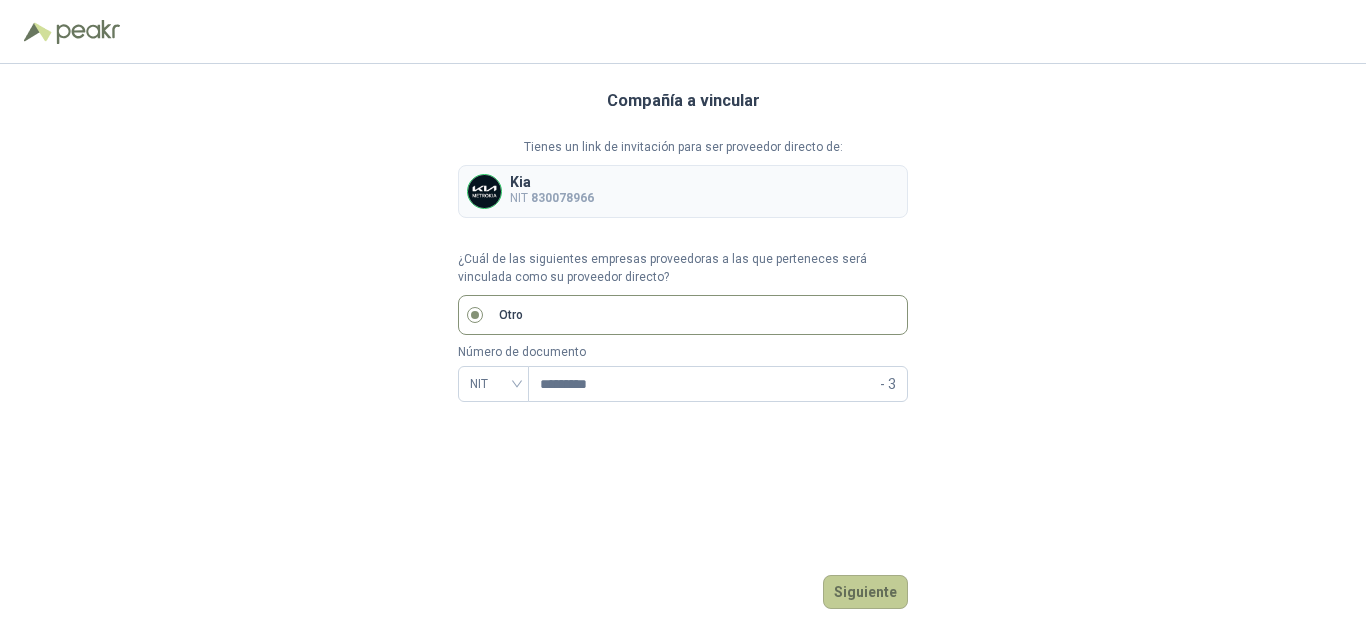 click on "Siguiente" at bounding box center (865, 592) 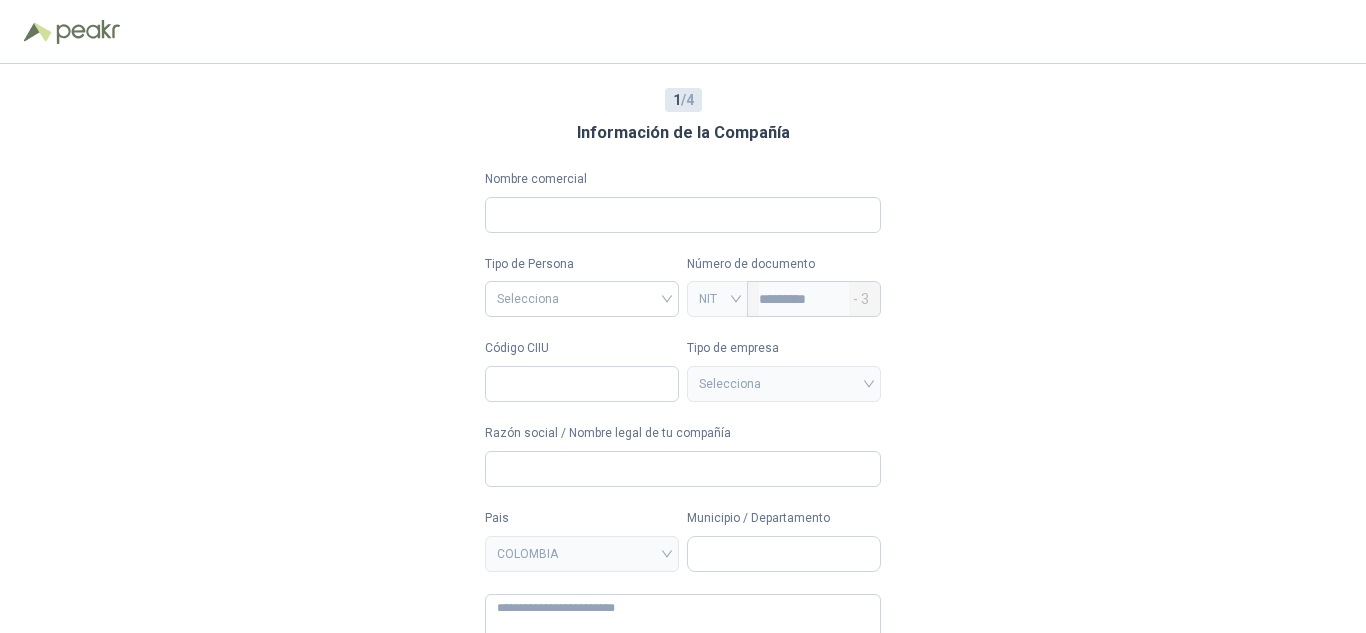 type 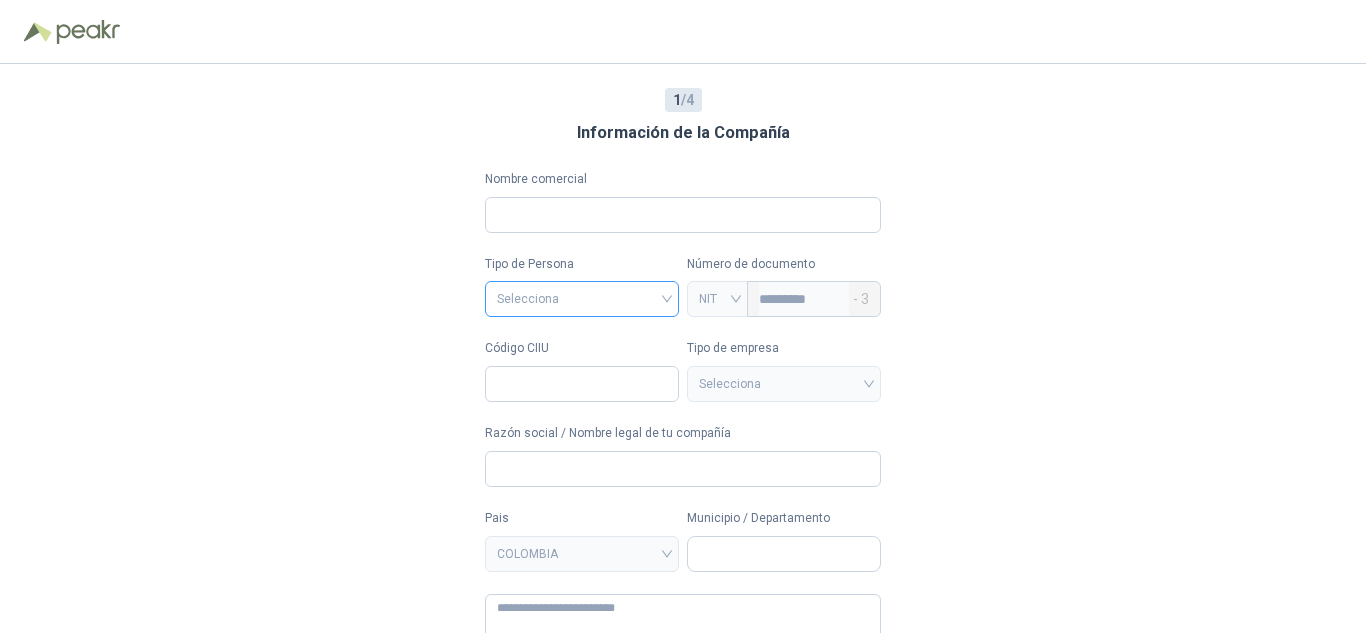 click at bounding box center (582, 297) 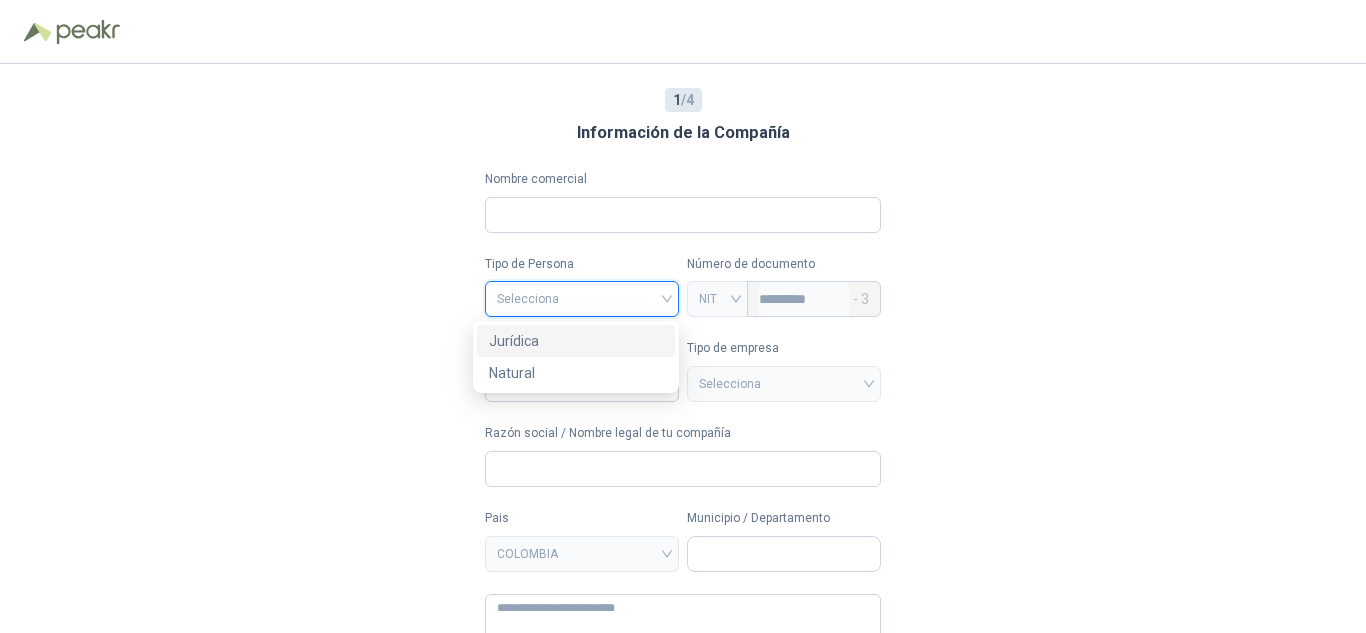 click on "Jurídica" at bounding box center [576, 341] 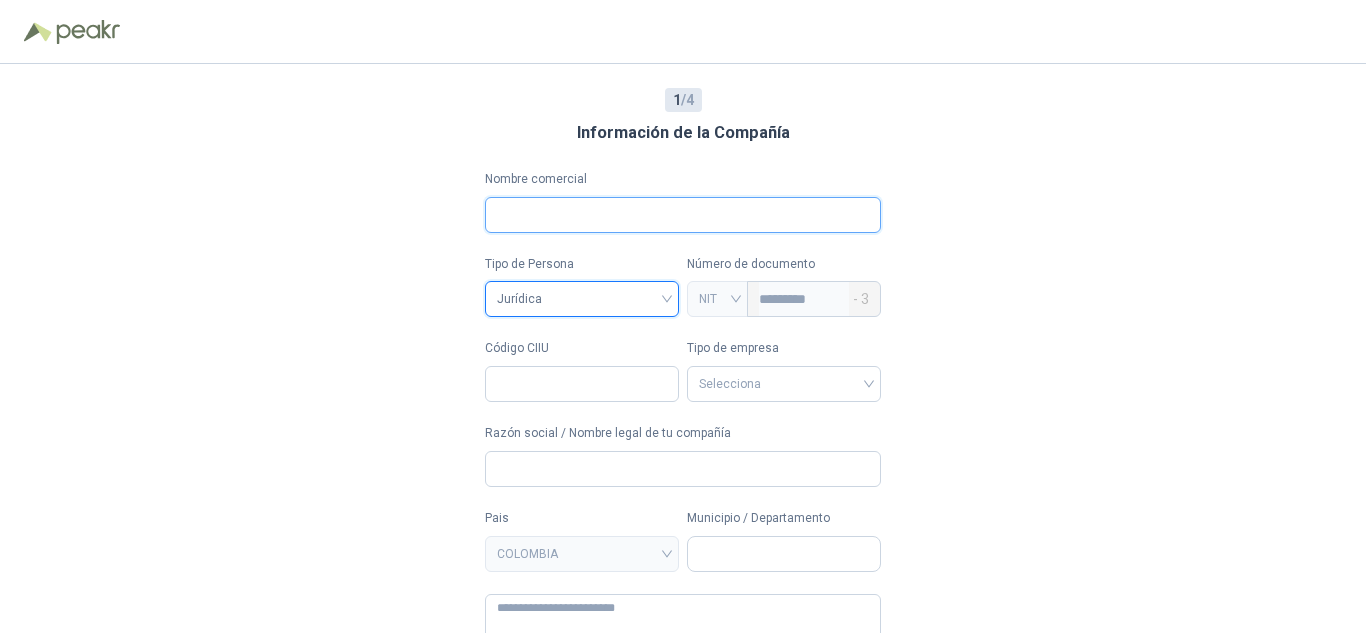 click on "Nombre comercial" at bounding box center [683, 215] 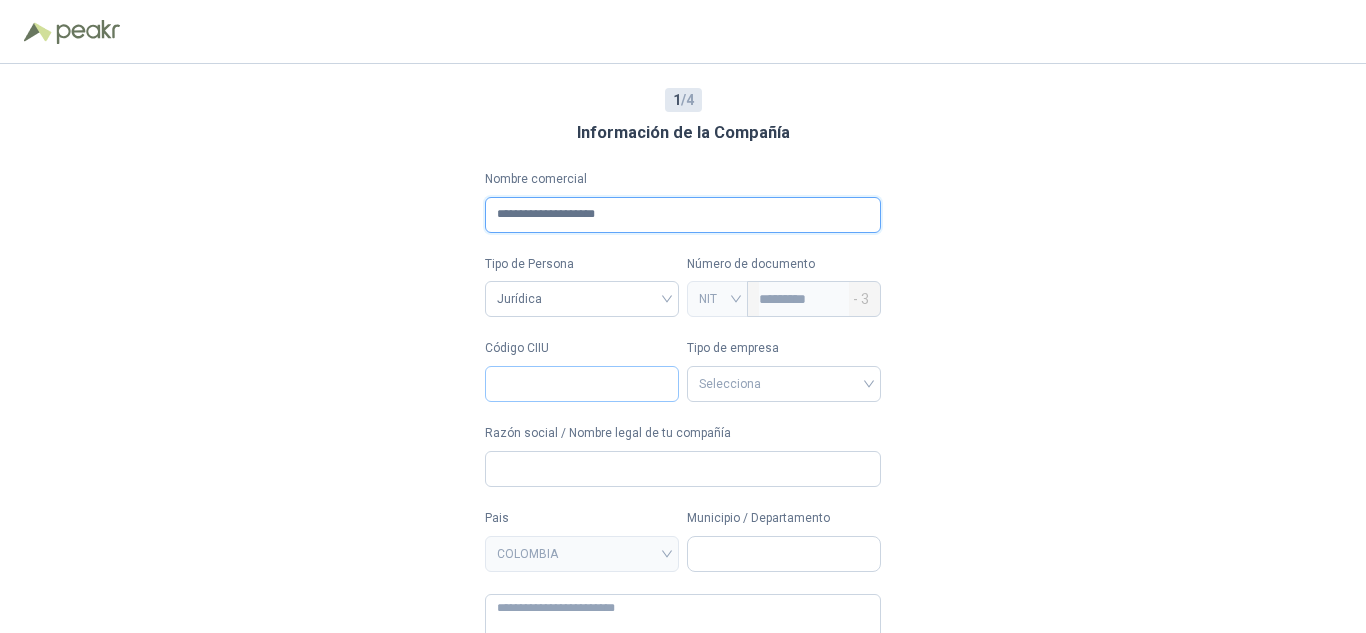 type on "**********" 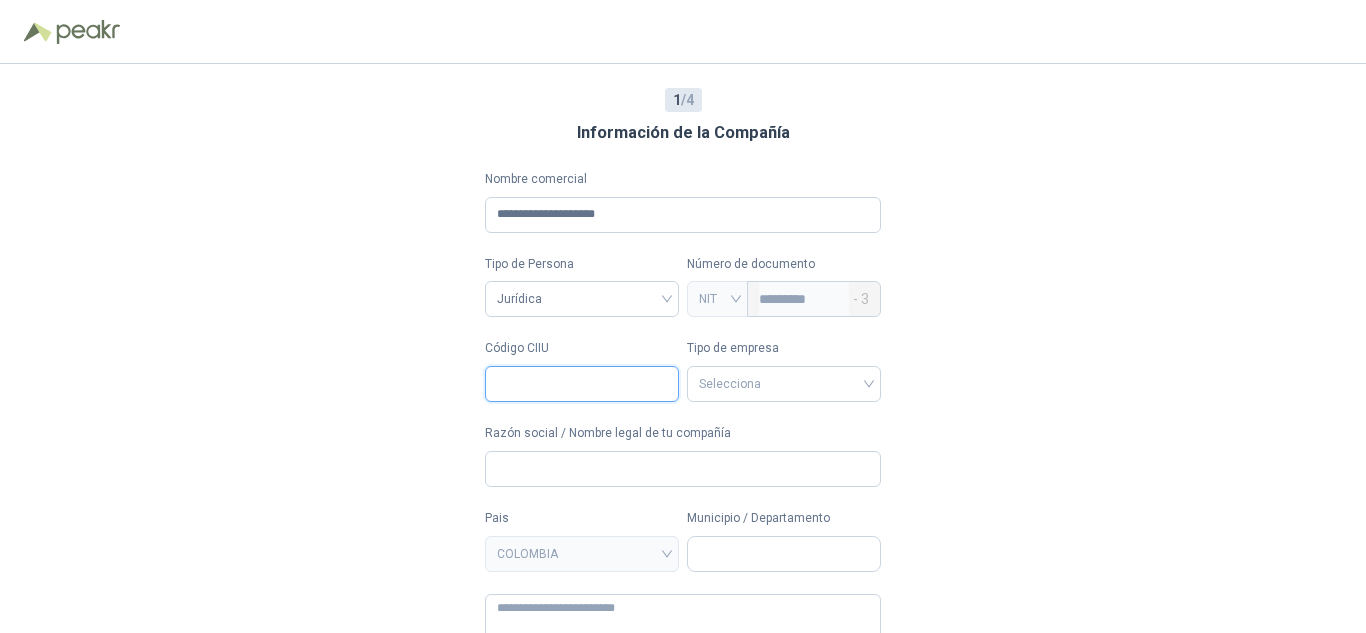 click on "Código CIIU" at bounding box center (582, 384) 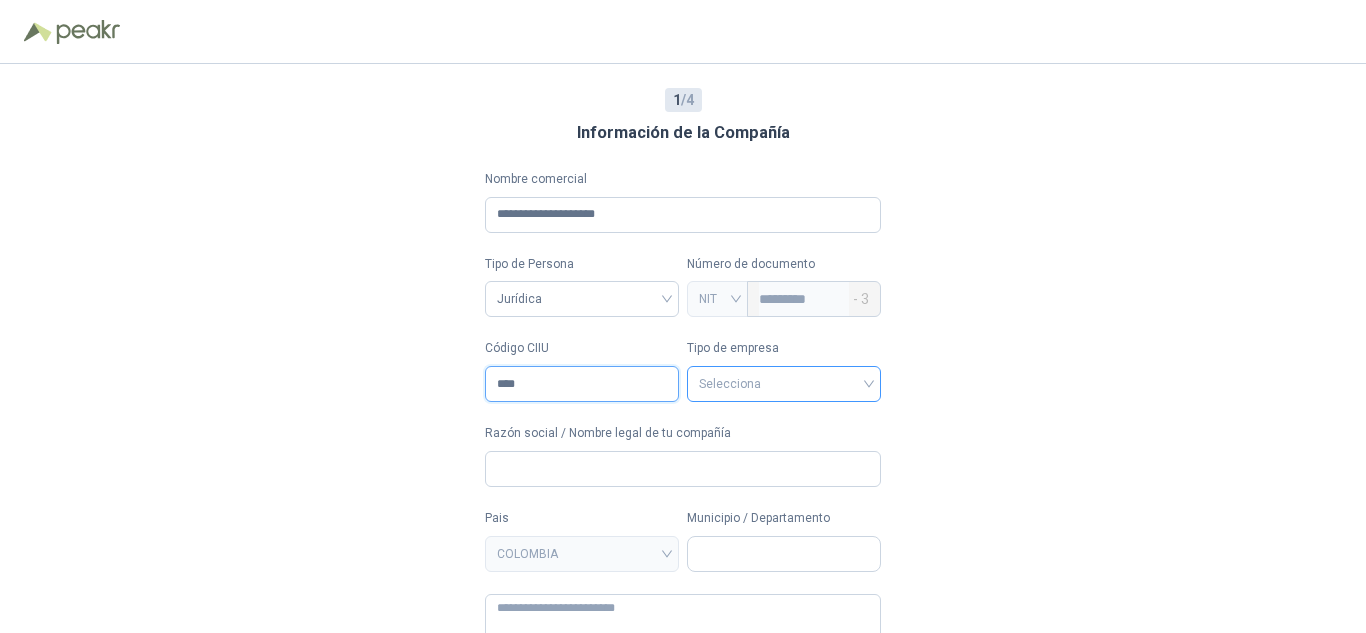 type on "****" 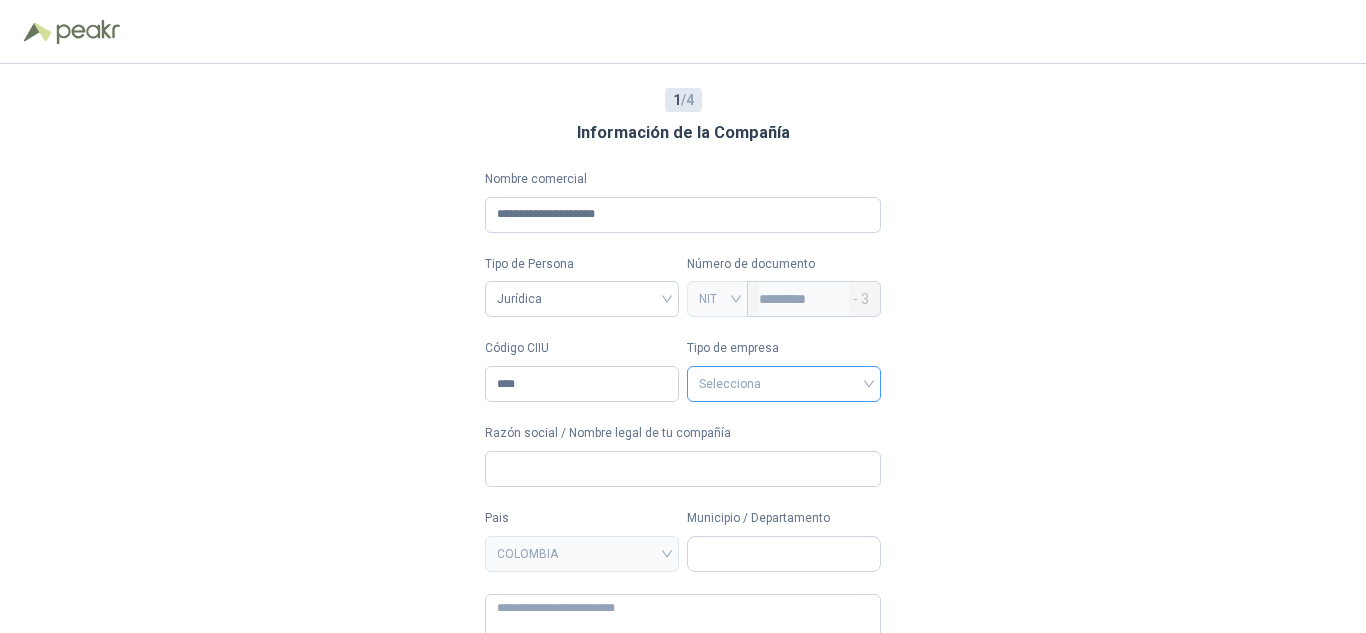 click at bounding box center (784, 382) 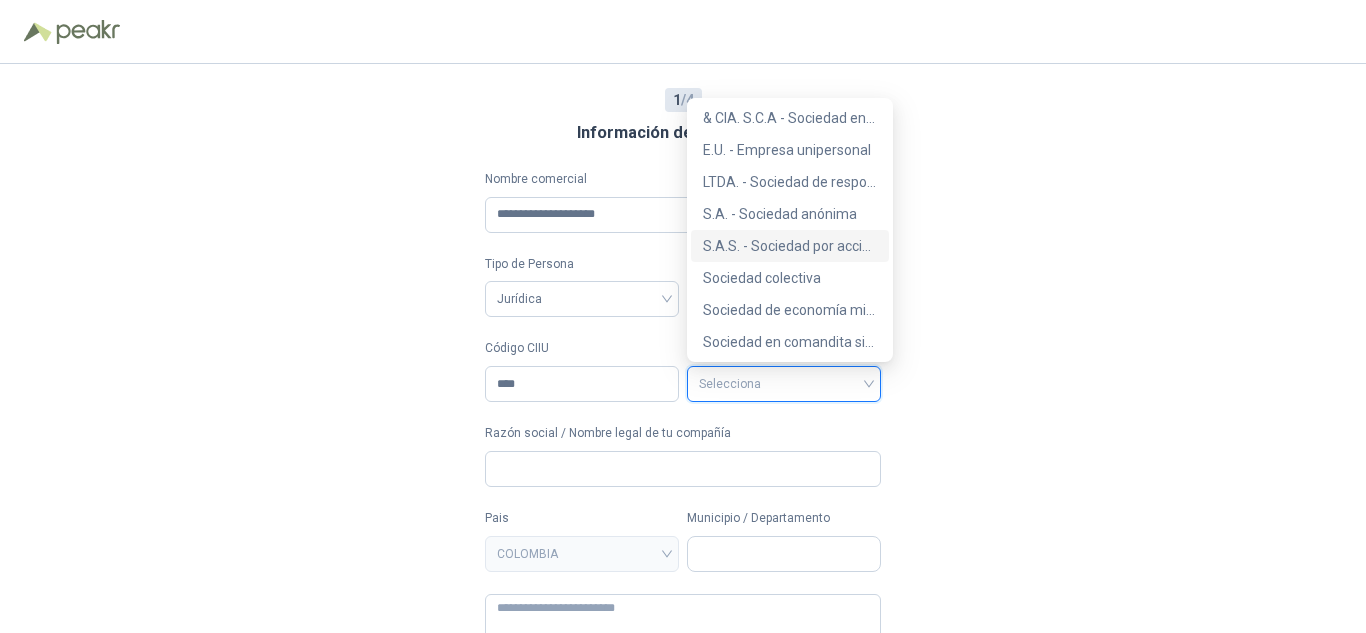 click on "S.A.S. - Sociedad por acciones simplificada" at bounding box center (790, 246) 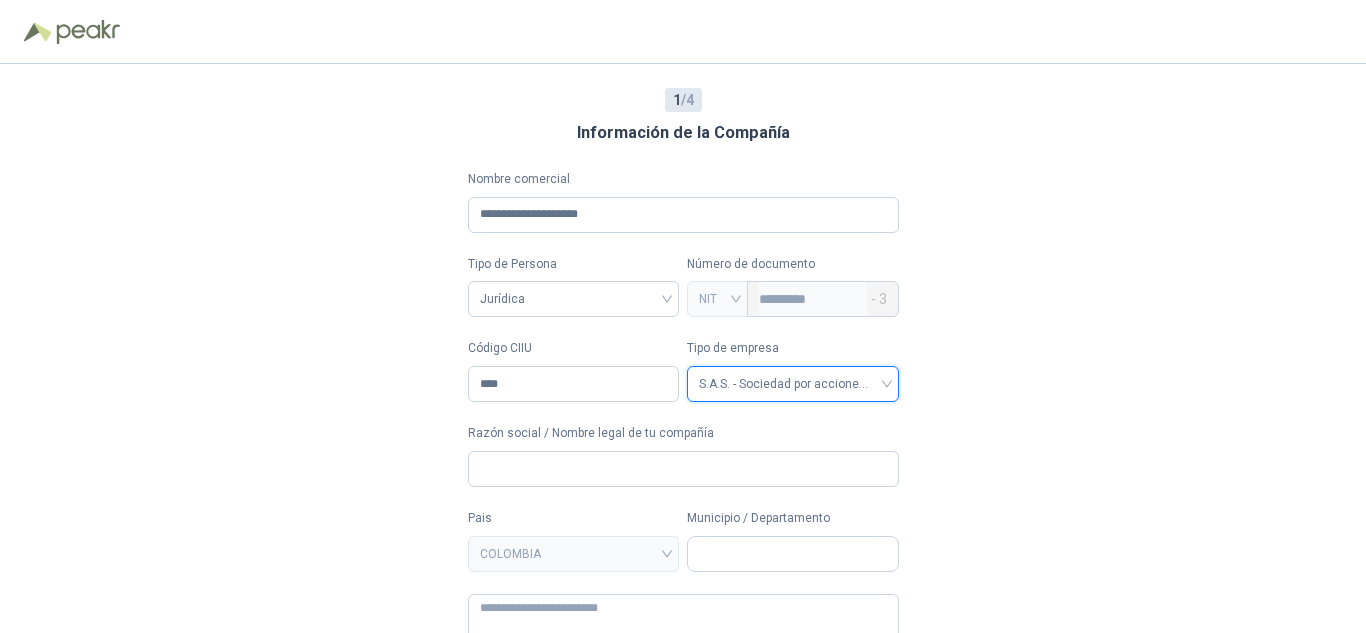 scroll, scrollTop: 86, scrollLeft: 0, axis: vertical 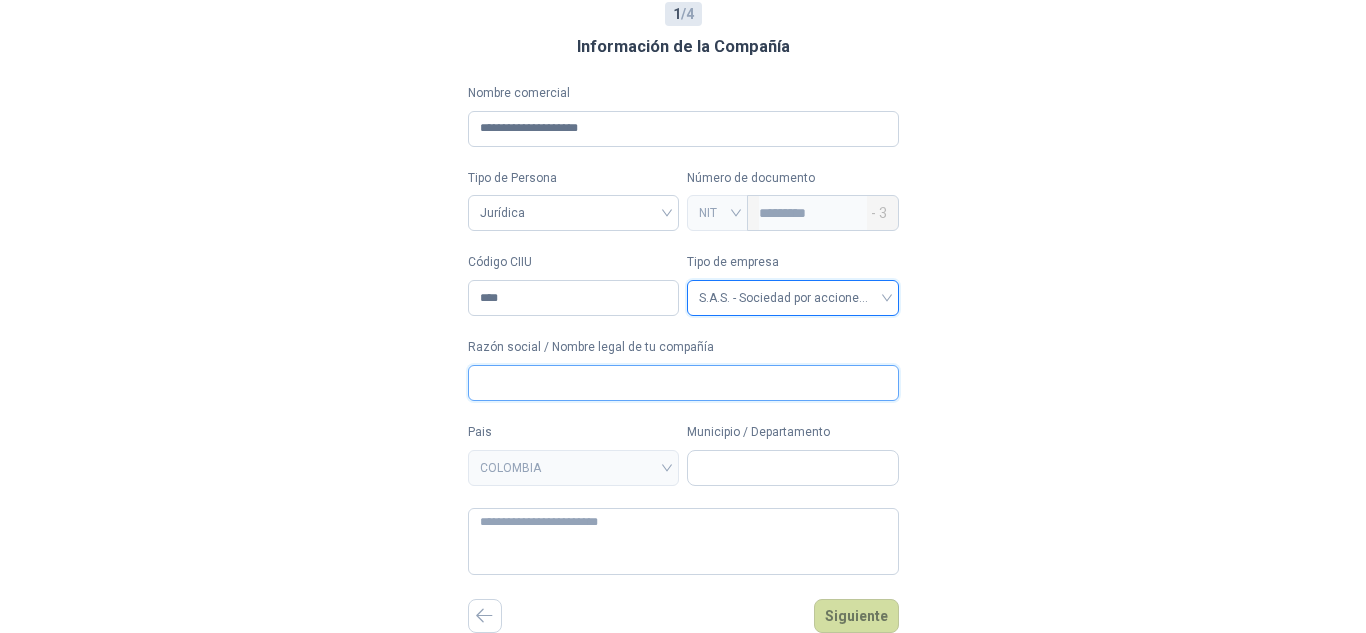 click on "Razón social / Nombre legal de tu compañía" at bounding box center (683, 383) 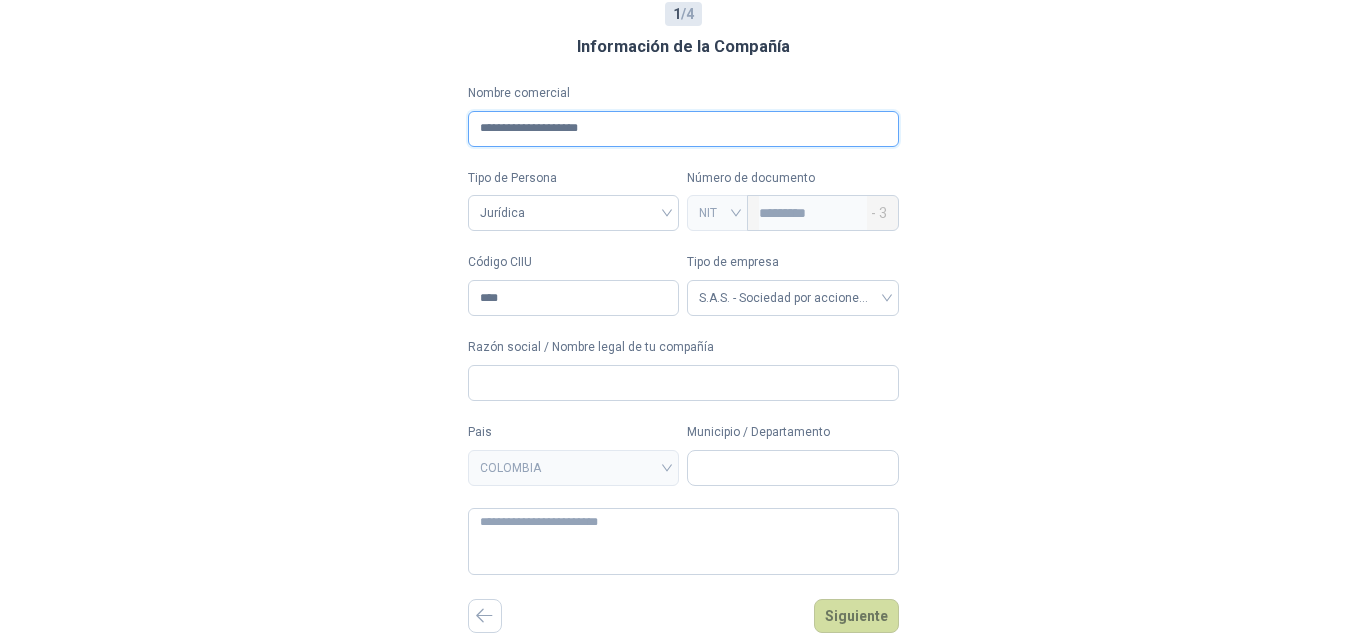 drag, startPoint x: 641, startPoint y: 123, endPoint x: 405, endPoint y: 123, distance: 236 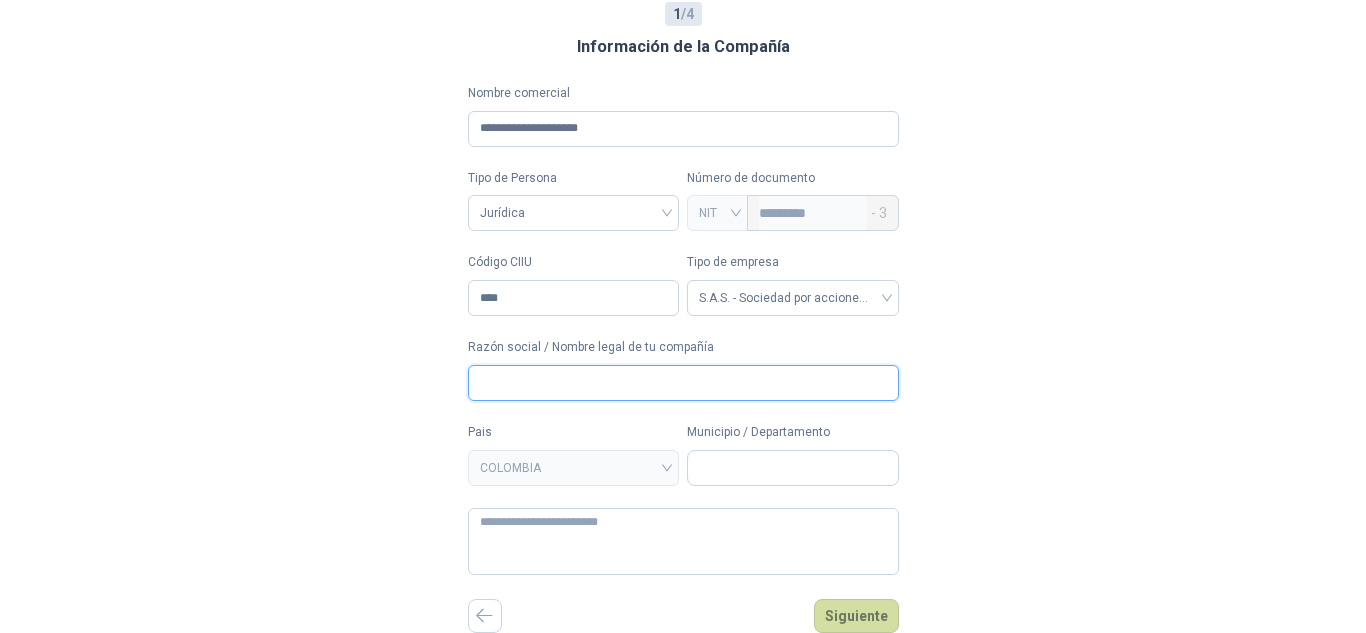 click on "Razón social / Nombre legal de tu compañía" at bounding box center (683, 383) 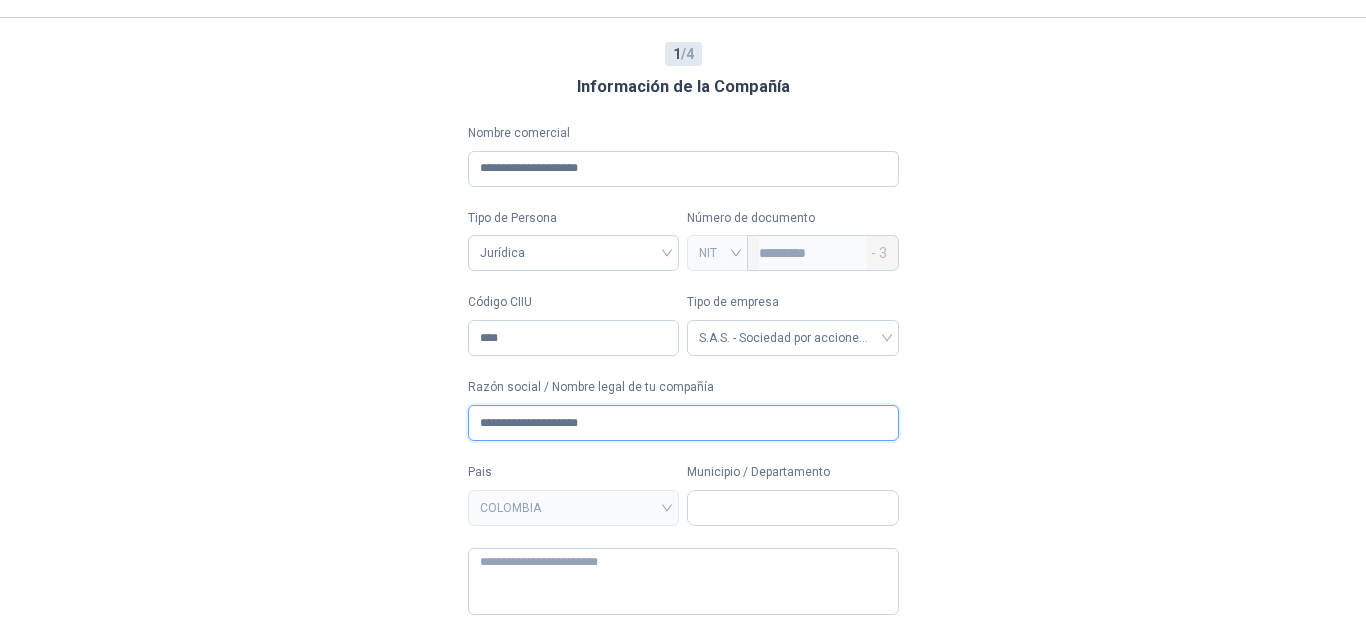 scroll, scrollTop: 86, scrollLeft: 0, axis: vertical 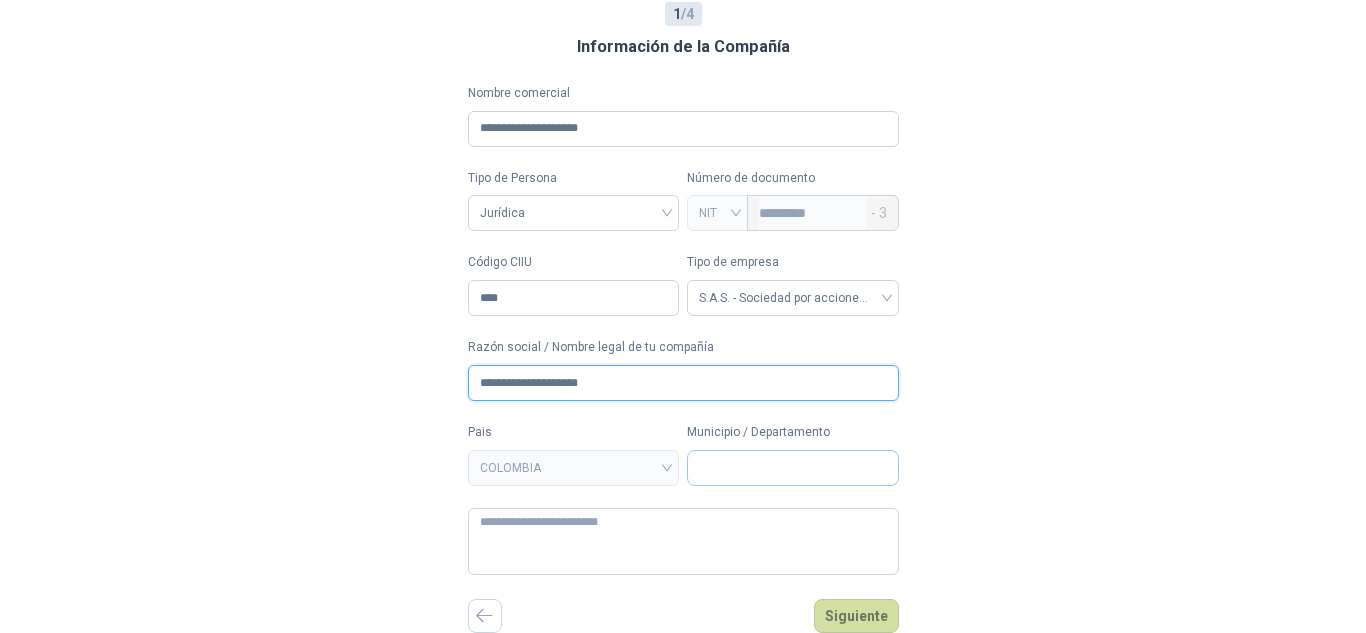 type on "**********" 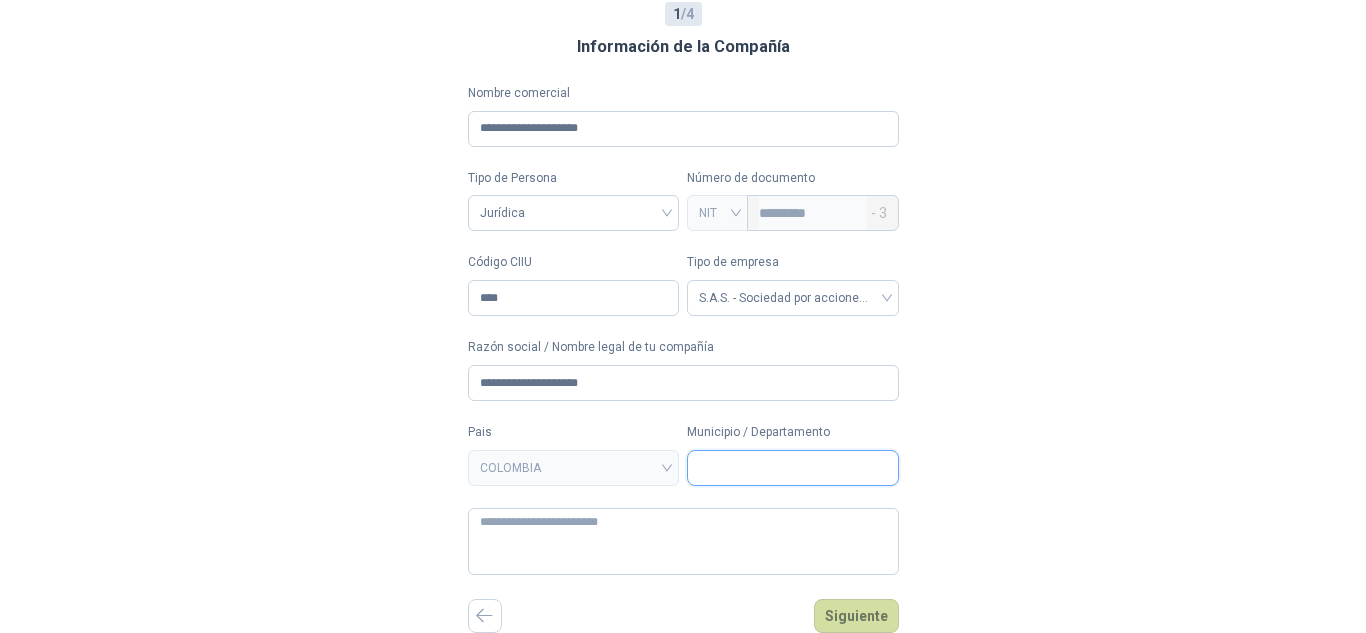 click on "Municipio / Departamento" at bounding box center [793, 468] 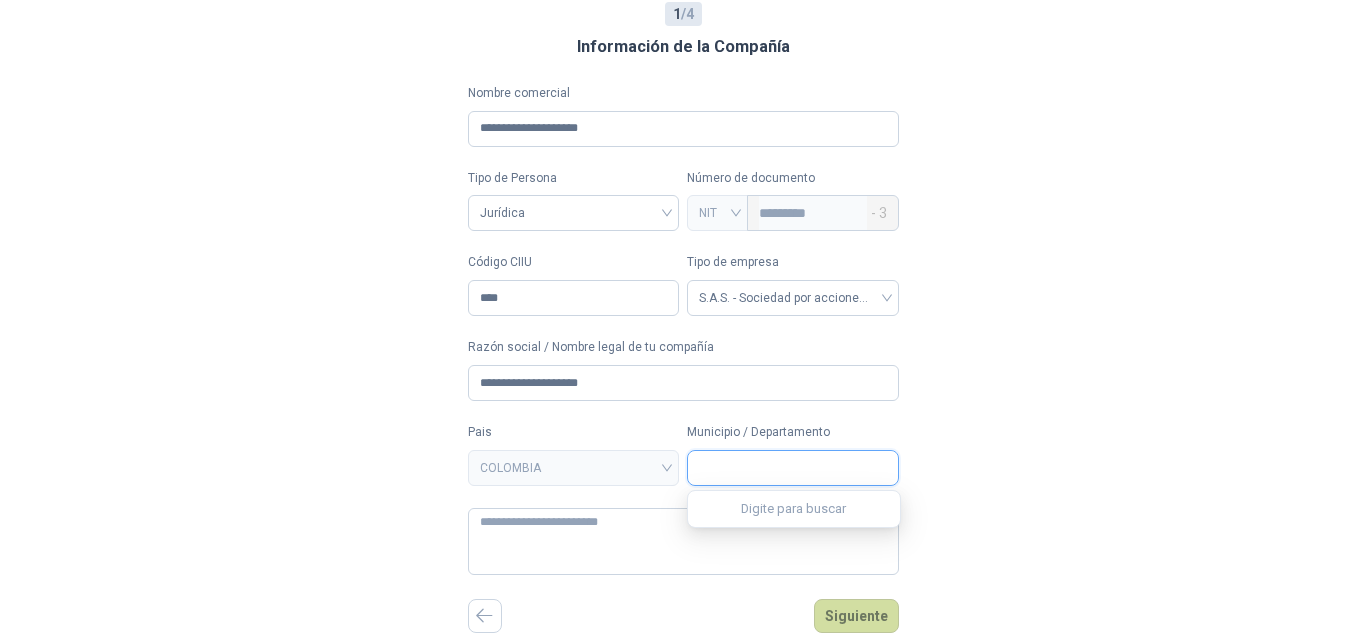 click on "Municipio / Departamento" at bounding box center (793, 468) 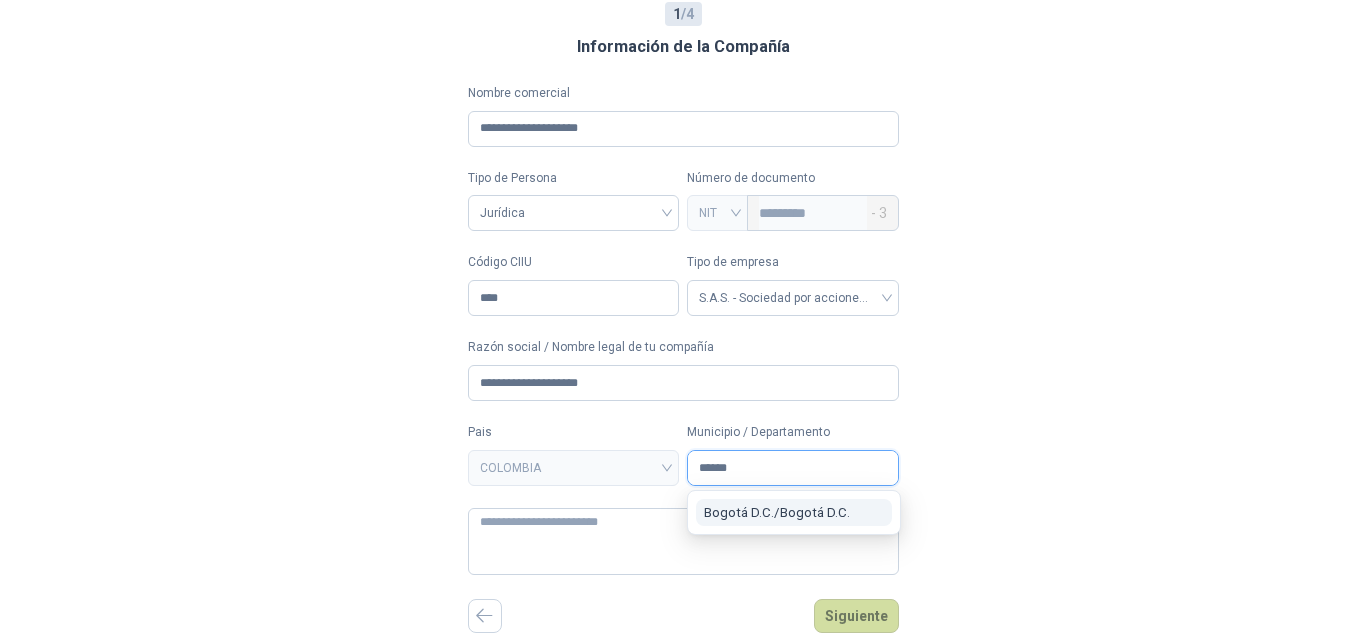 type on "******" 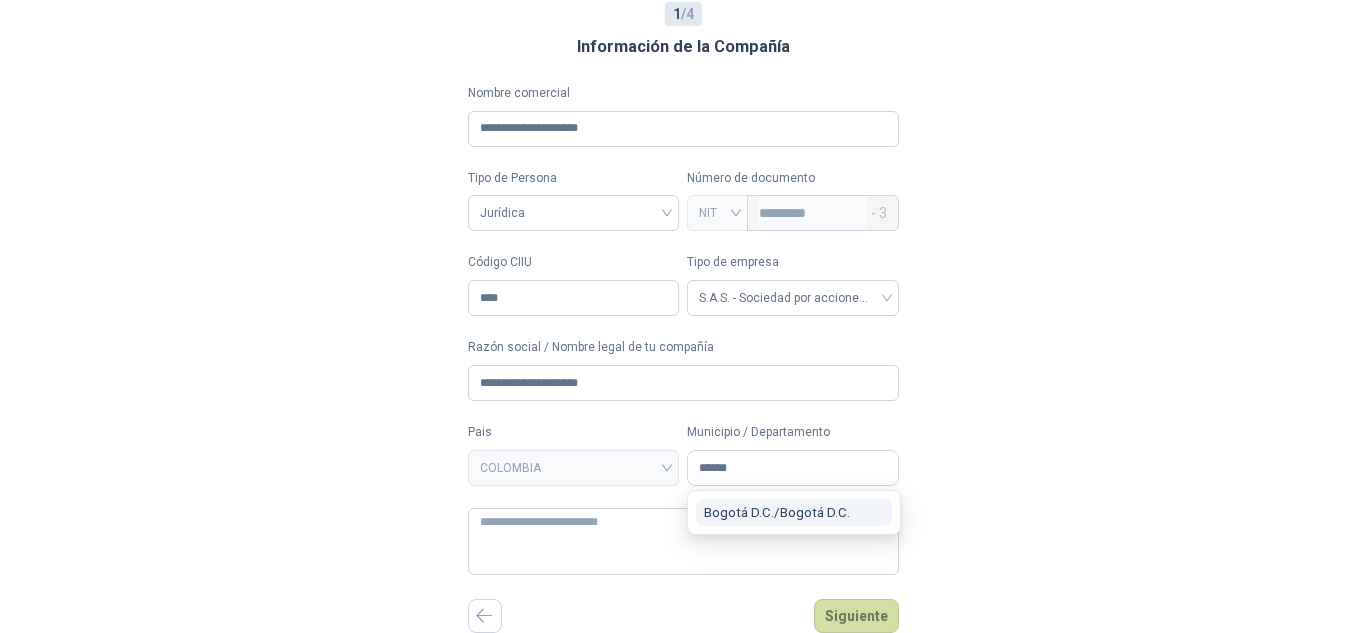 click on "[CITY] D.C.  /  [CITY] D.C." at bounding box center (777, 512) 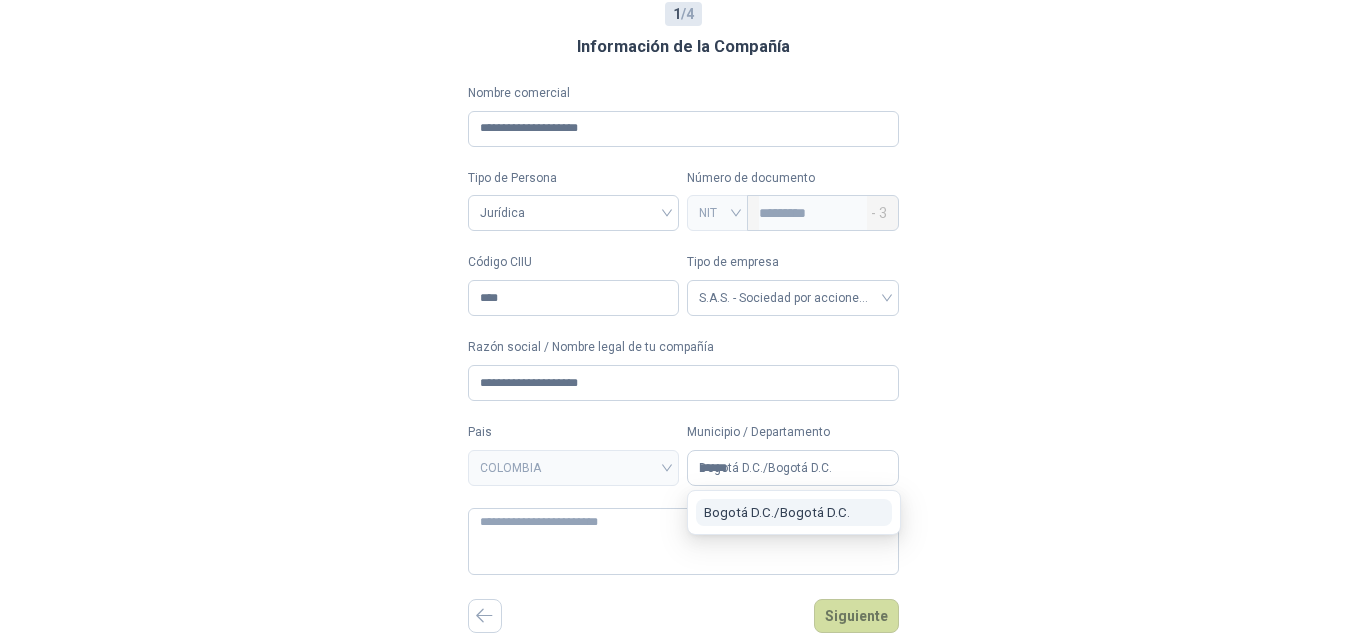type 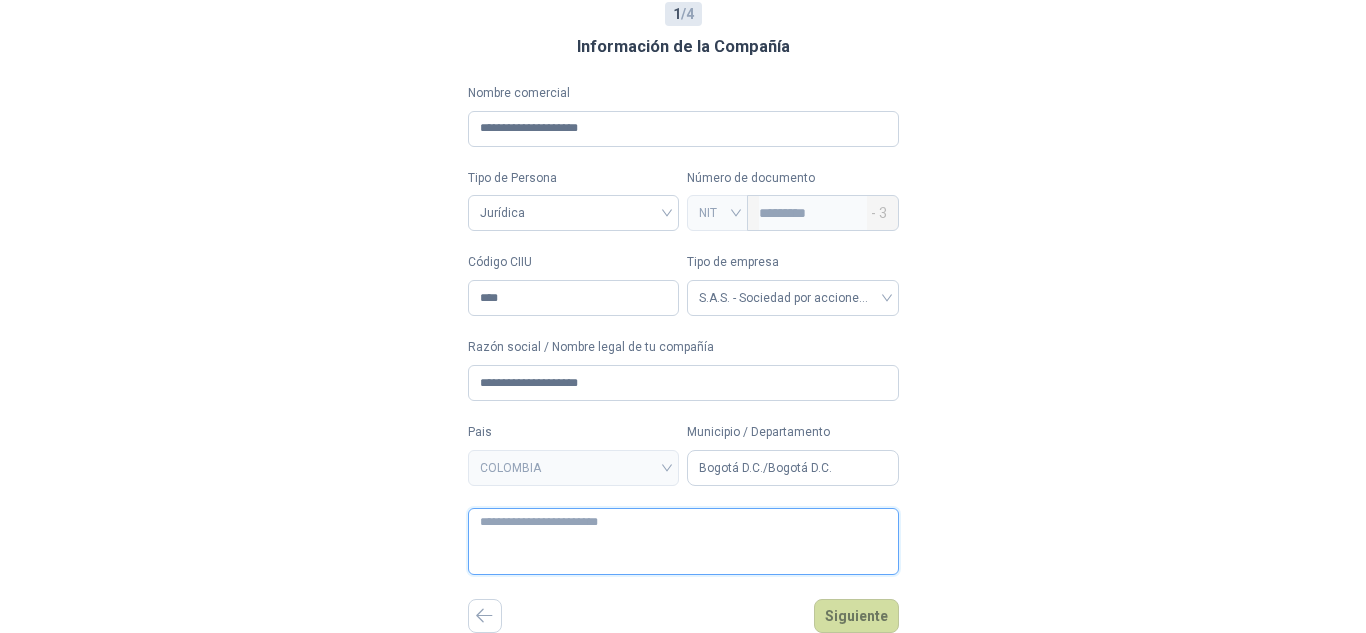 click at bounding box center (683, 541) 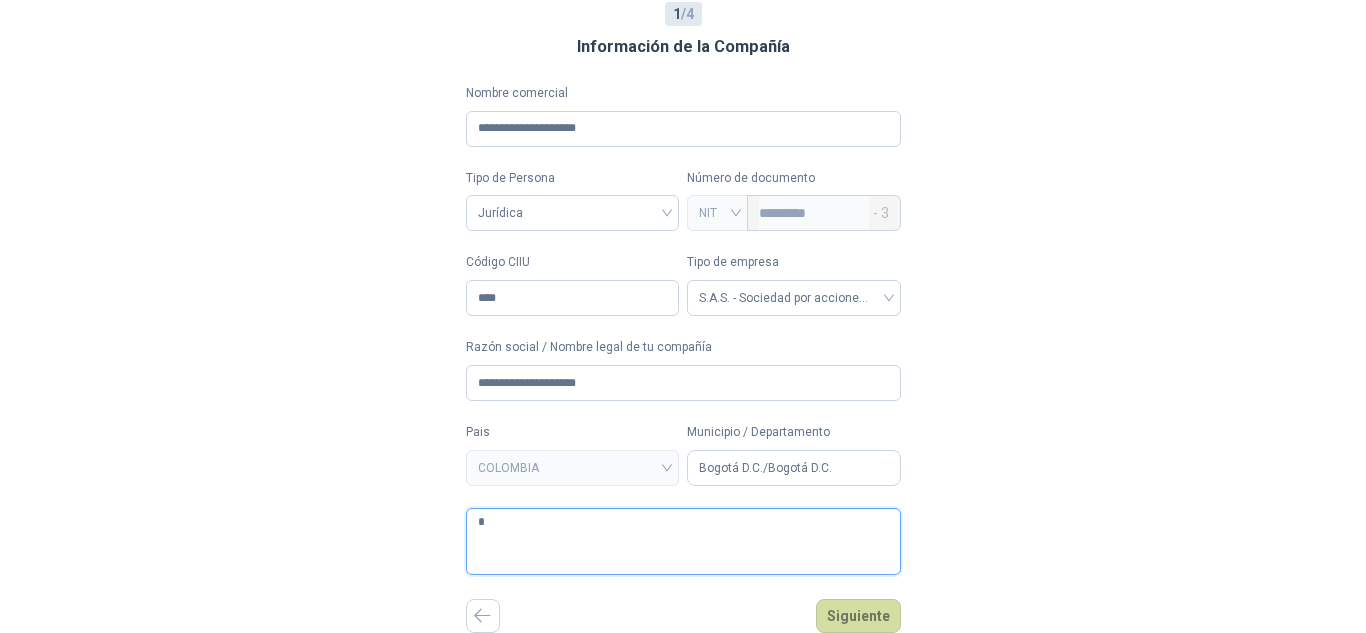 type 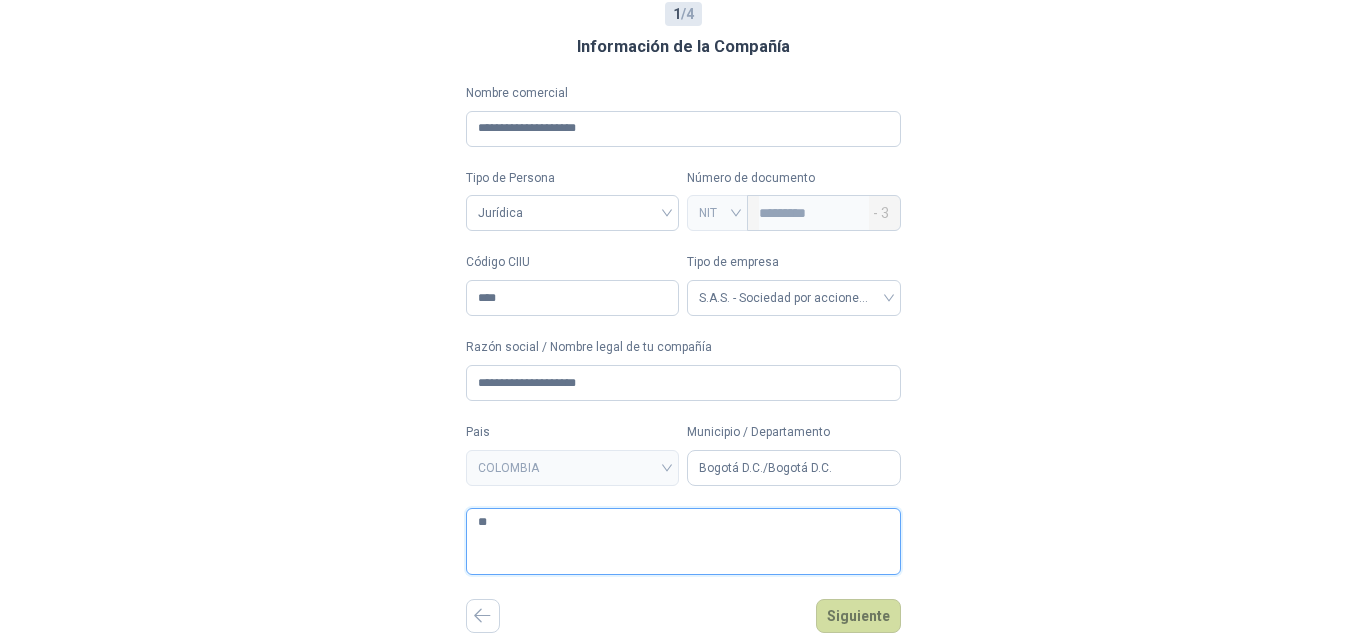 type 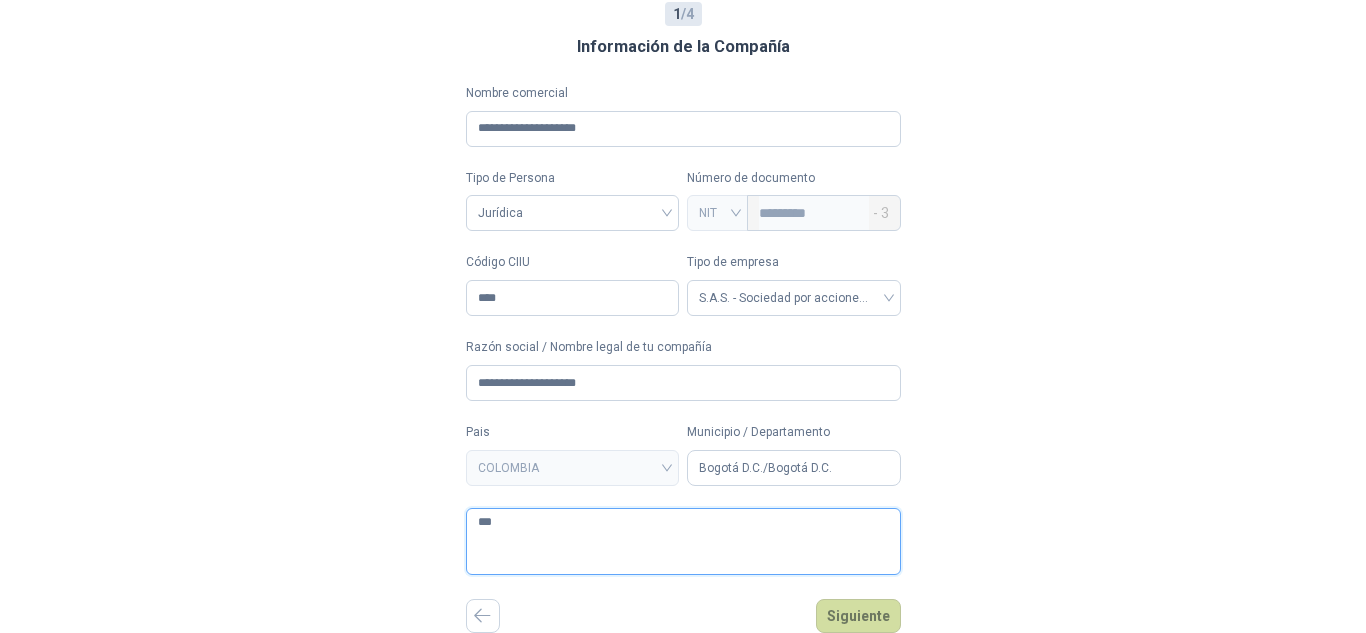 type 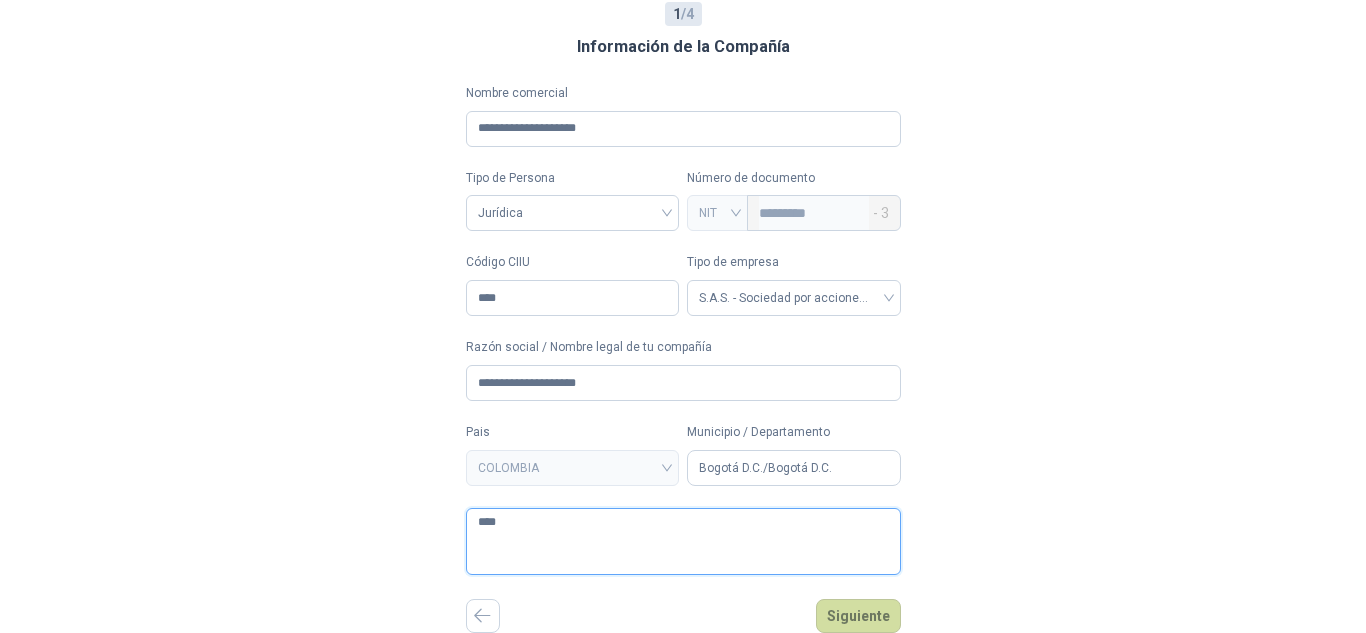type 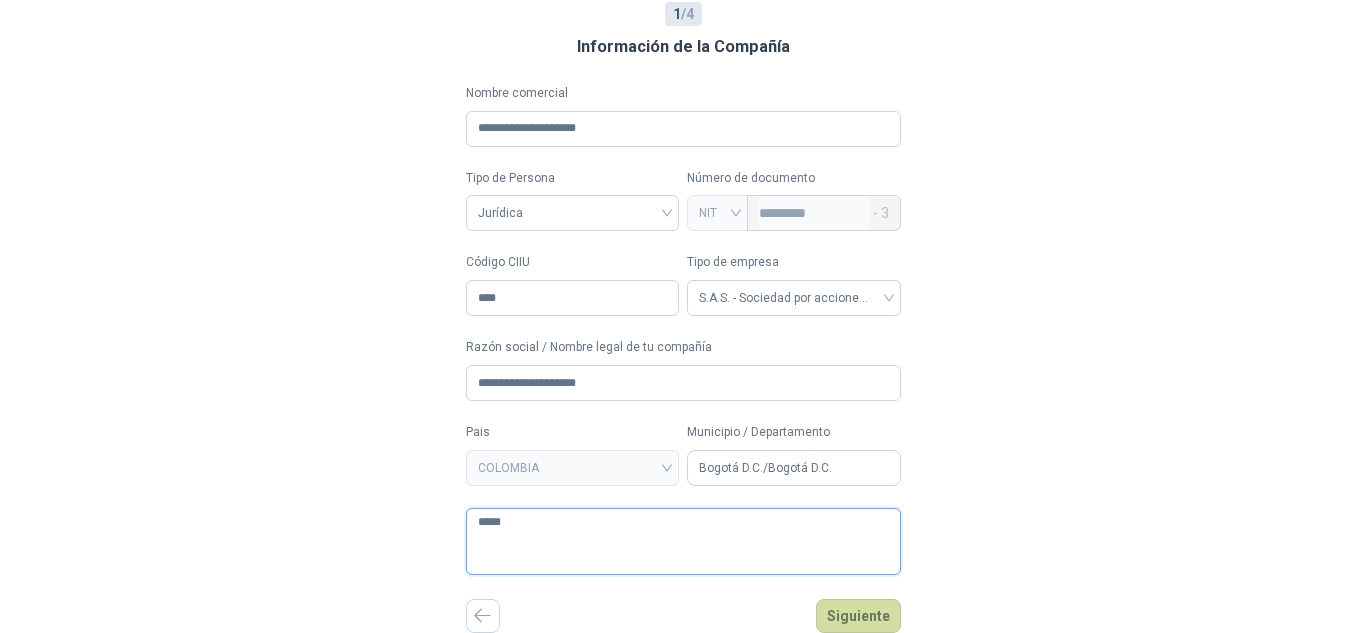 type 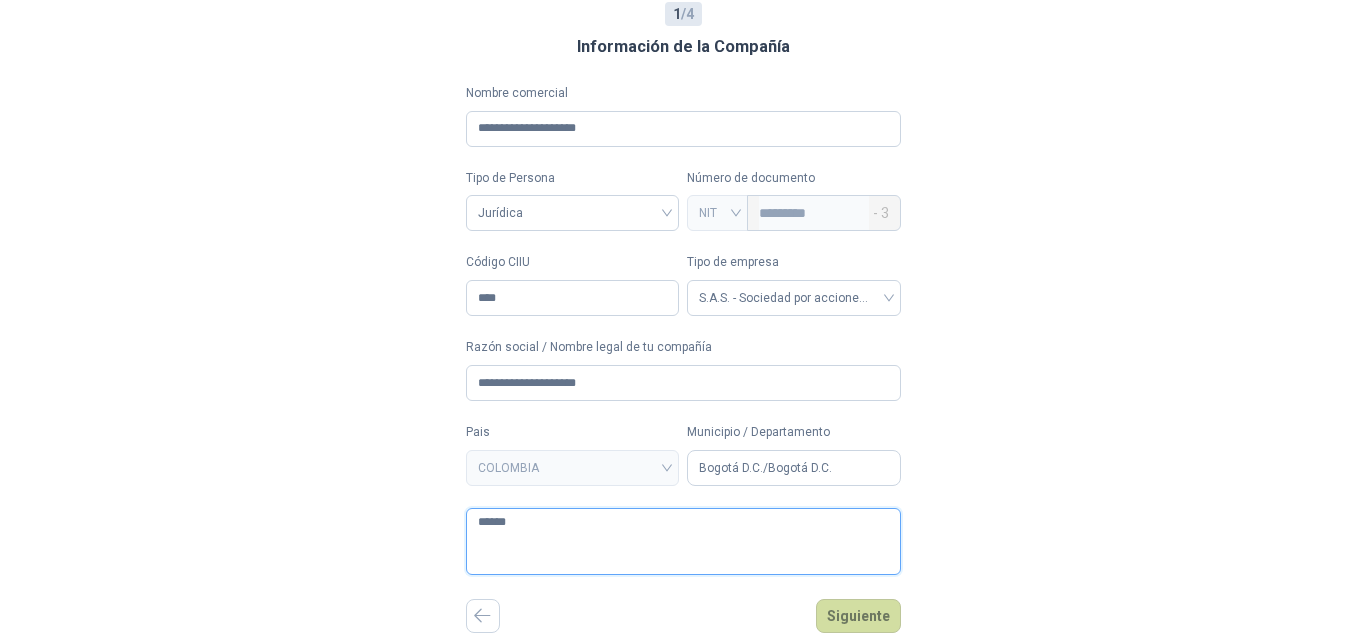 type 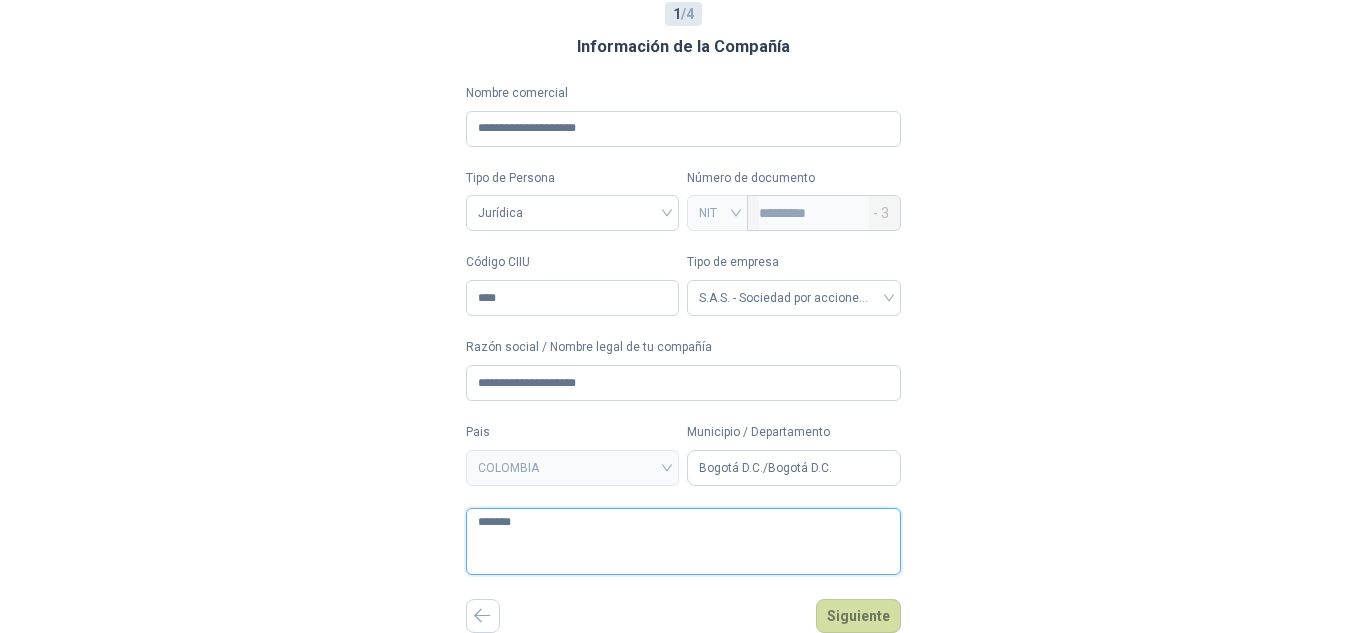 type 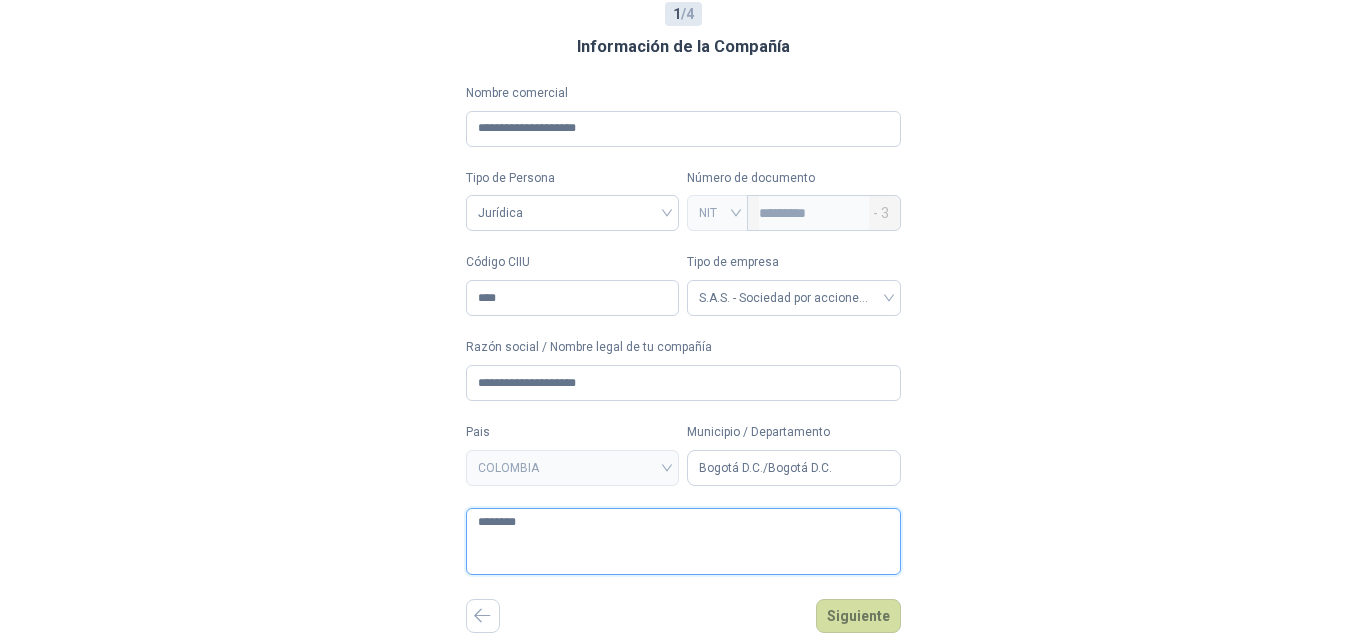 type 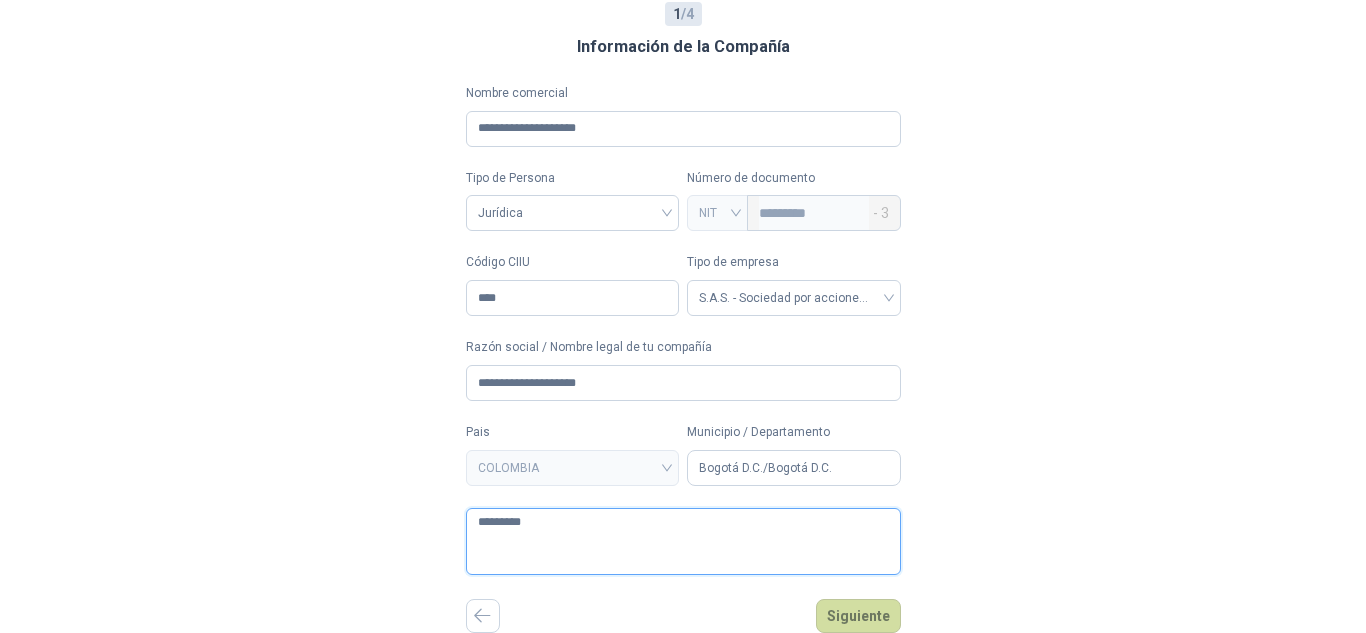 type 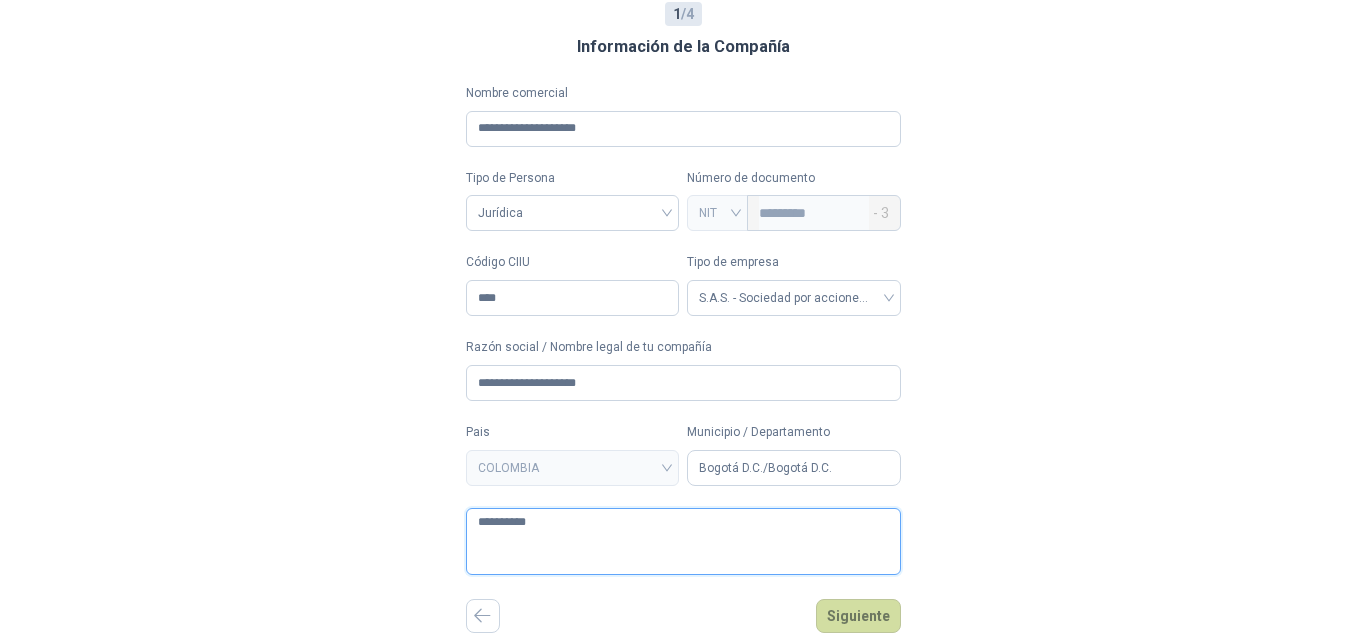 type 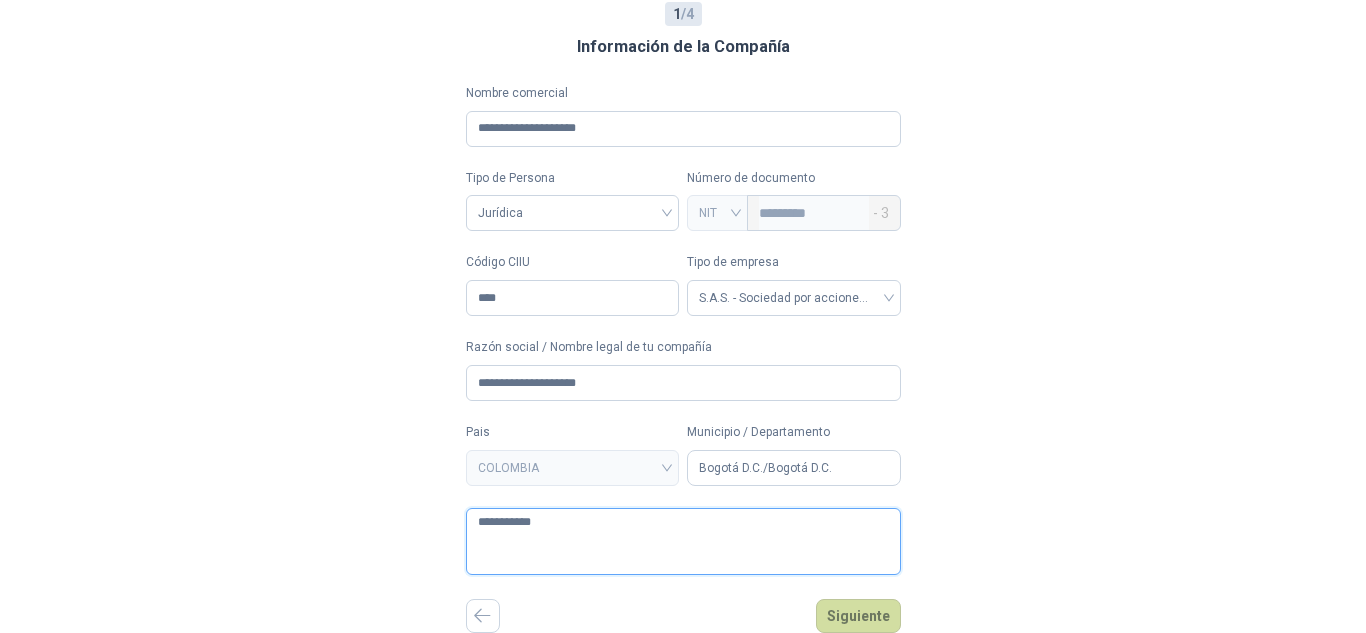 type 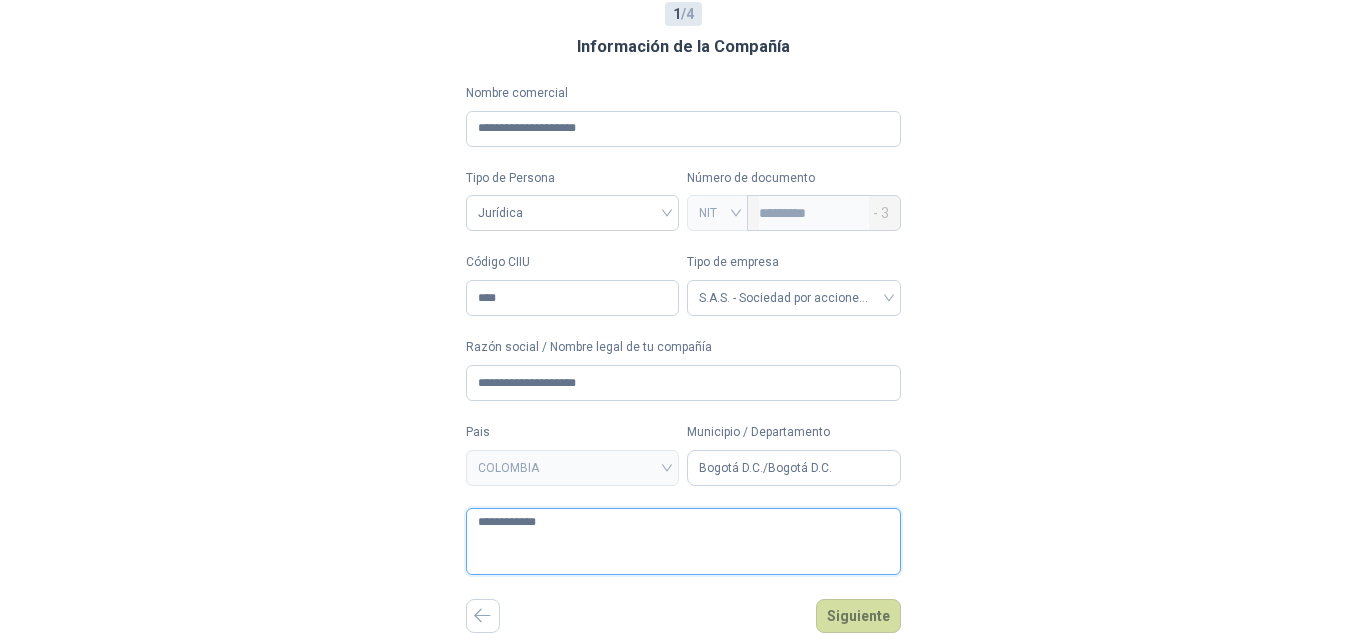 type 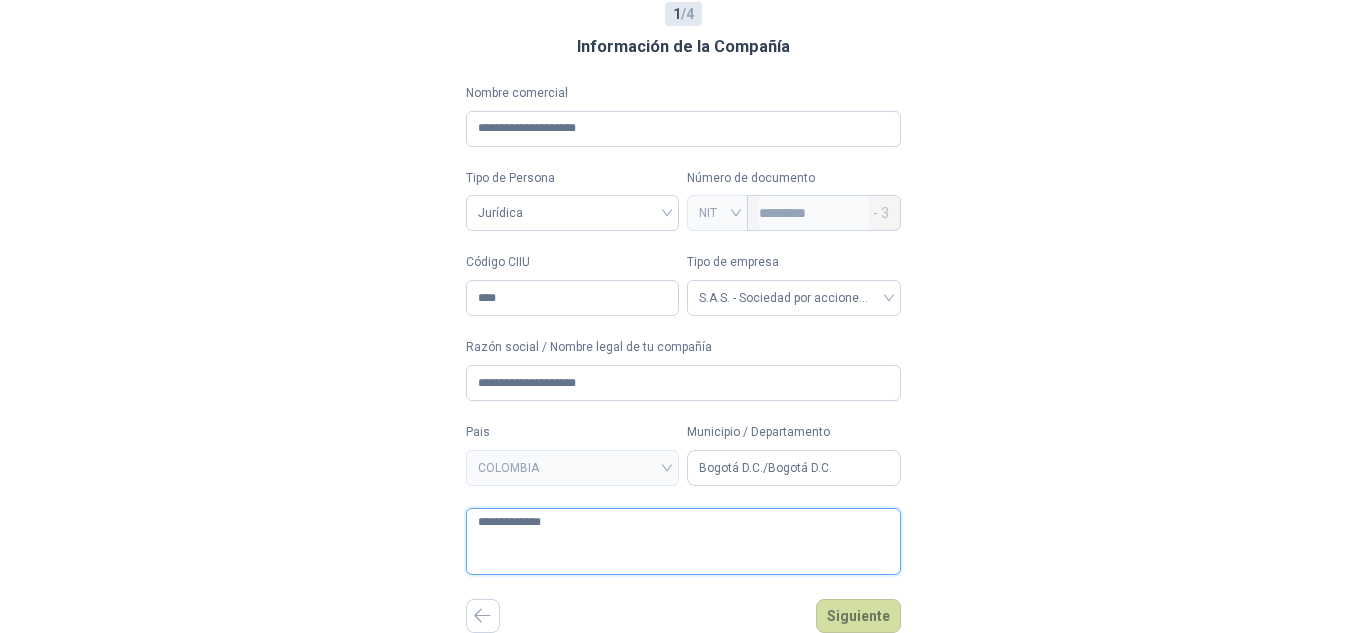 type 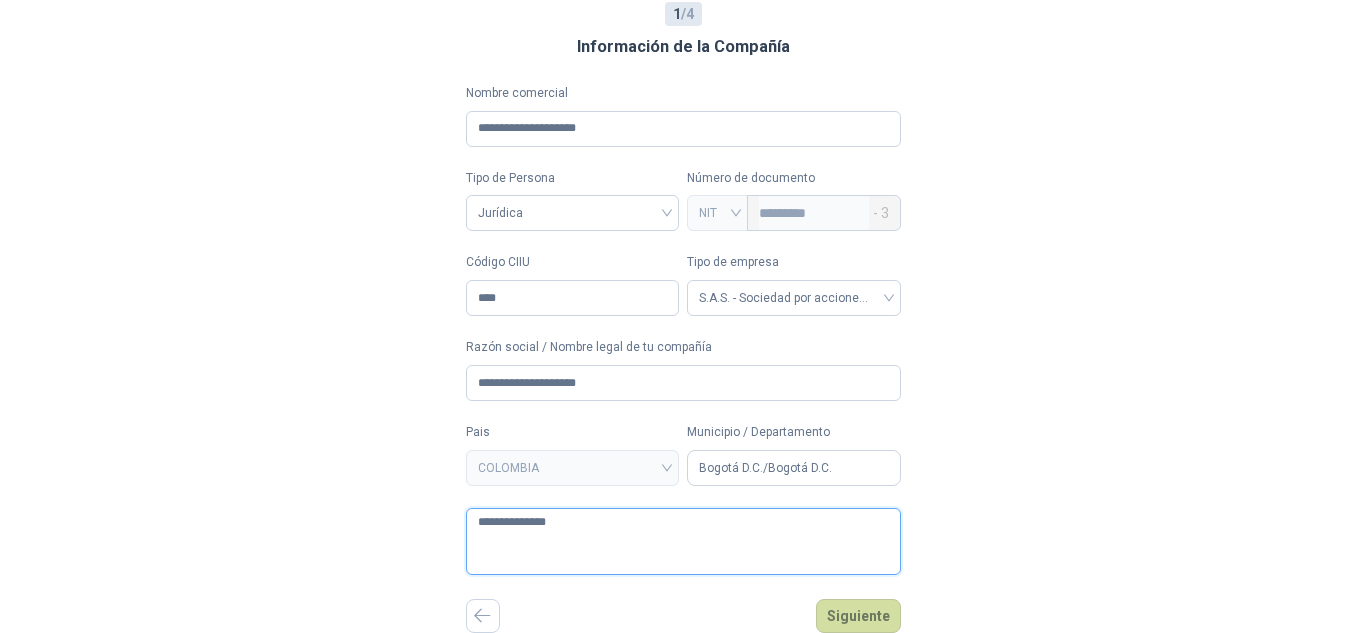 type 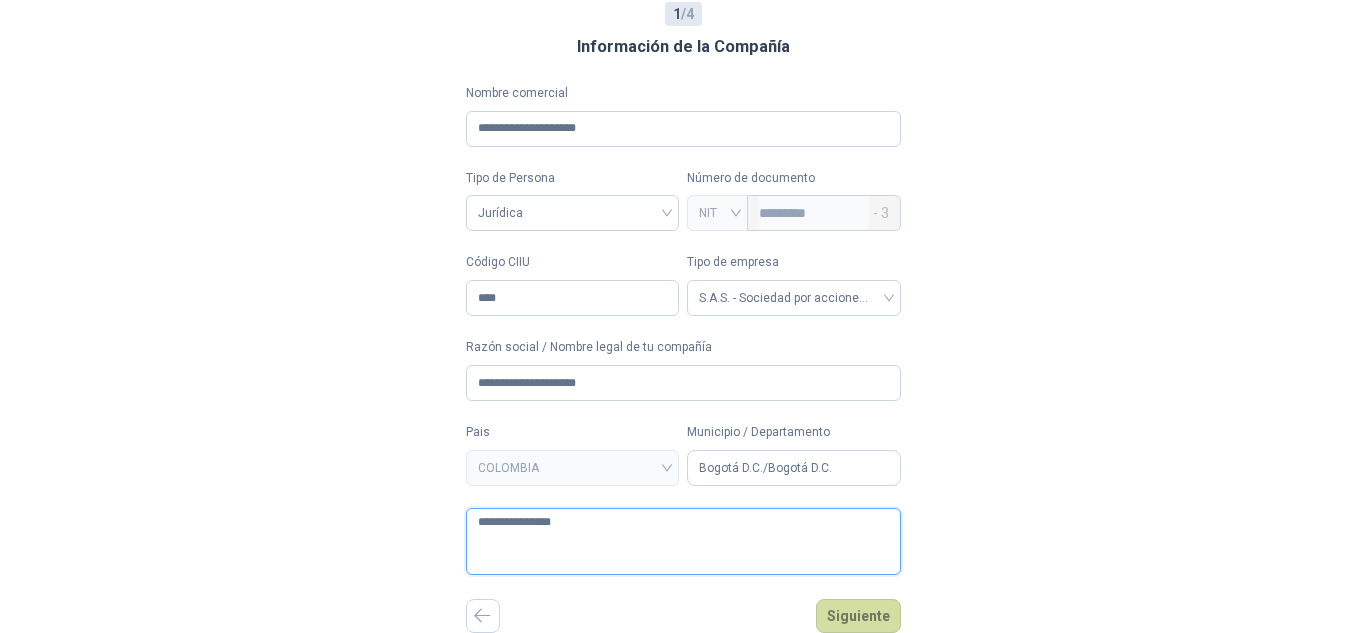 type 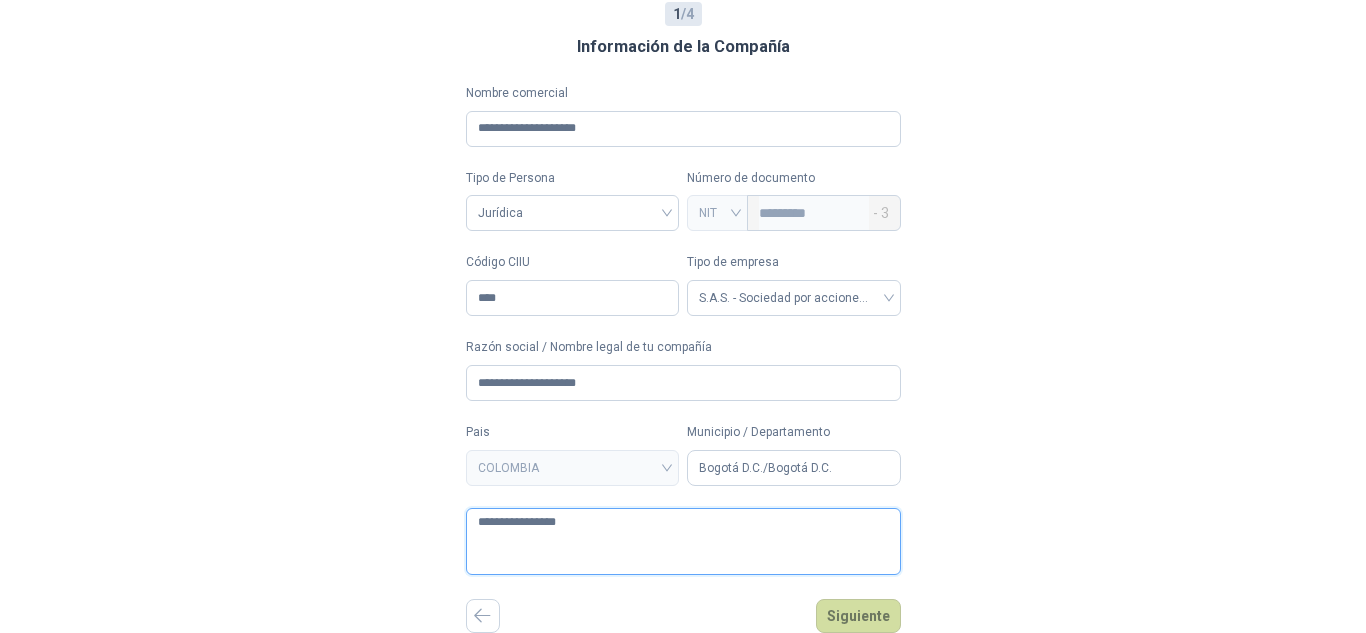 type 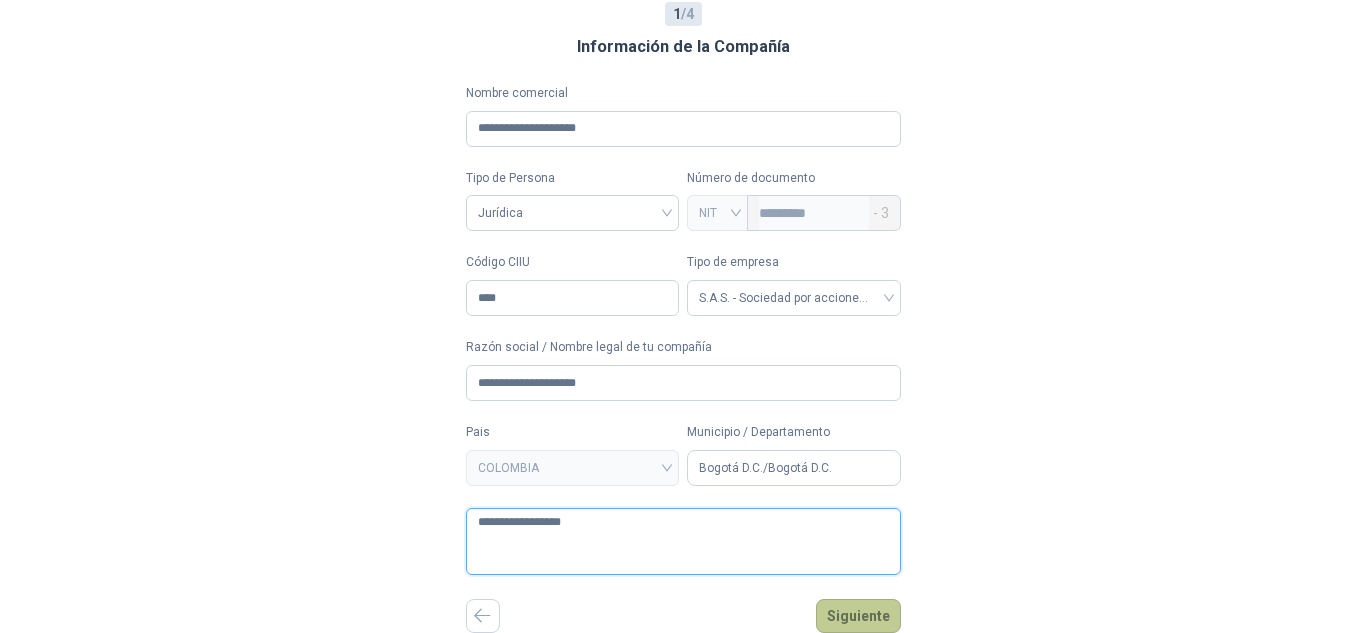 type on "**********" 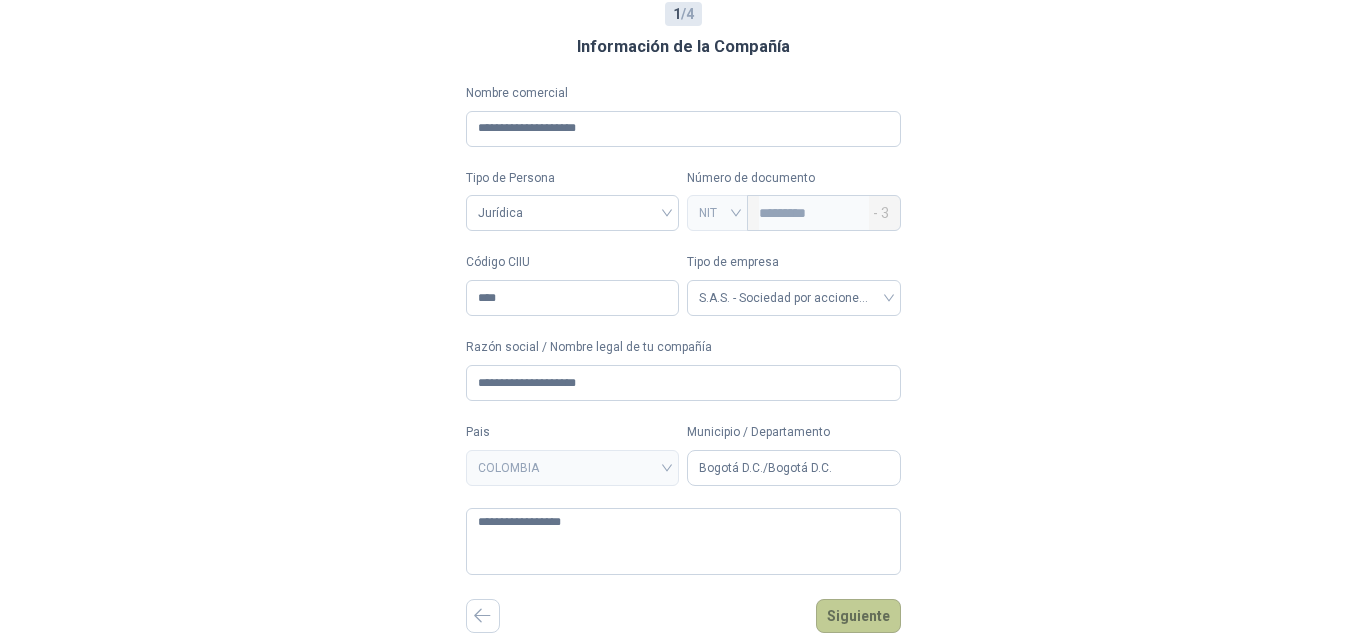 click on "Siguiente" at bounding box center [858, 616] 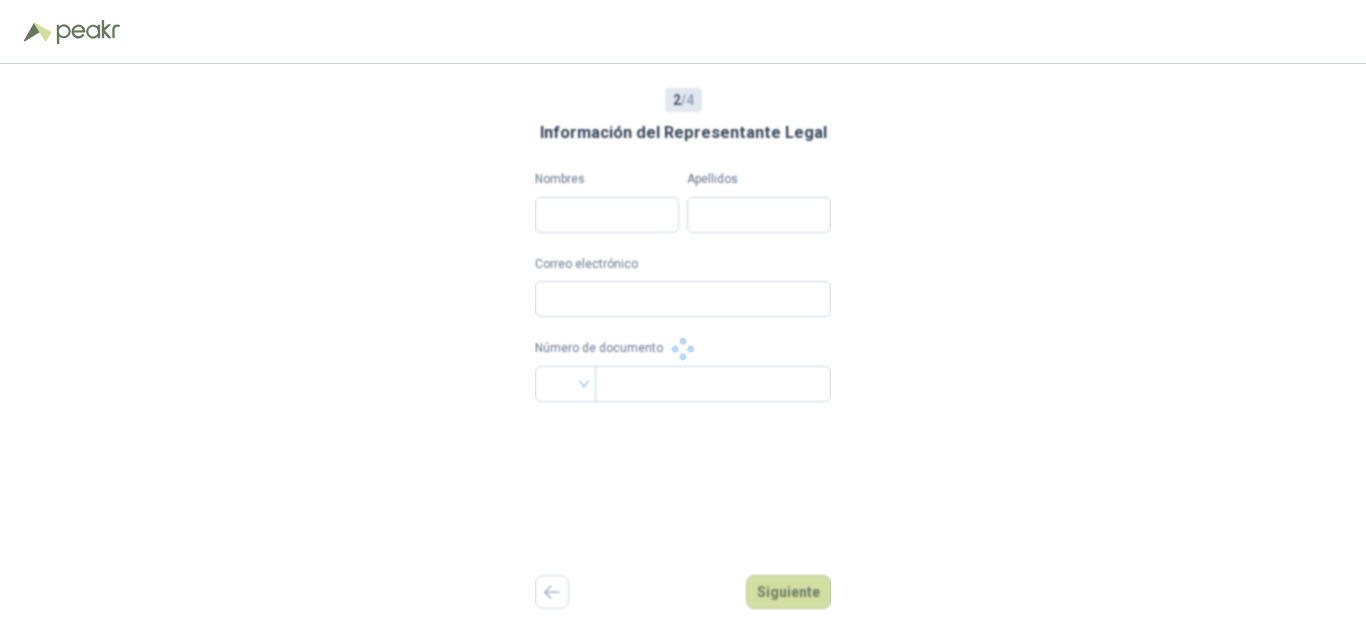 scroll, scrollTop: 0, scrollLeft: 0, axis: both 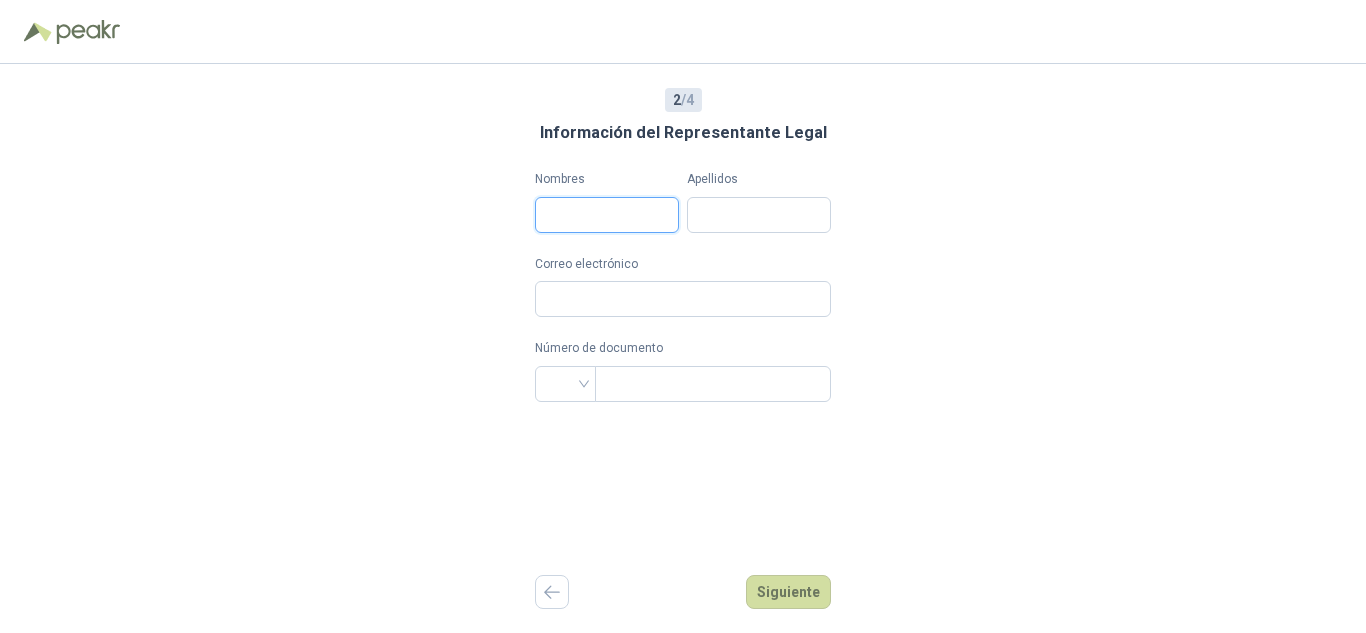 click on "Nombres" at bounding box center [607, 215] 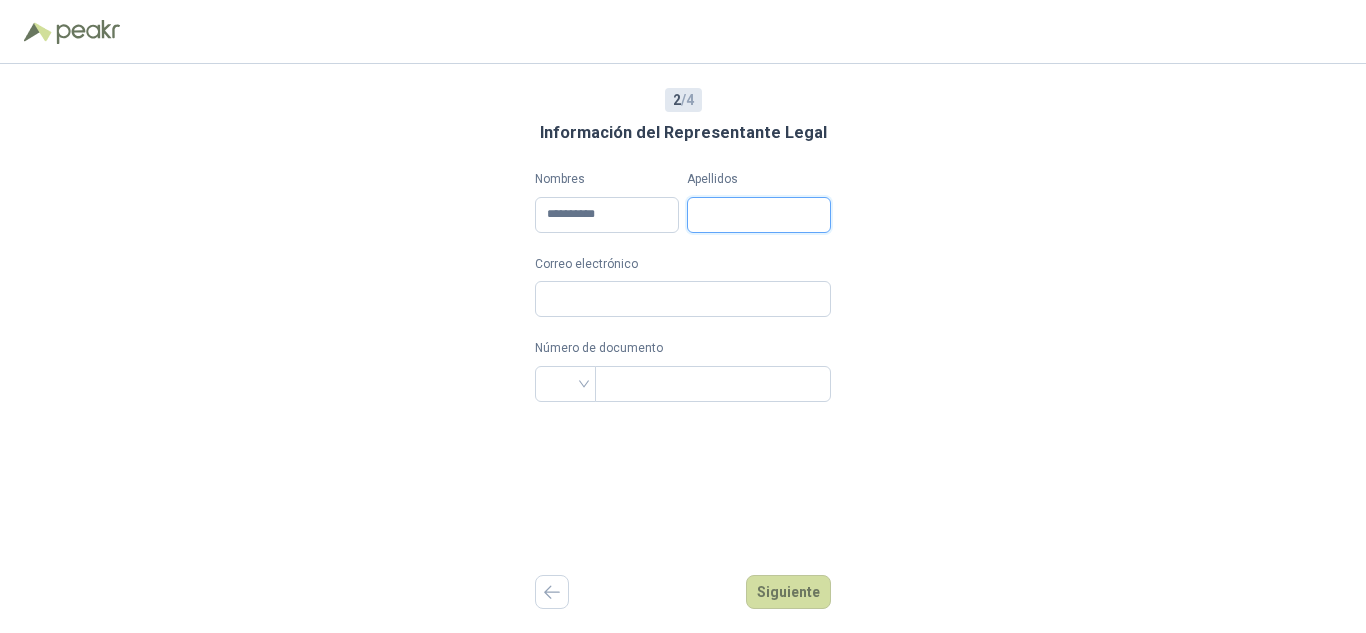 click on "Apellidos" at bounding box center [759, 215] 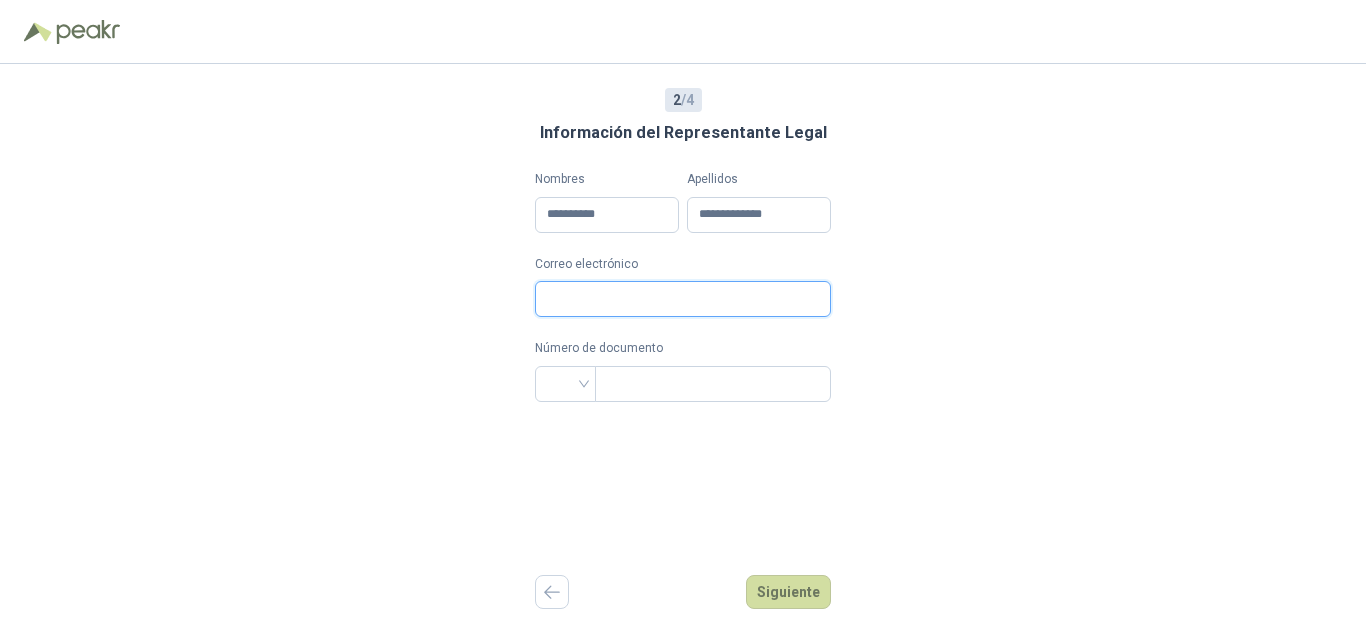 click on "Correo electrónico" at bounding box center [683, 299] 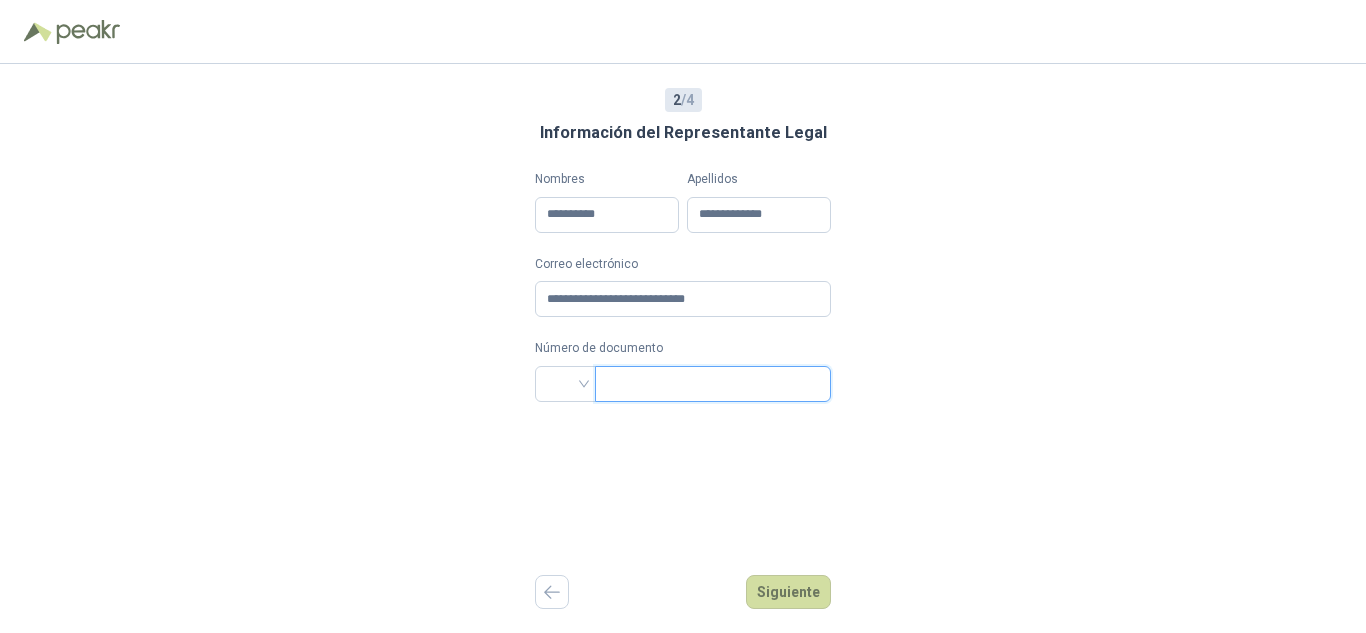 drag, startPoint x: 635, startPoint y: 390, endPoint x: 586, endPoint y: 389, distance: 49.010204 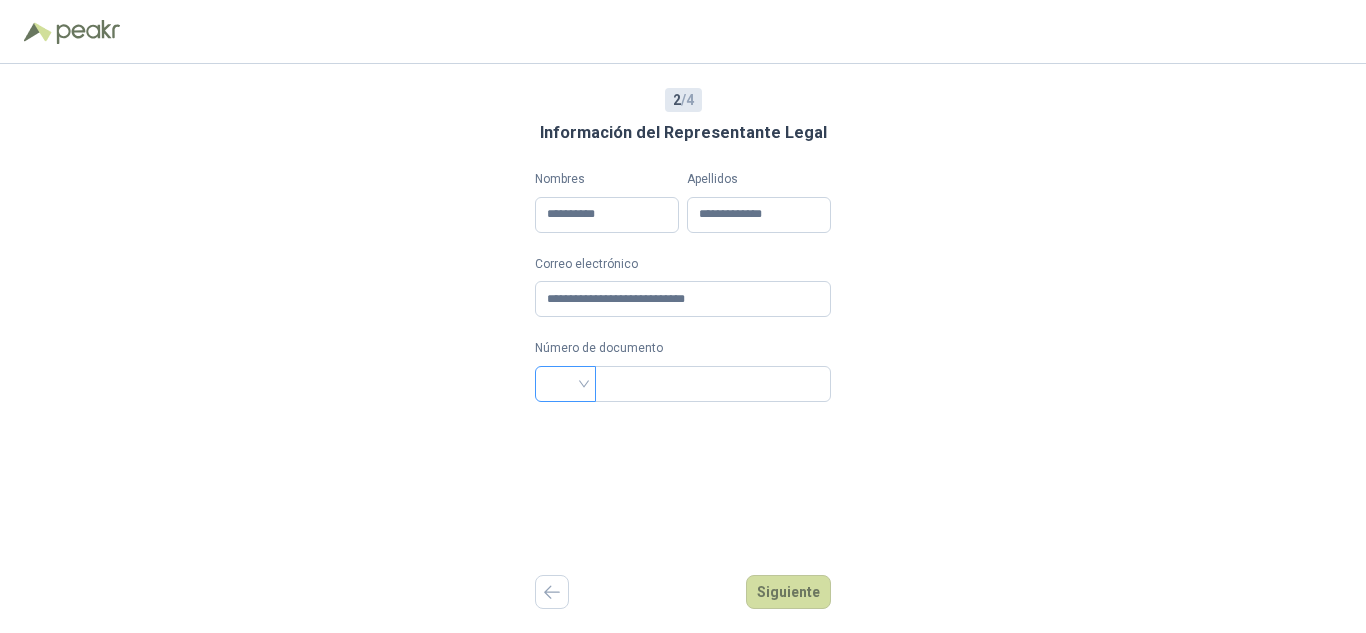 click at bounding box center (565, 382) 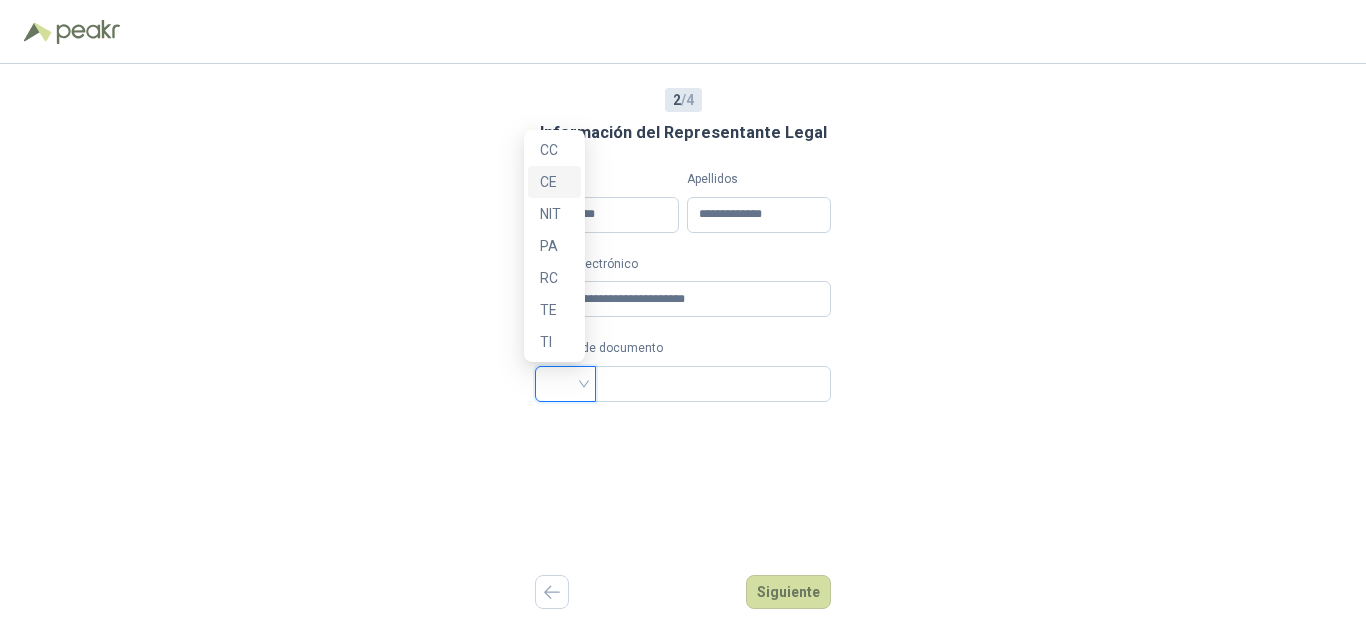 click on "CE" at bounding box center (554, 182) 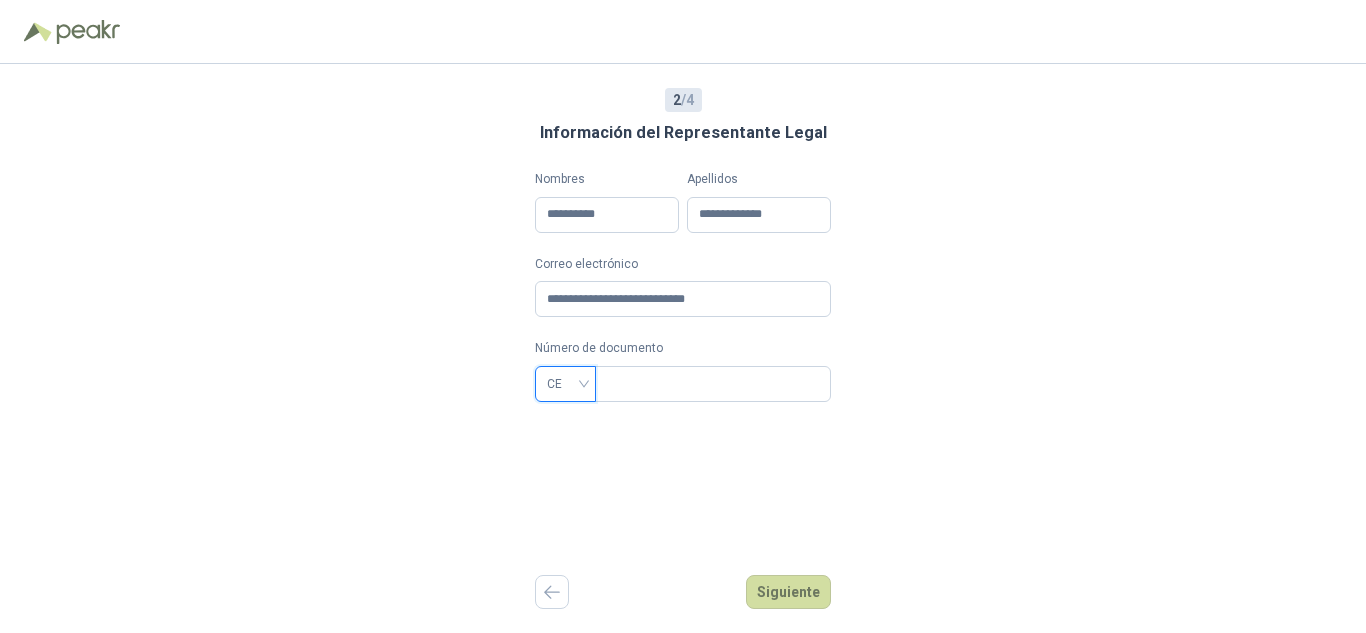 click on "CE" at bounding box center (565, 384) 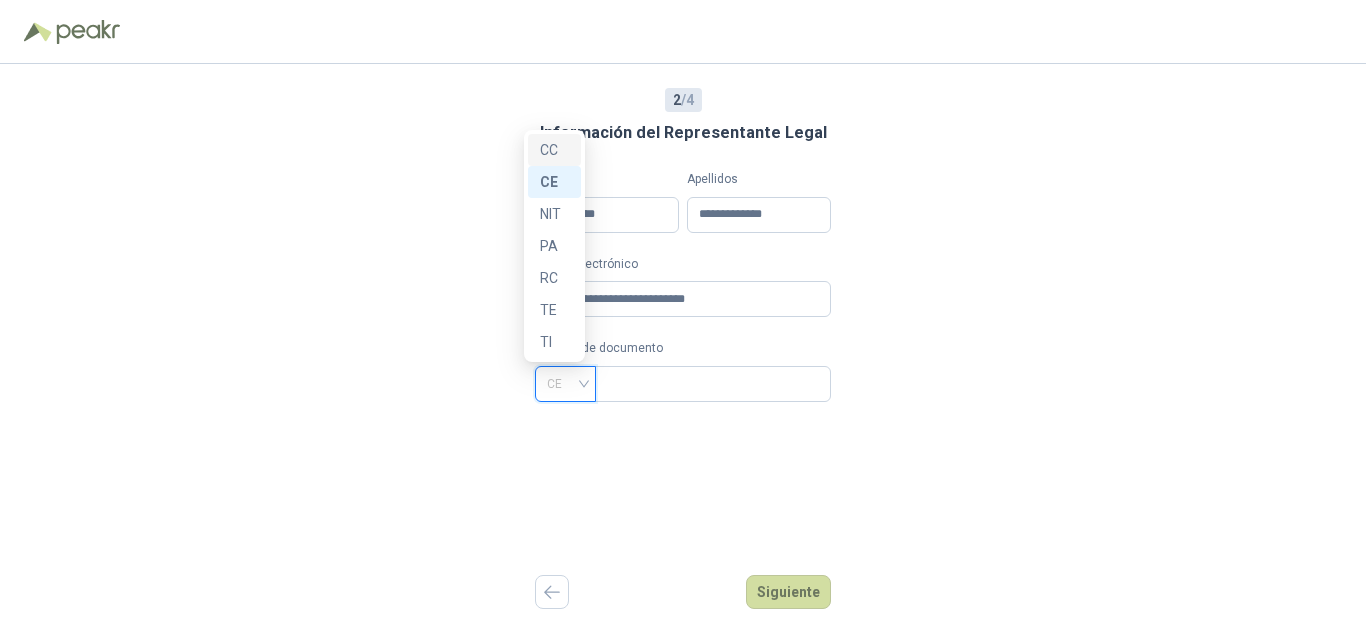 click on "CC" at bounding box center (554, 150) 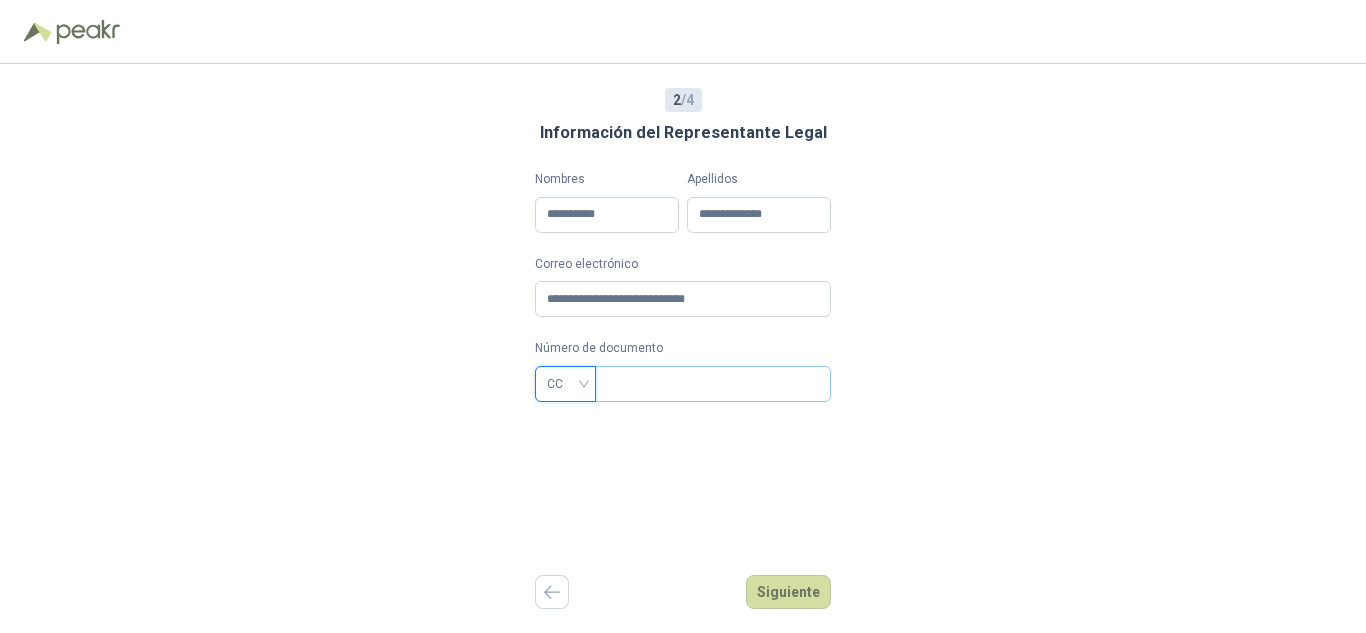 click at bounding box center [713, 384] 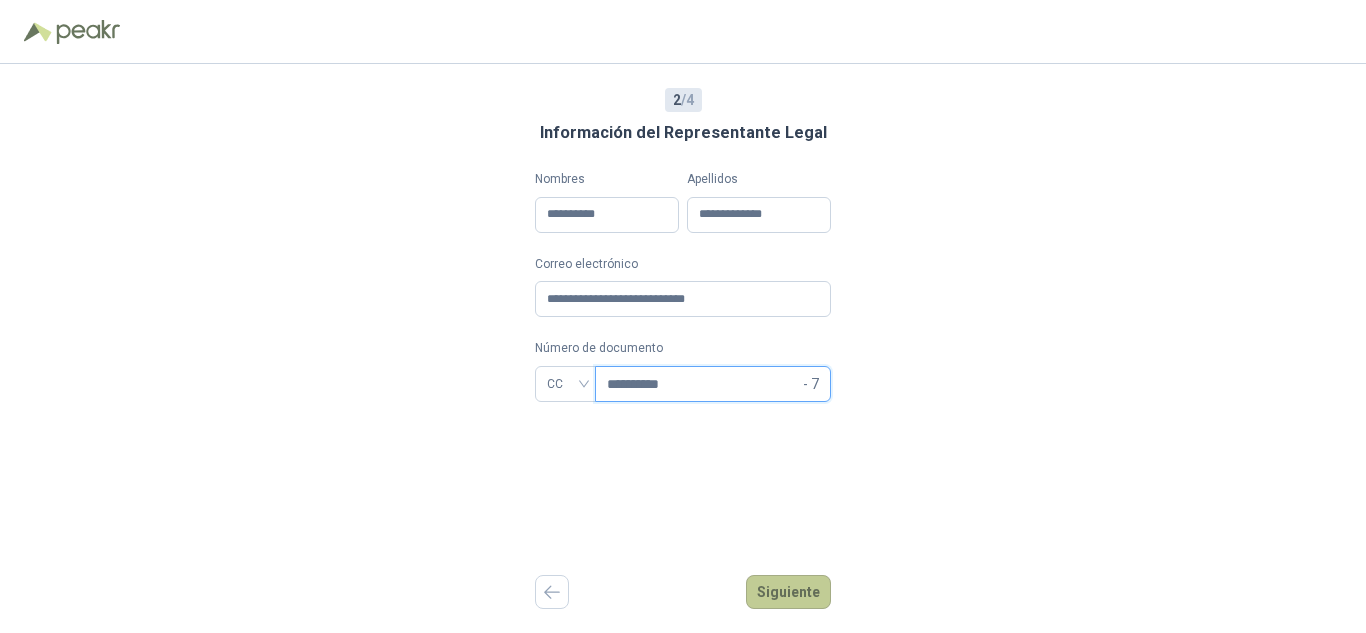type on "**********" 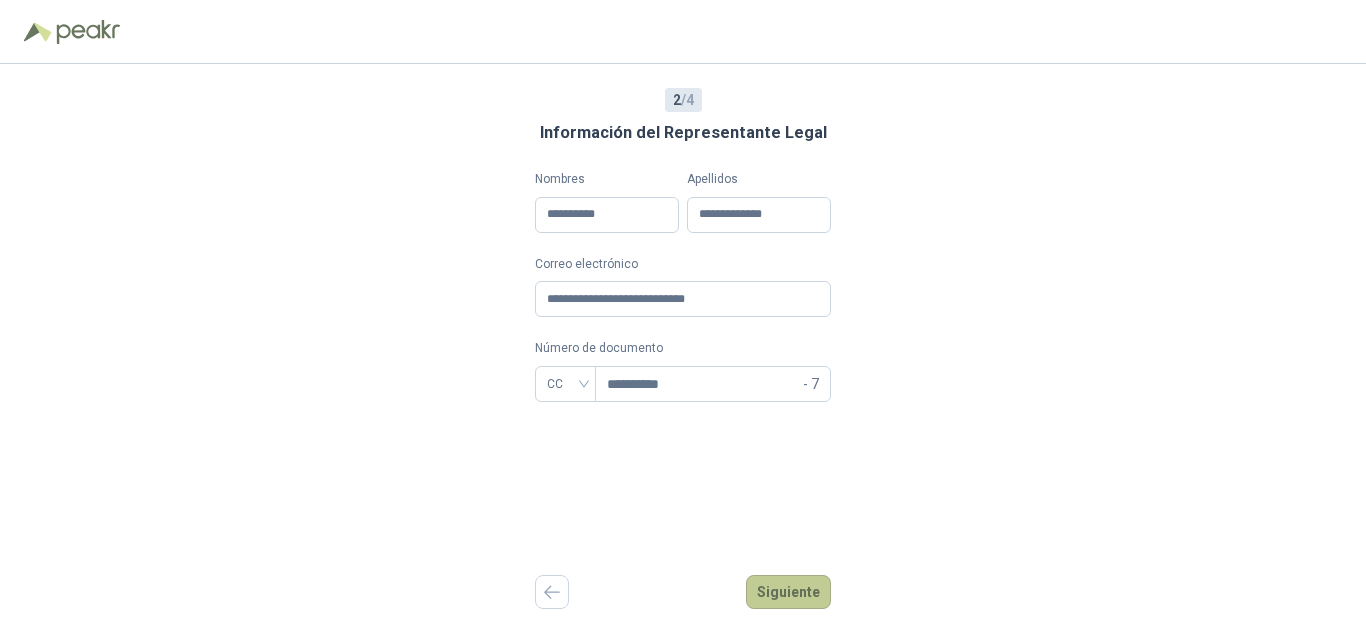 click on "Siguiente" at bounding box center [788, 592] 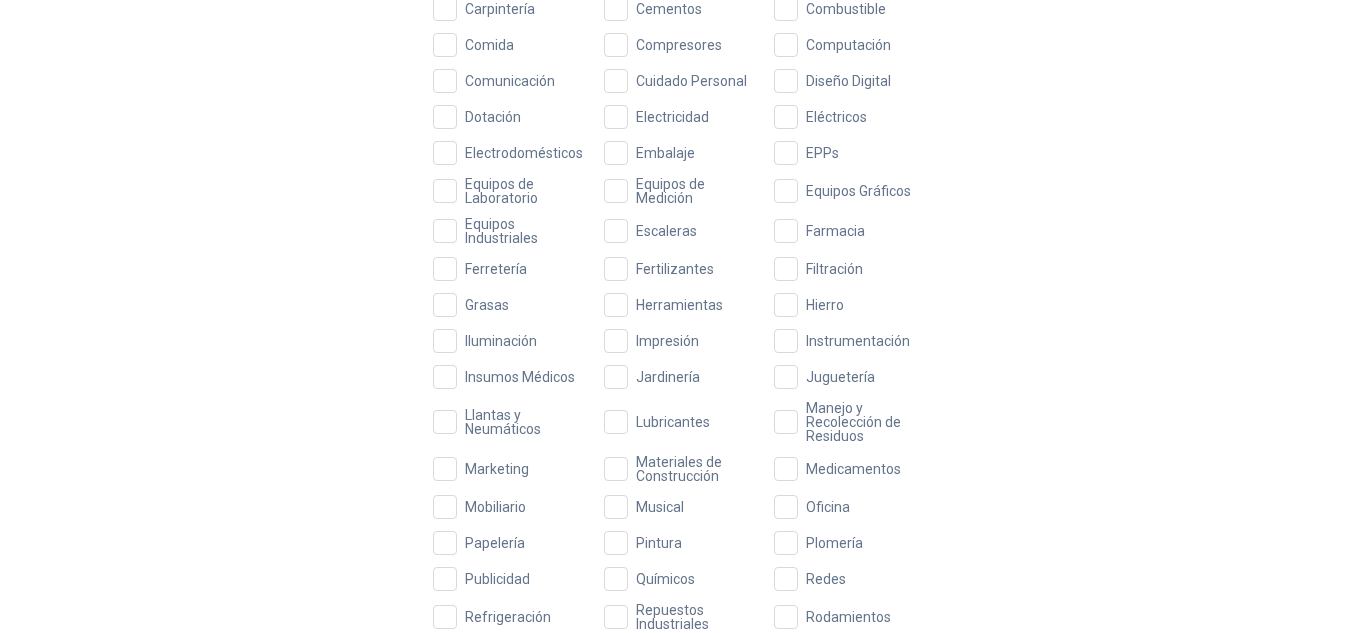 scroll, scrollTop: 108, scrollLeft: 0, axis: vertical 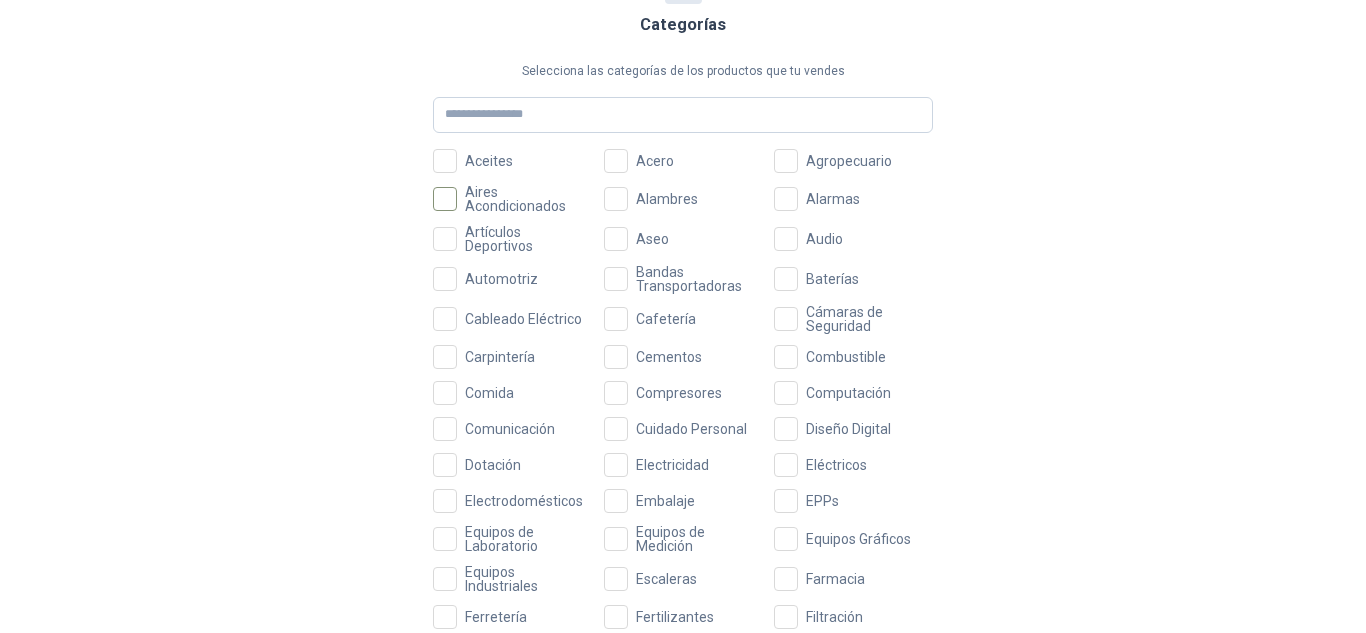 click on "Aires Acondicionados" at bounding box center [524, 199] 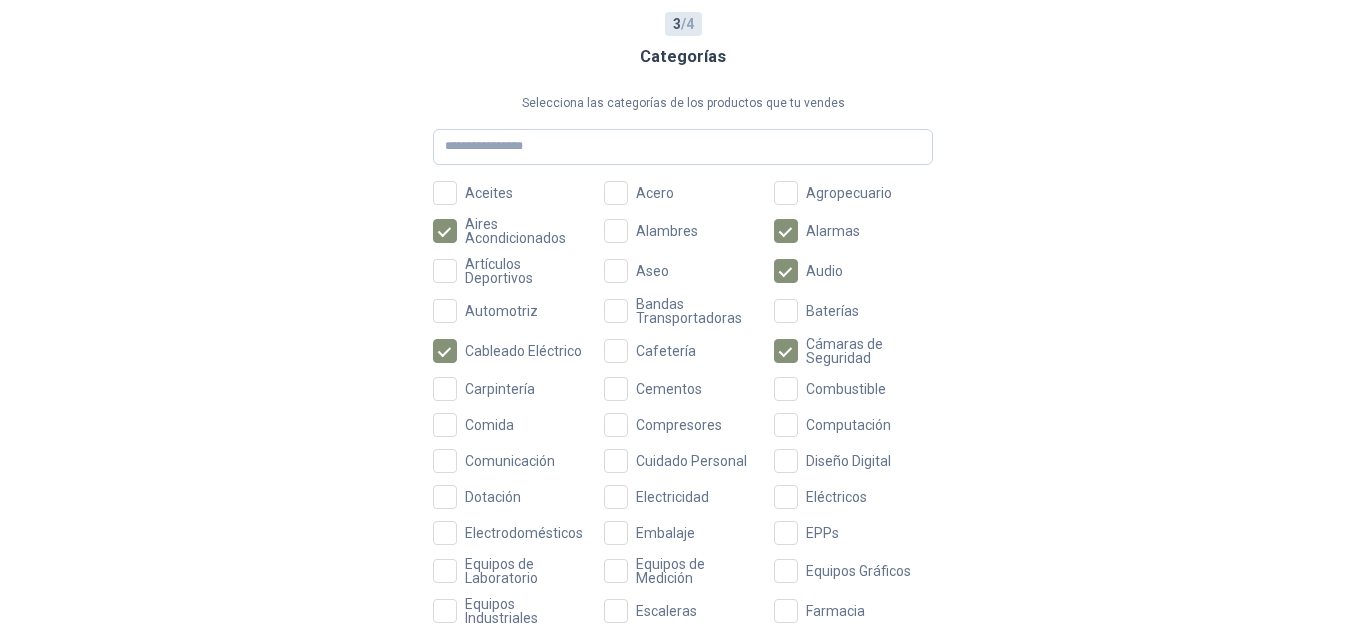 scroll, scrollTop: 108, scrollLeft: 0, axis: vertical 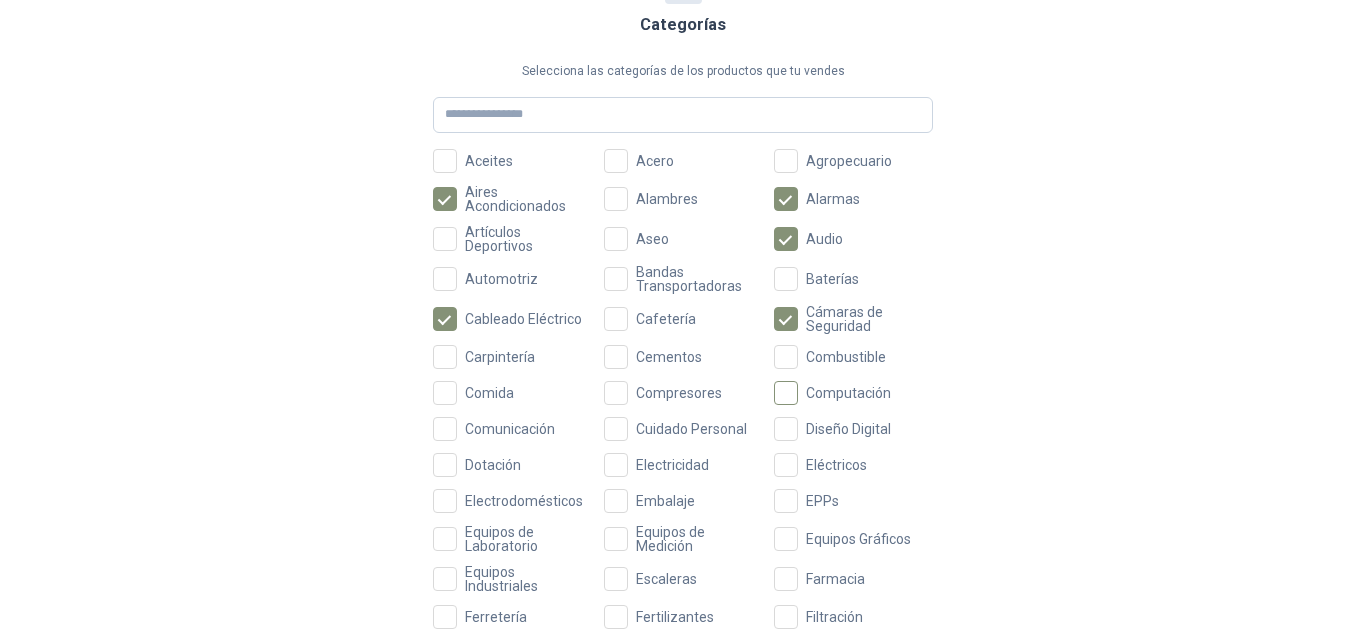 click on "Computación" at bounding box center (848, 393) 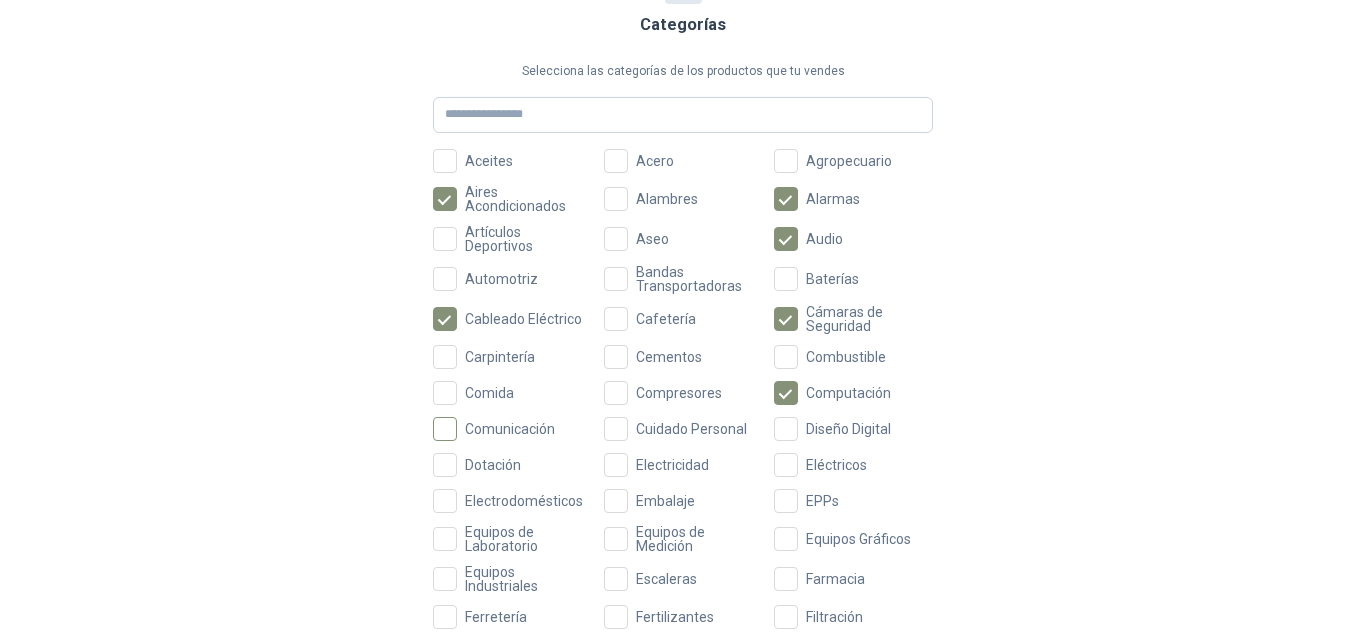 click on "Comunicación" at bounding box center (510, 429) 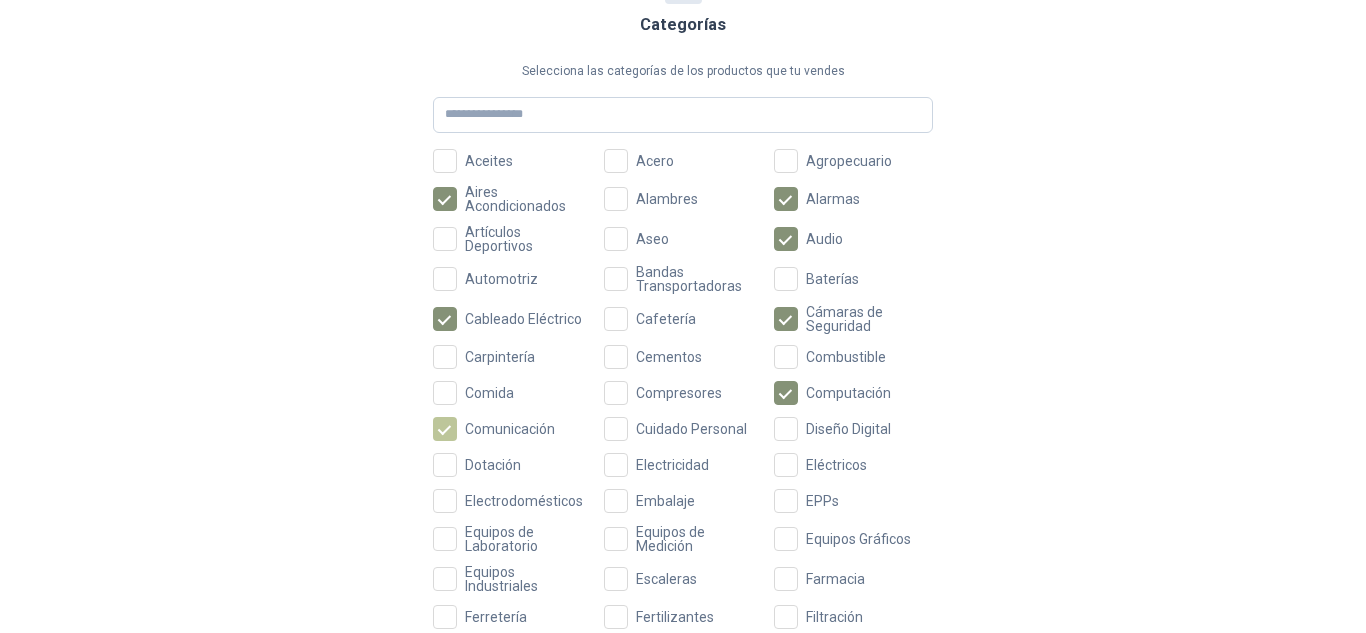 click on "Comunicación" at bounding box center (510, 429) 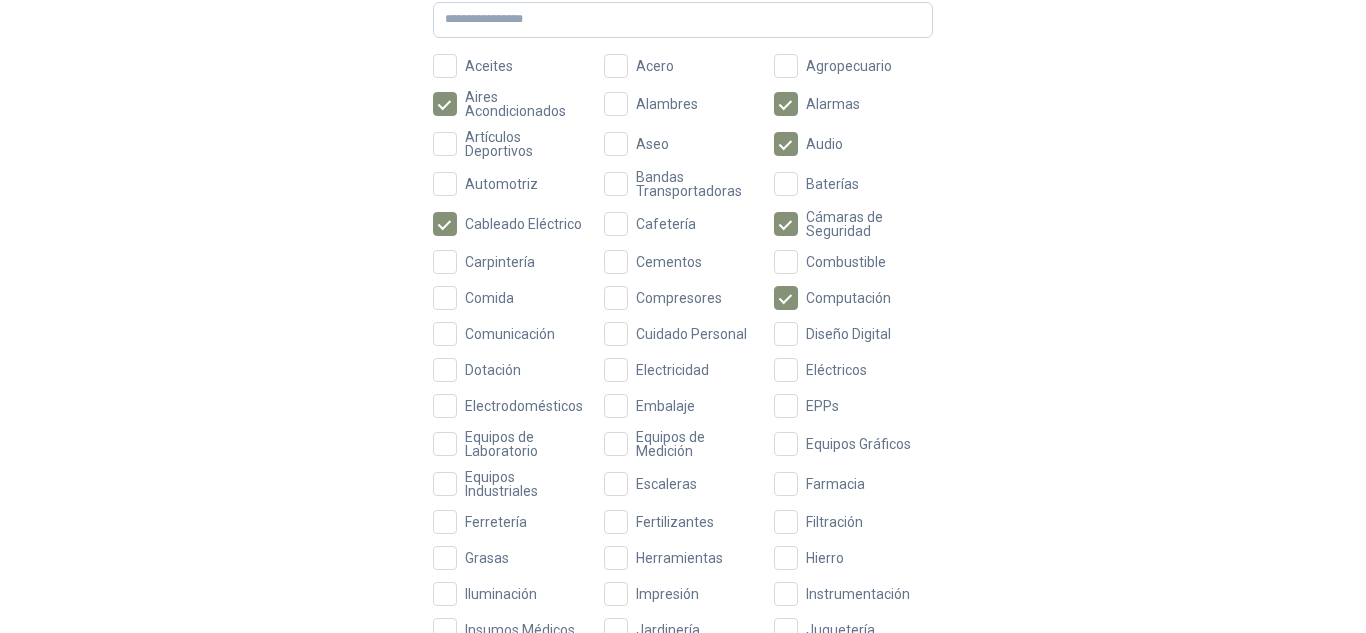 scroll, scrollTop: 208, scrollLeft: 0, axis: vertical 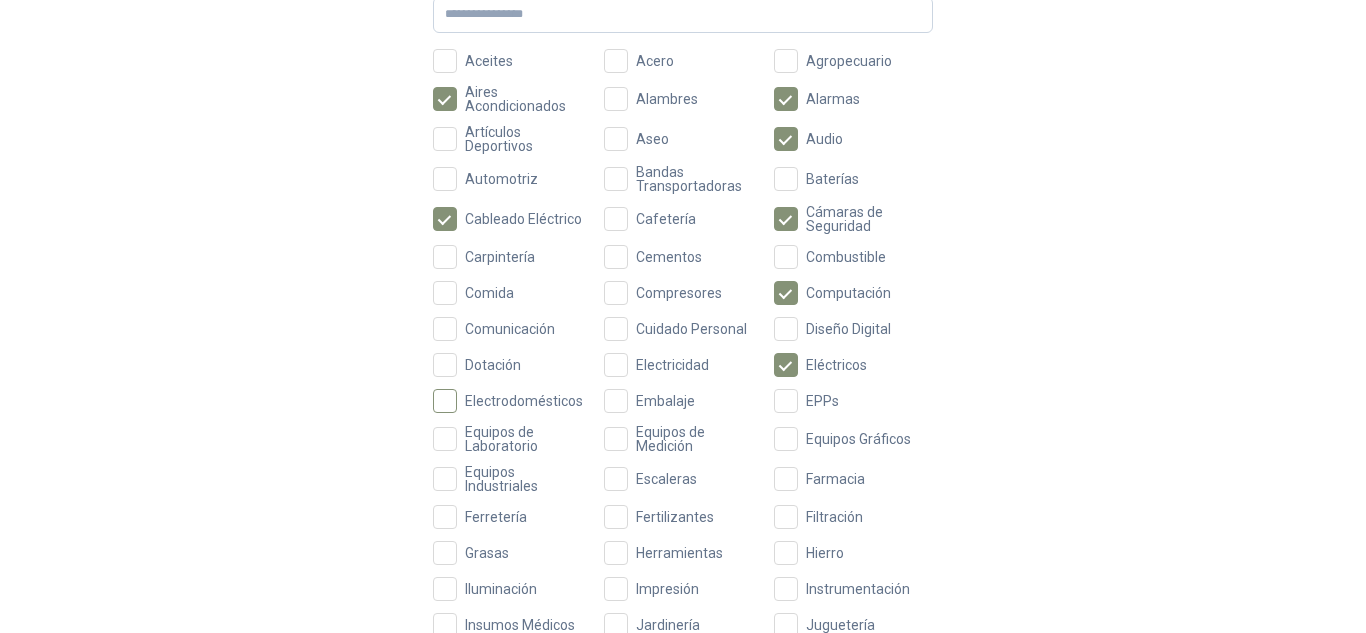 click on "Electrodomésticos" at bounding box center [524, 401] 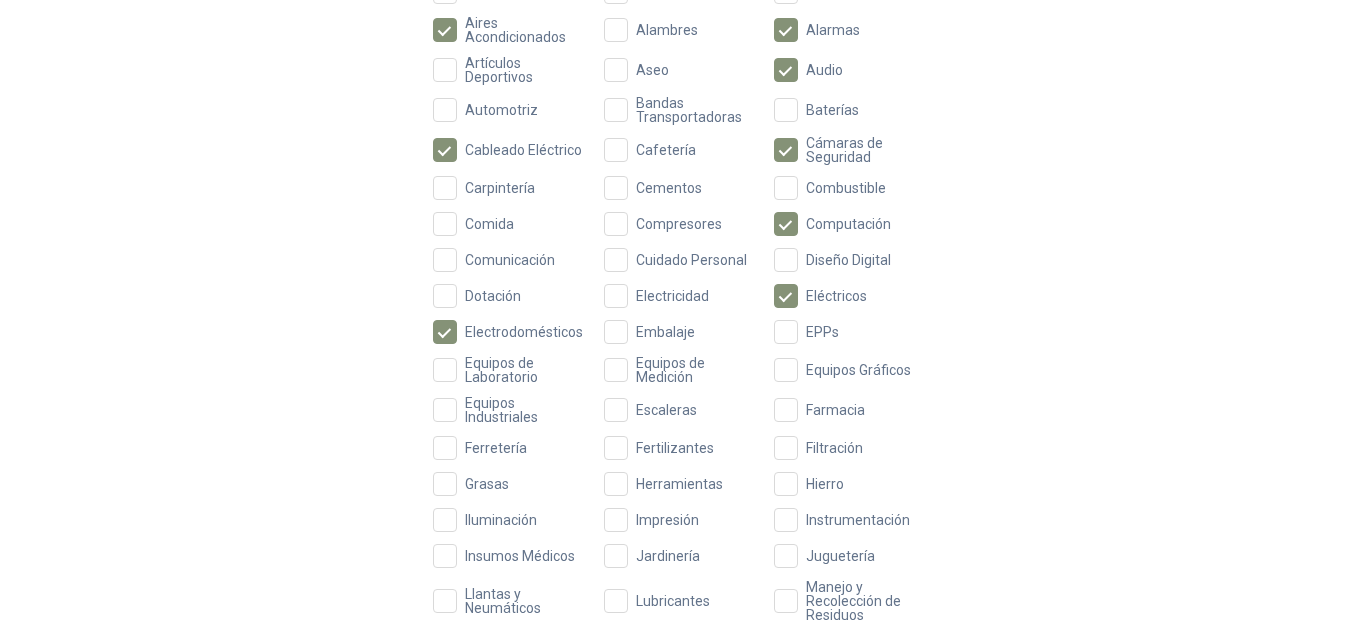 scroll, scrollTop: 308, scrollLeft: 0, axis: vertical 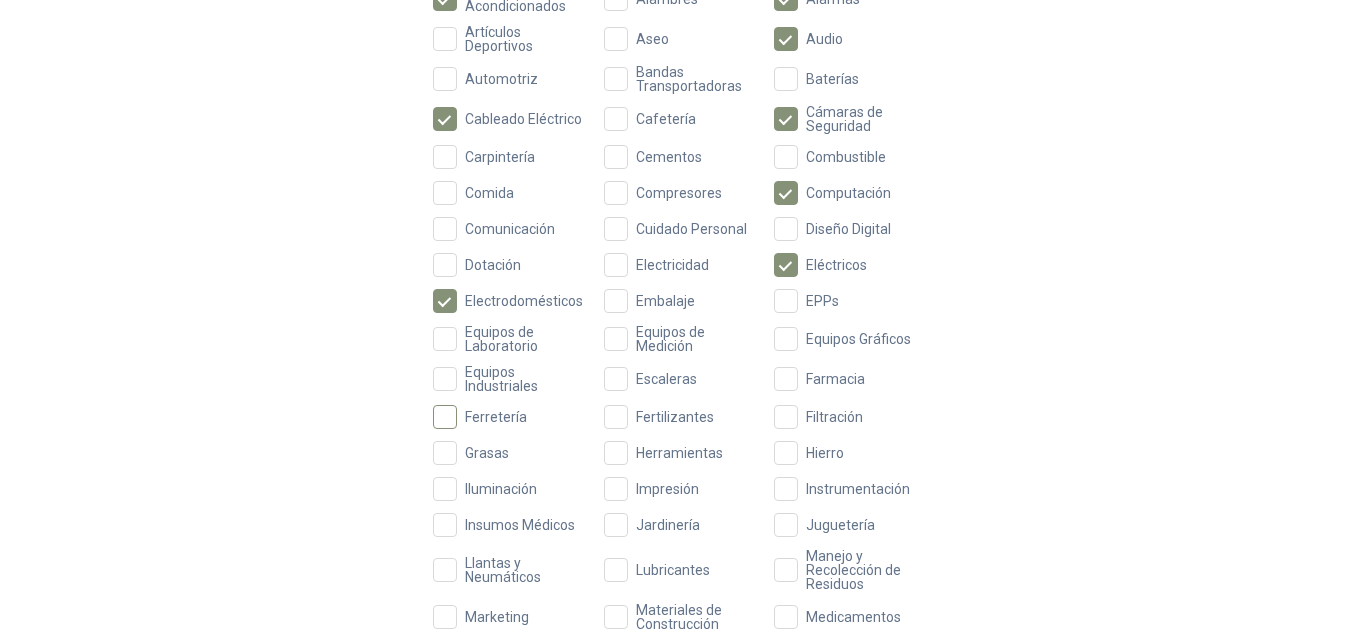 click on "Ferretería" at bounding box center [496, 417] 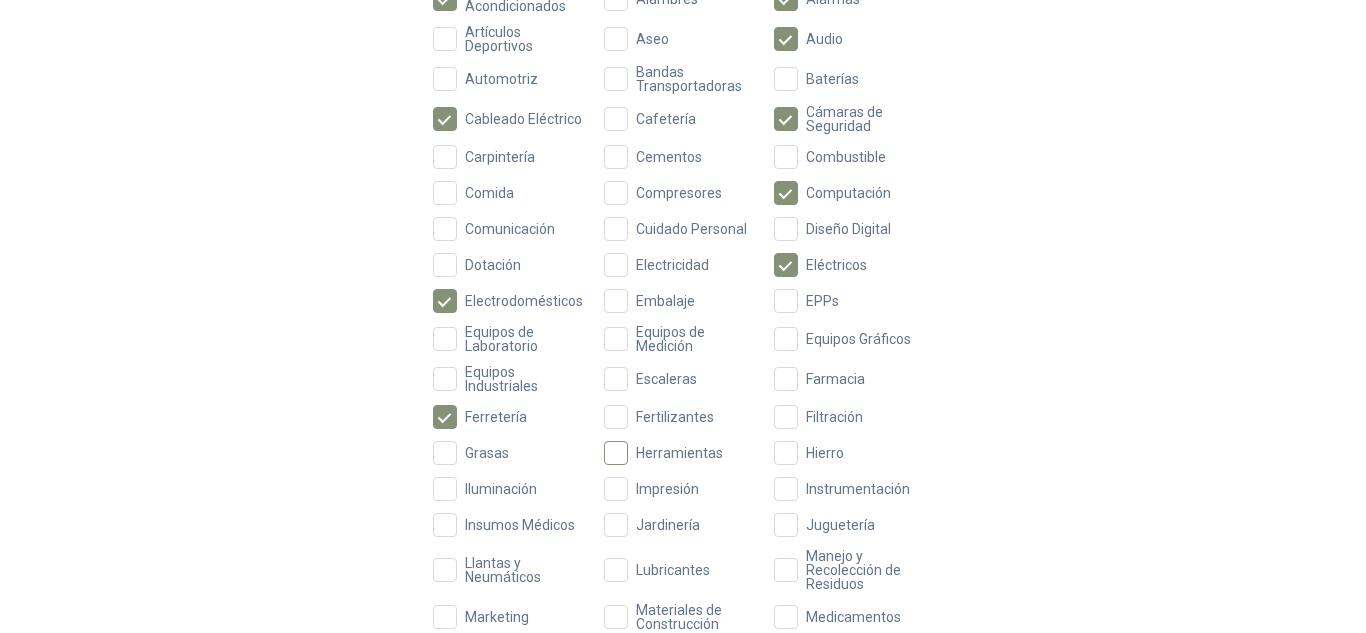 click on "Herramientas" at bounding box center [679, 453] 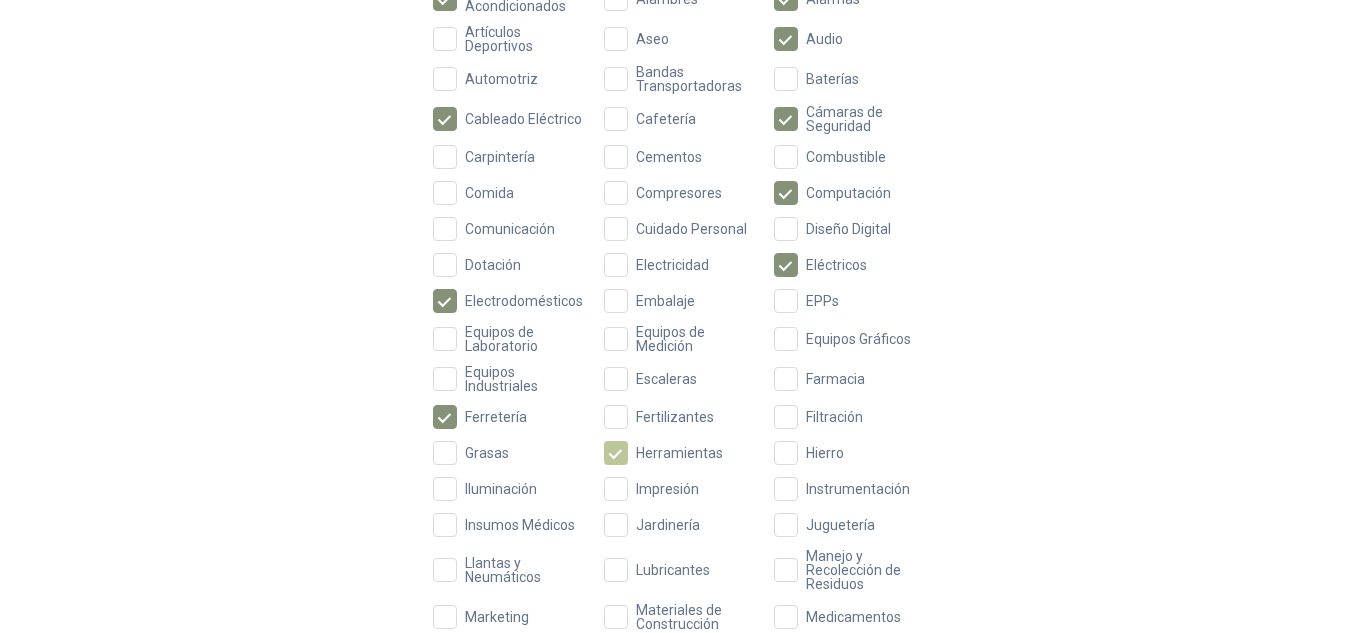 scroll, scrollTop: 408, scrollLeft: 0, axis: vertical 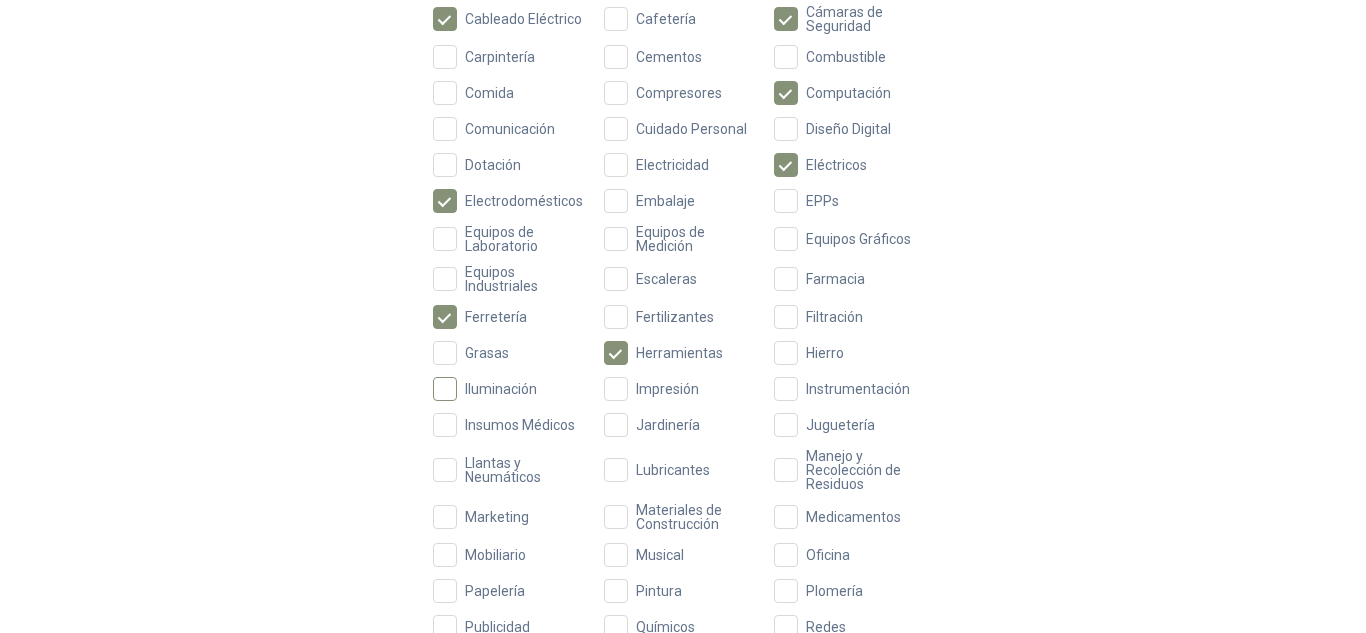 click on "Iluminación" at bounding box center [501, 389] 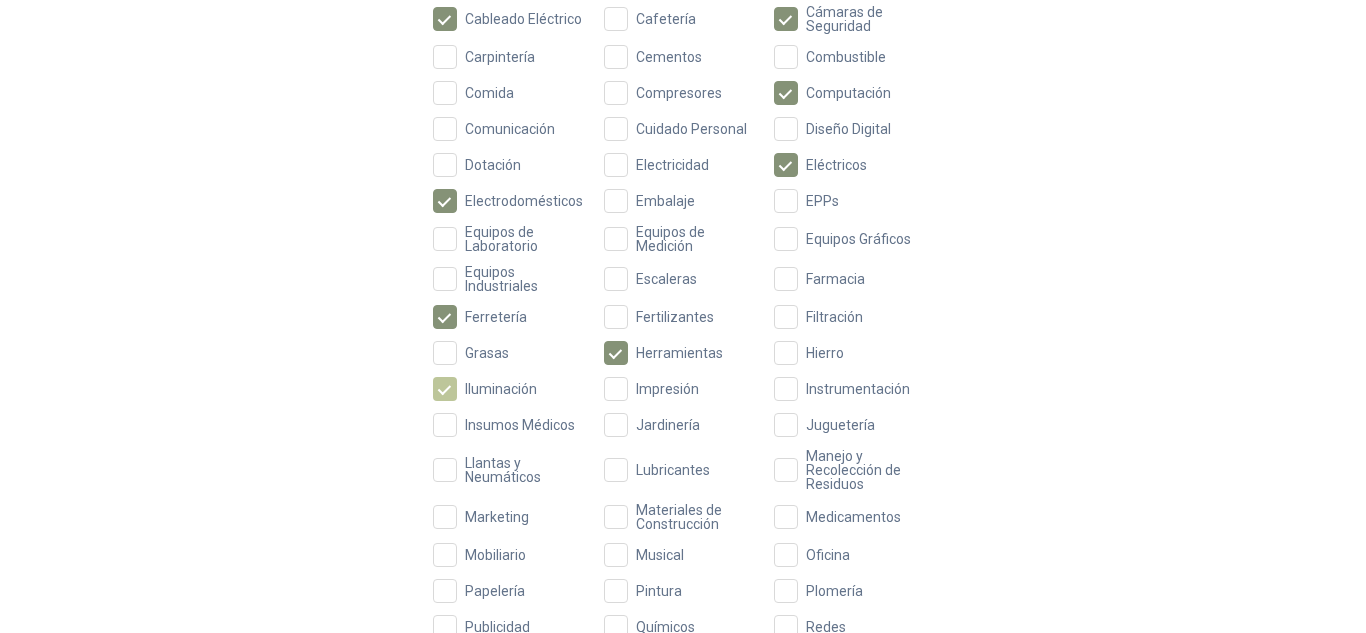 click on "Iluminación" at bounding box center (501, 389) 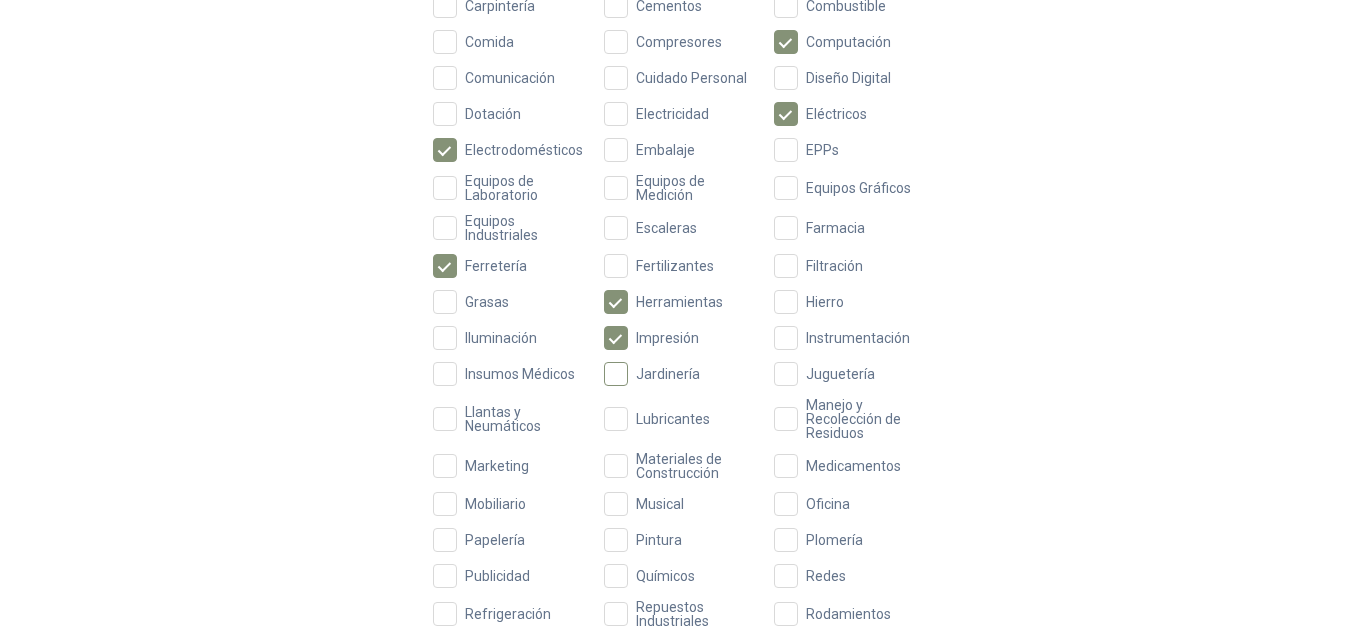 scroll, scrollTop: 508, scrollLeft: 0, axis: vertical 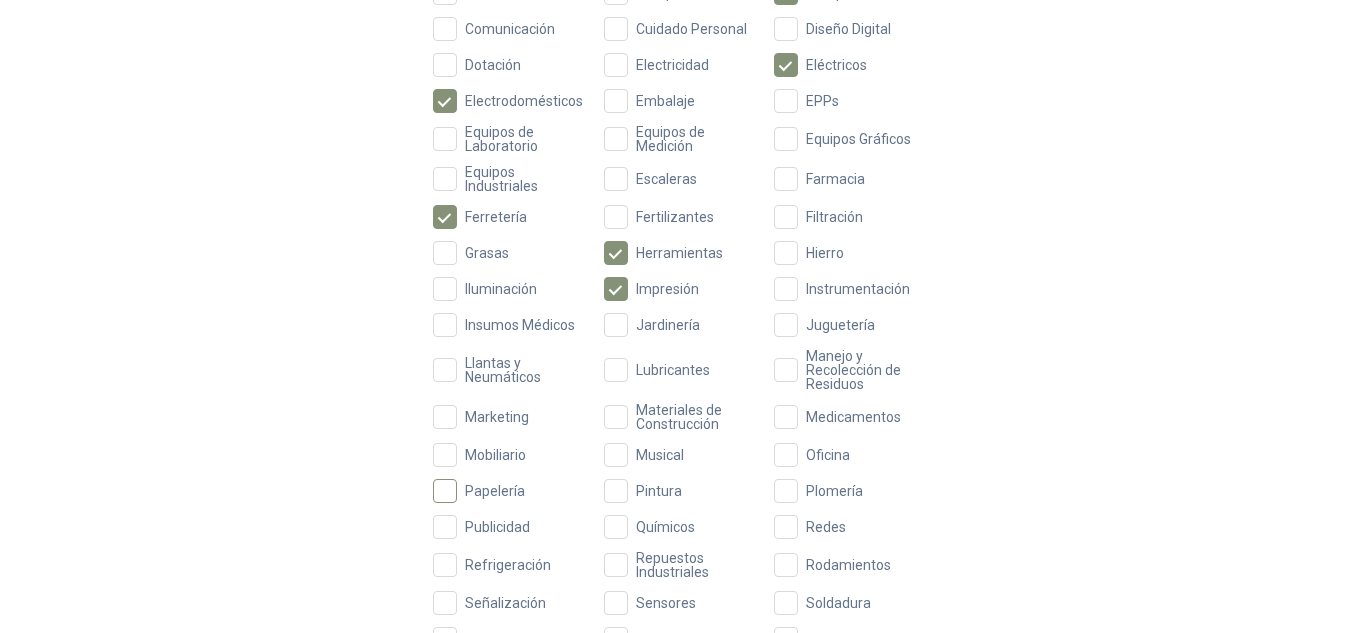 click on "Papelería" at bounding box center (495, 491) 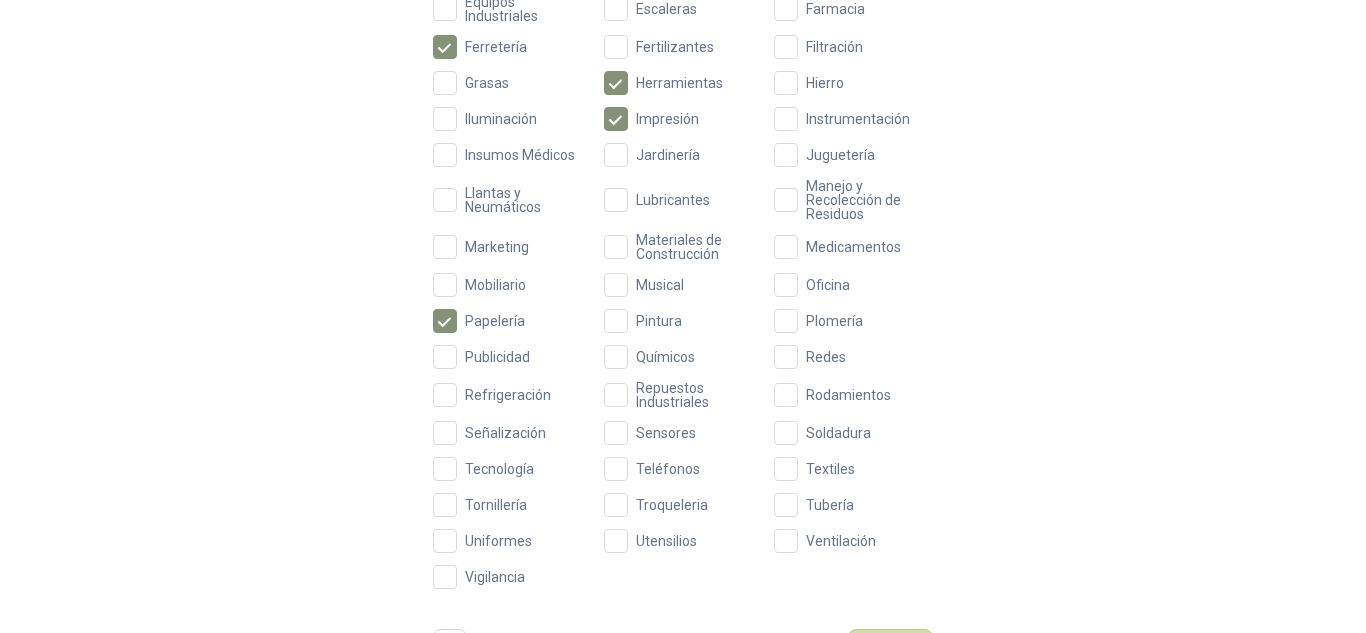 scroll, scrollTop: 708, scrollLeft: 0, axis: vertical 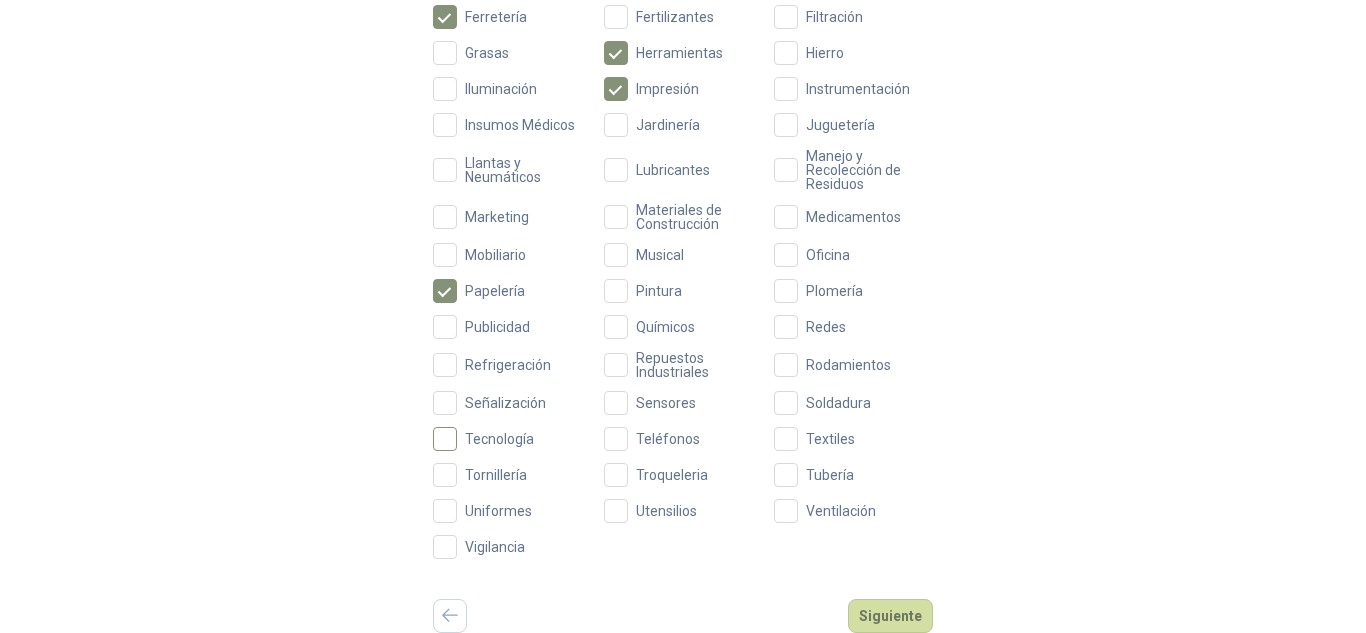 click on "Tecnología" at bounding box center [512, 439] 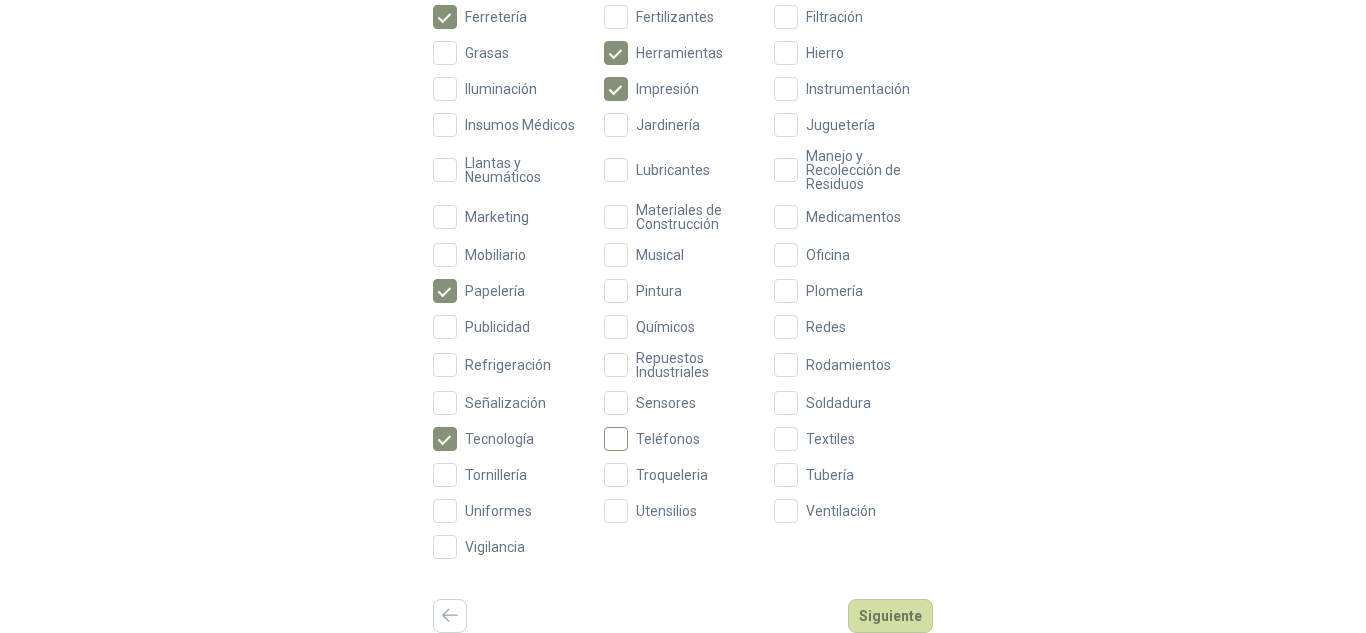 click on "Teléfonos" at bounding box center (668, 439) 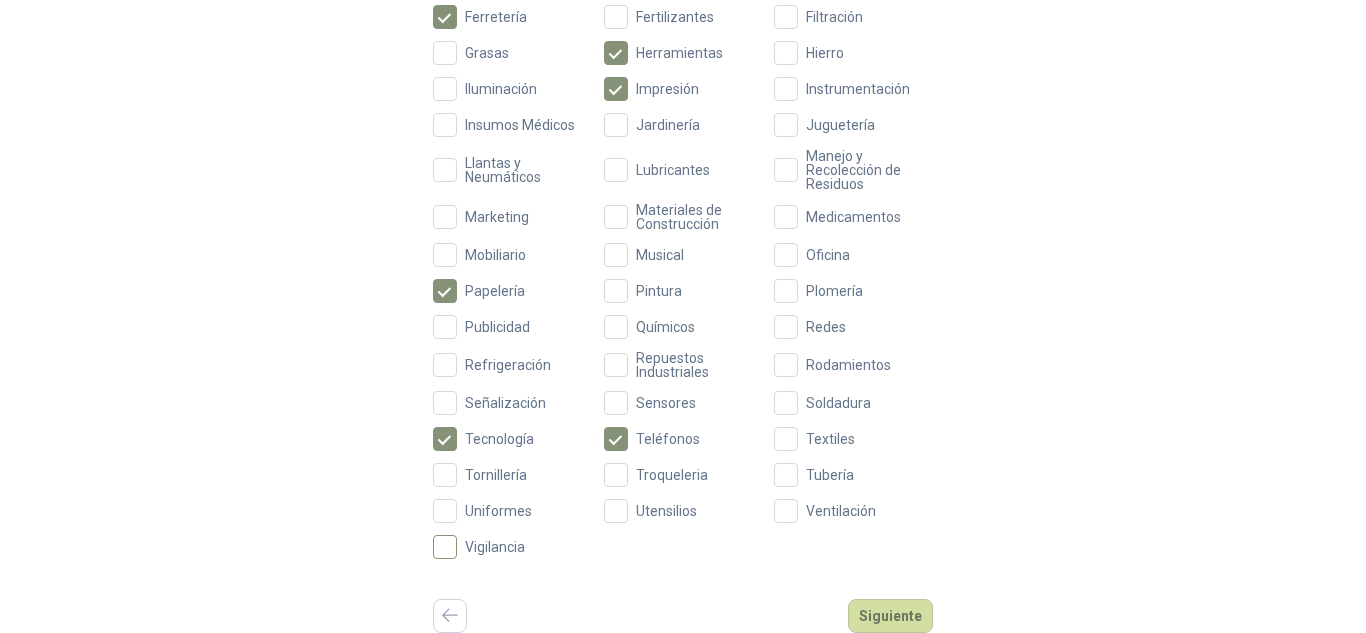 click on "Vigilancia" at bounding box center (495, 547) 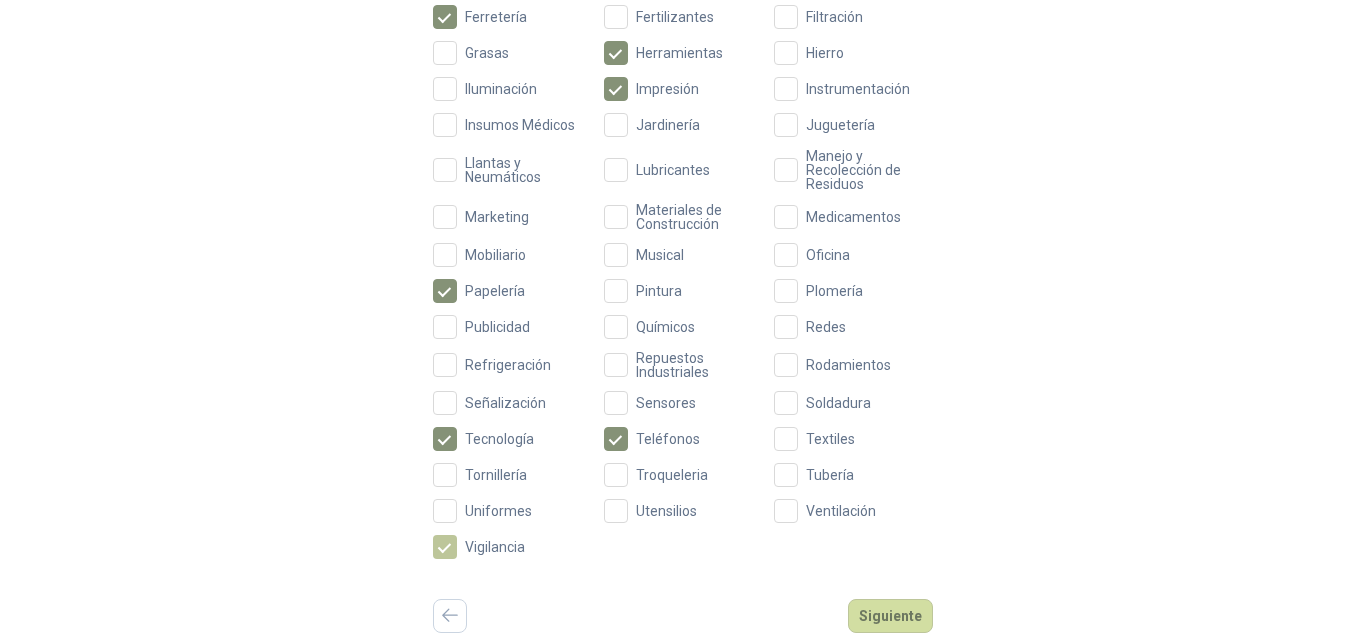 click on "Vigilancia" at bounding box center (495, 547) 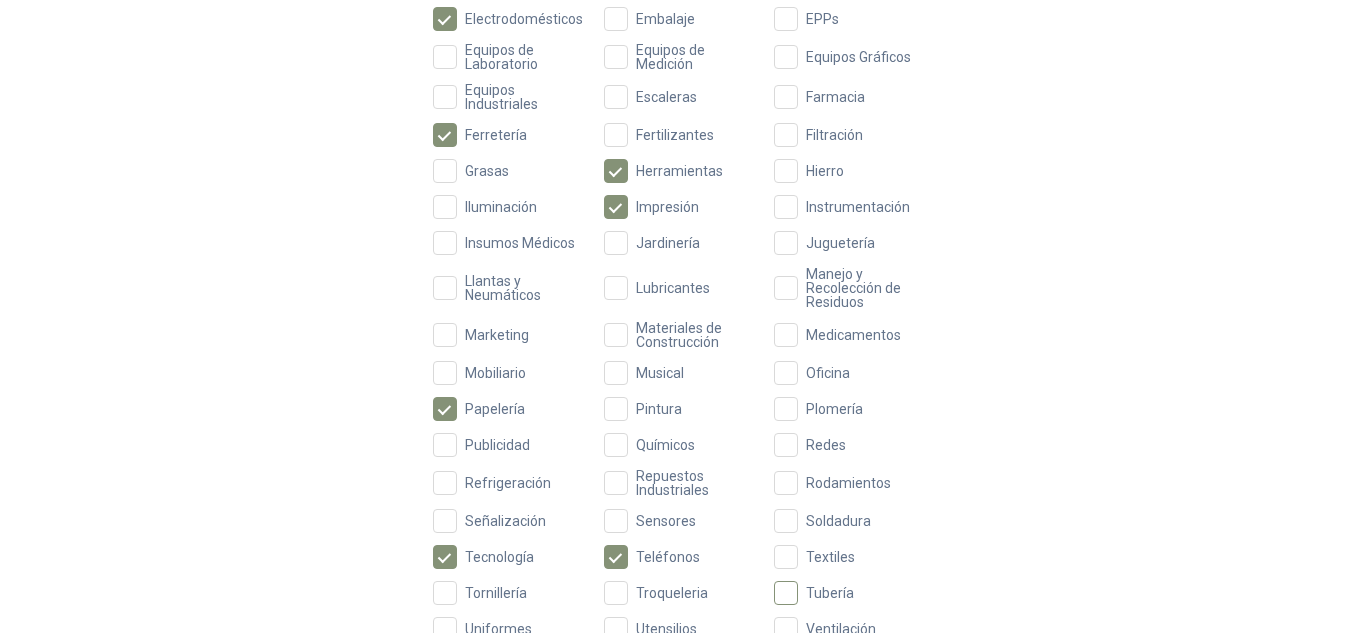 scroll, scrollTop: 708, scrollLeft: 0, axis: vertical 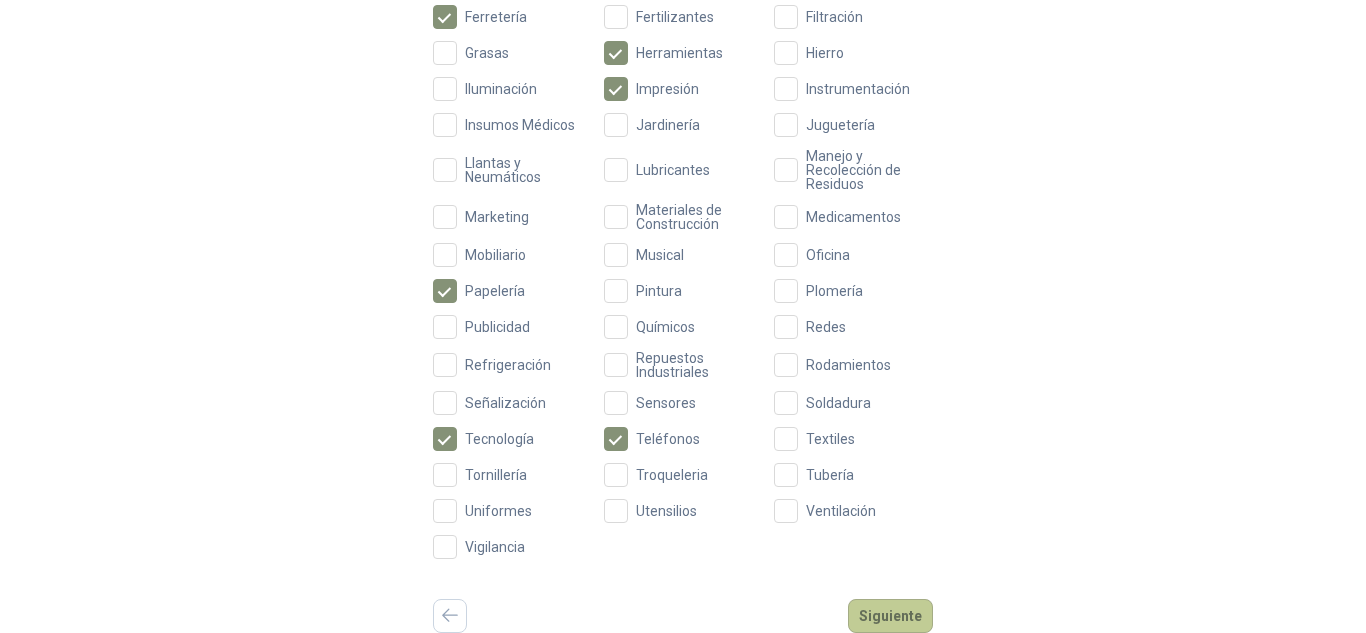 click on "Siguiente" at bounding box center [890, 616] 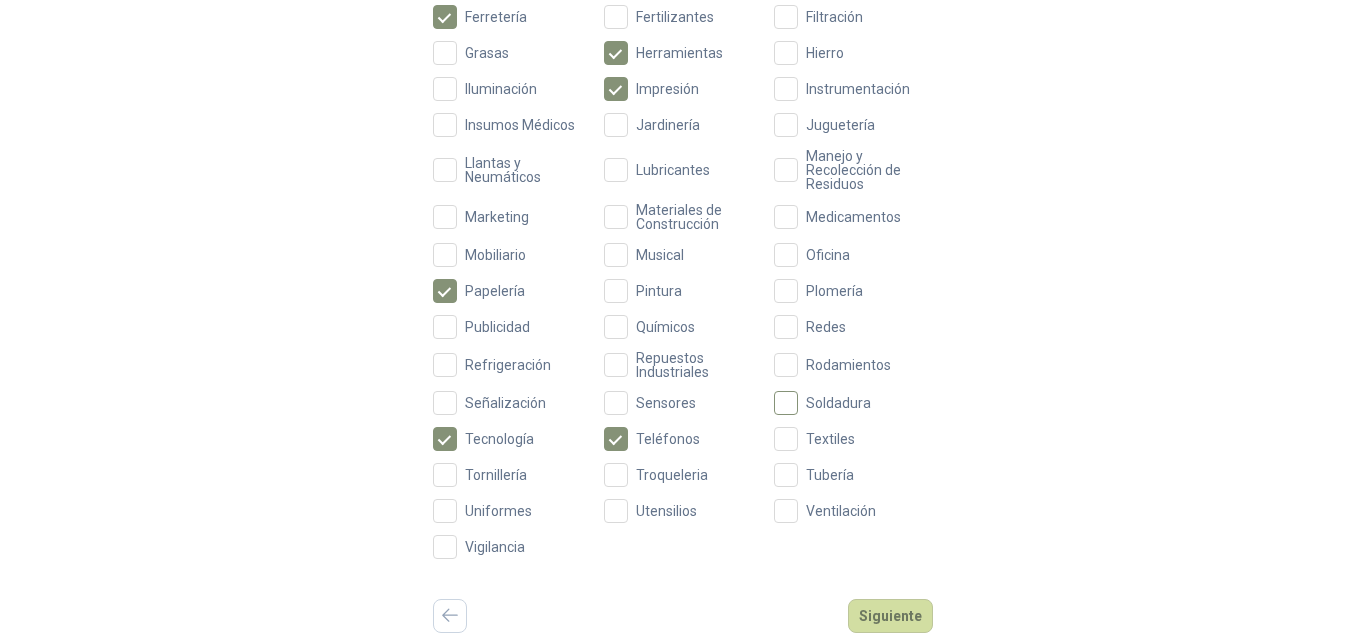 scroll, scrollTop: 0, scrollLeft: 0, axis: both 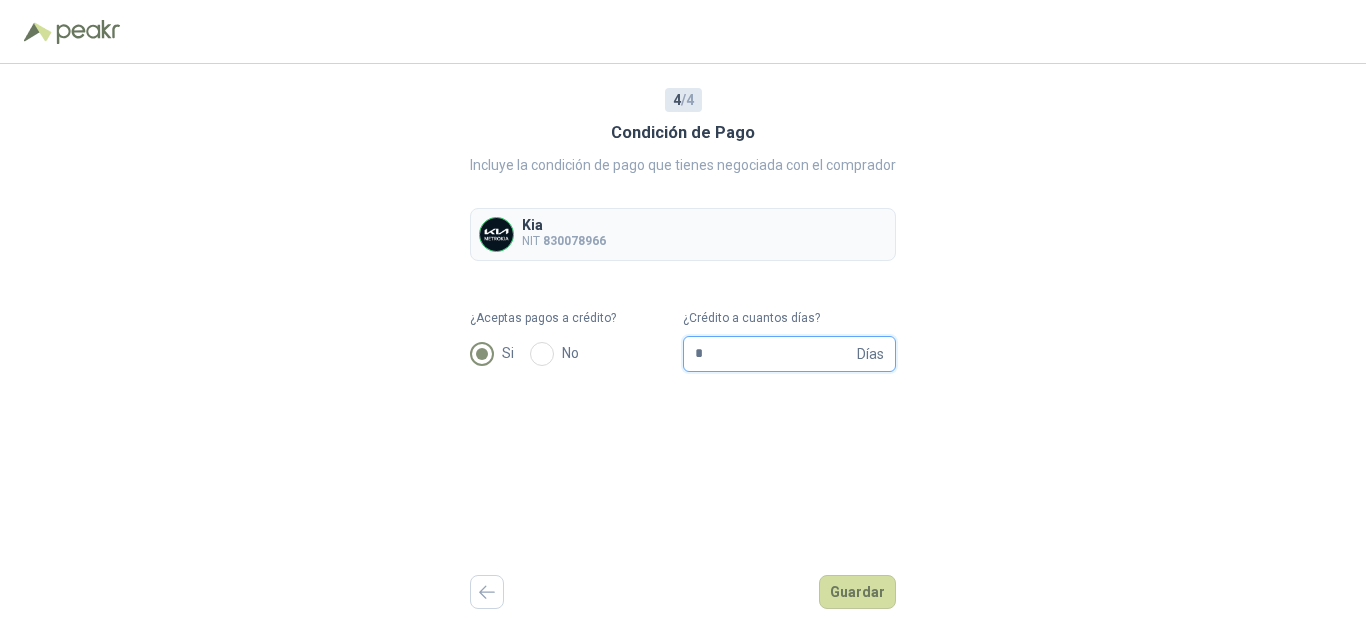 click on "*" at bounding box center [774, 354] 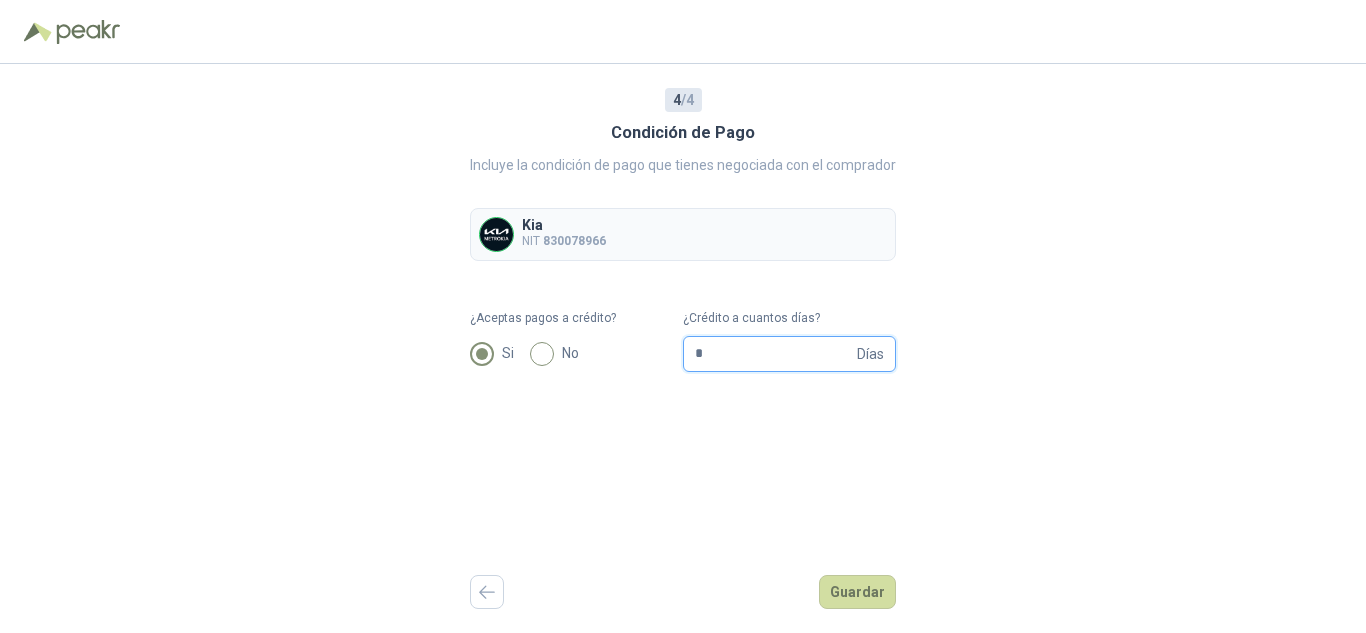 drag, startPoint x: 789, startPoint y: 353, endPoint x: 567, endPoint y: 361, distance: 222.1441 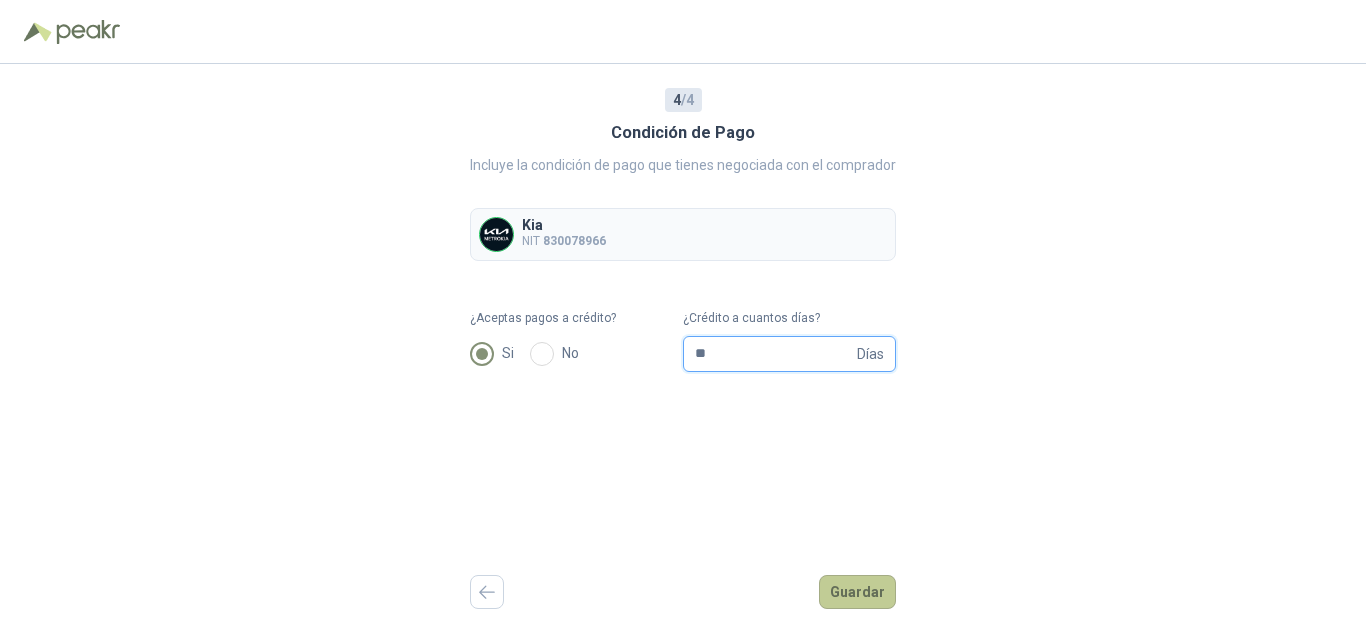 type on "**" 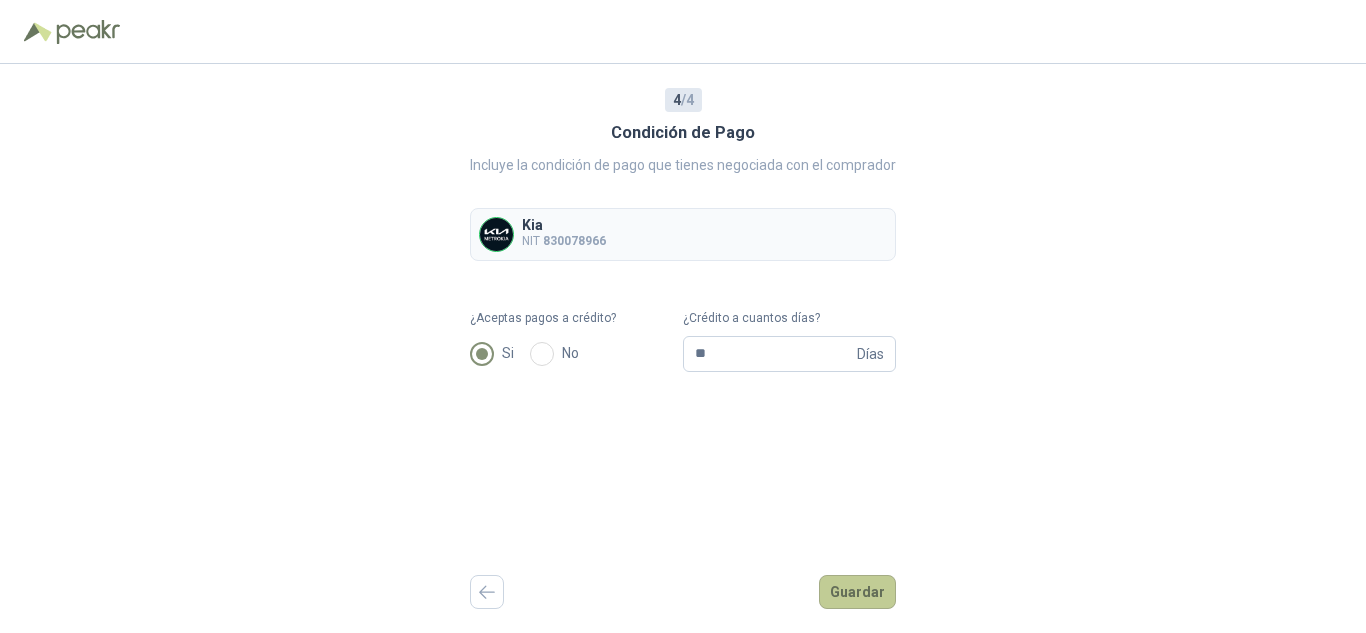 click on "Guardar" at bounding box center [857, 592] 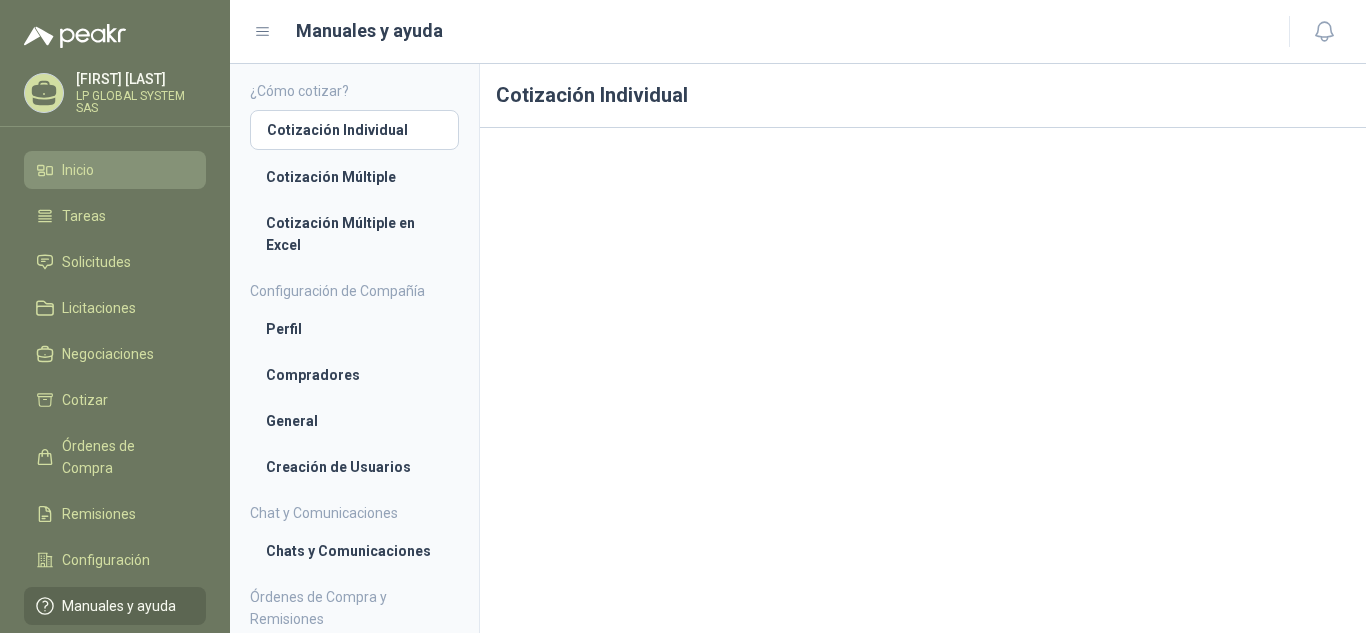 click on "Inicio" at bounding box center [115, 170] 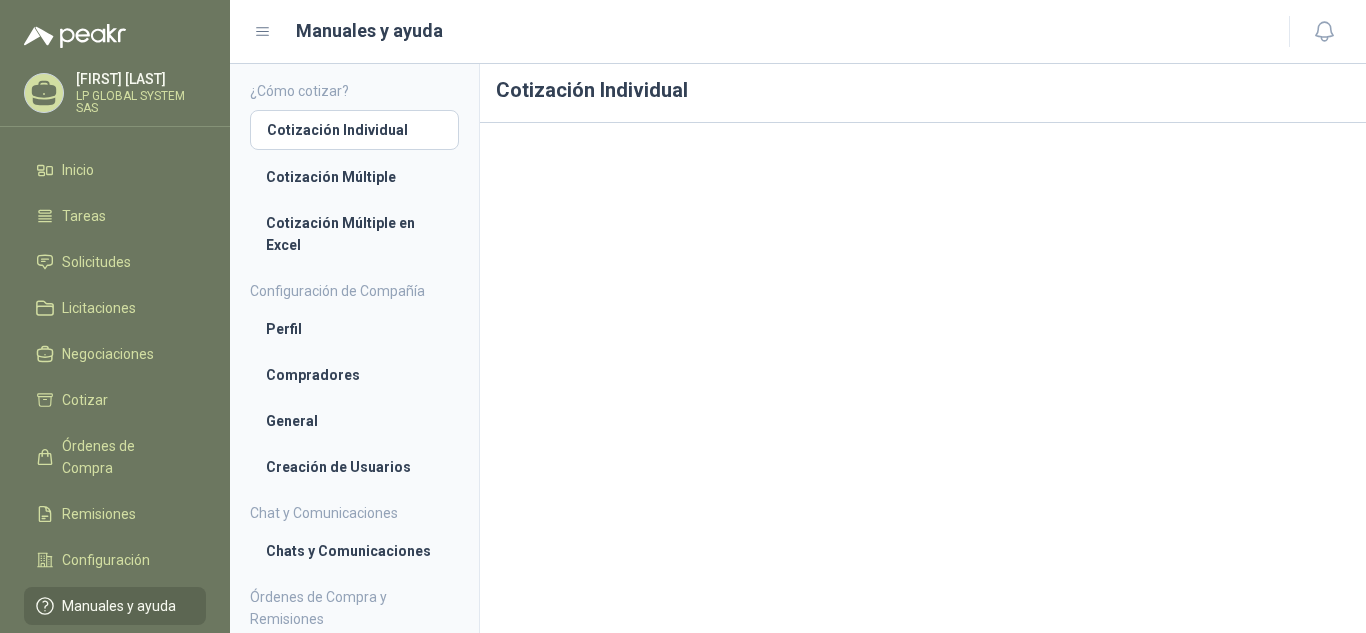 scroll, scrollTop: 0, scrollLeft: 0, axis: both 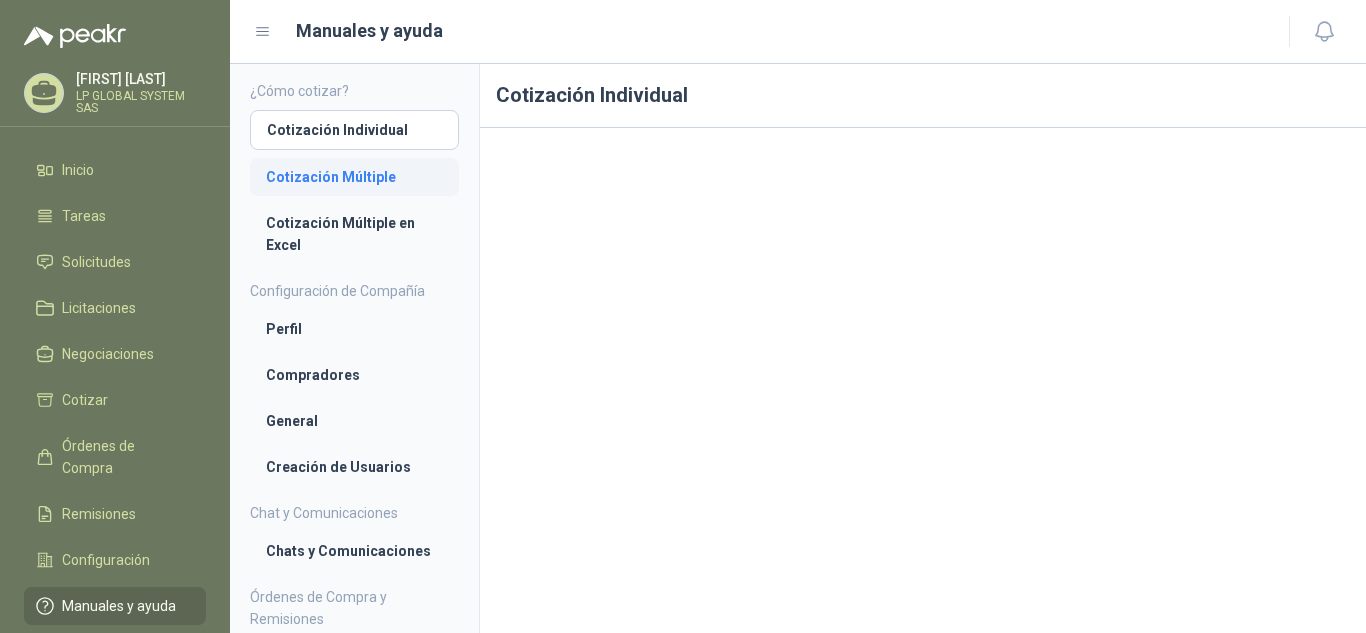click on "Cotización Múltiple" at bounding box center (354, 177) 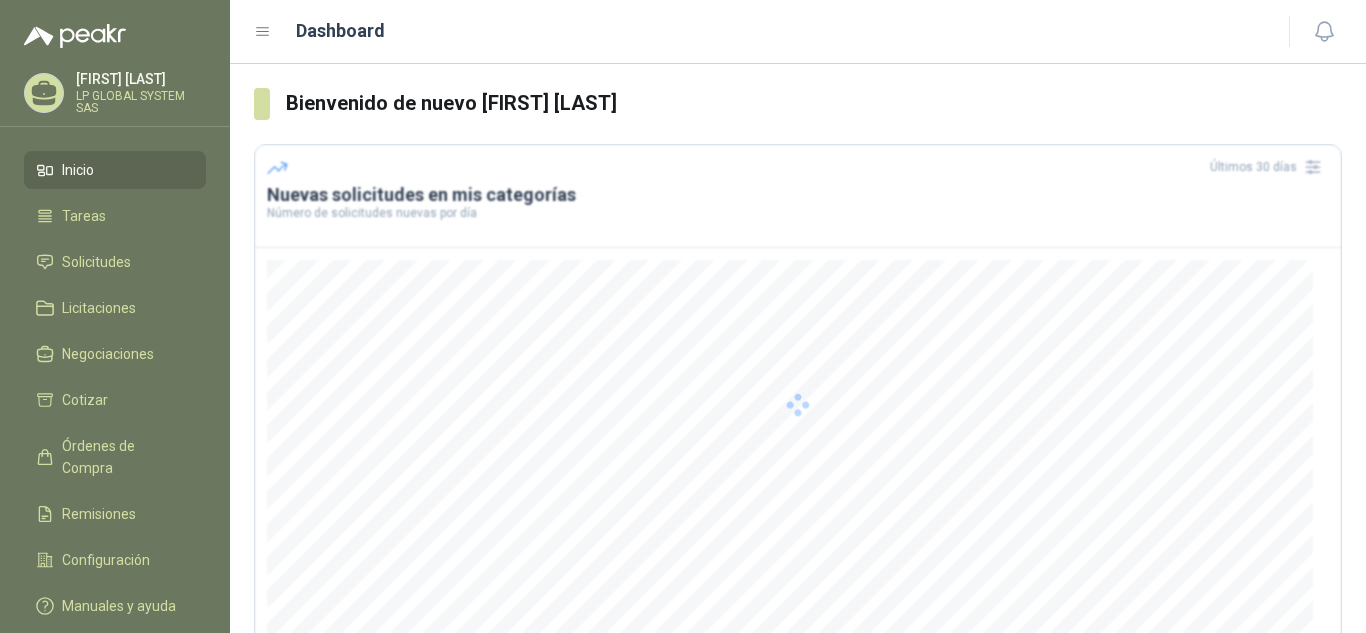 click at bounding box center (798, 404) 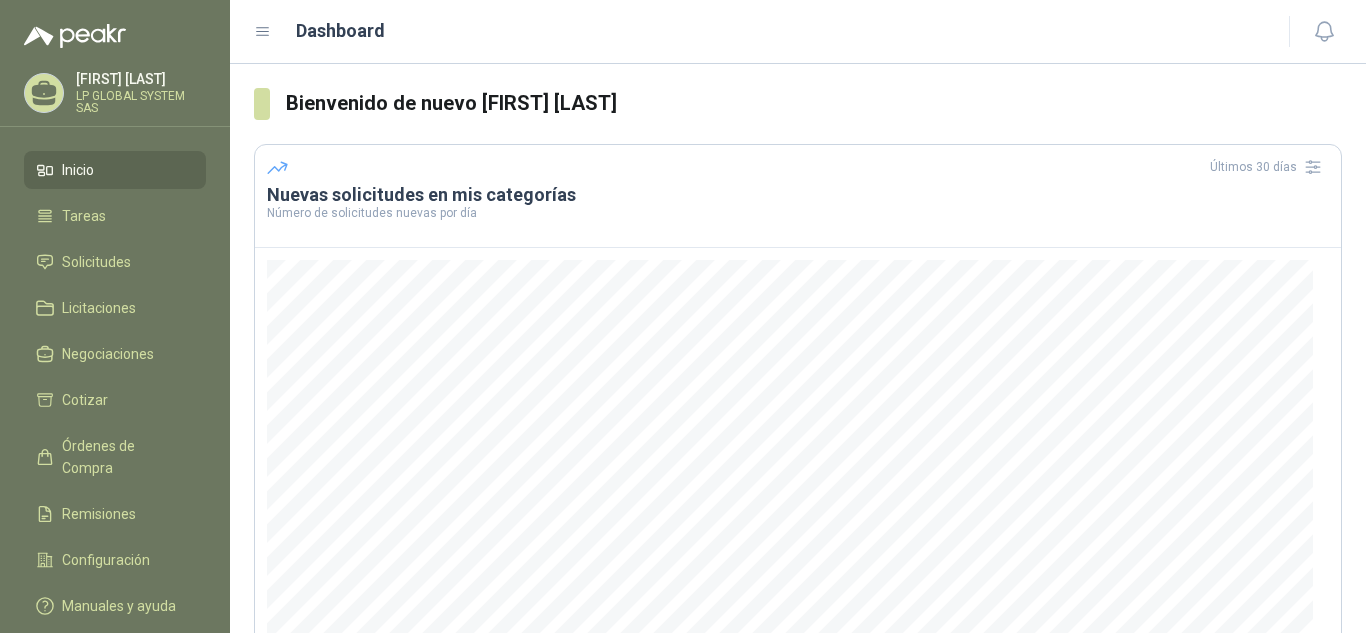 click on "Inicio" at bounding box center (115, 170) 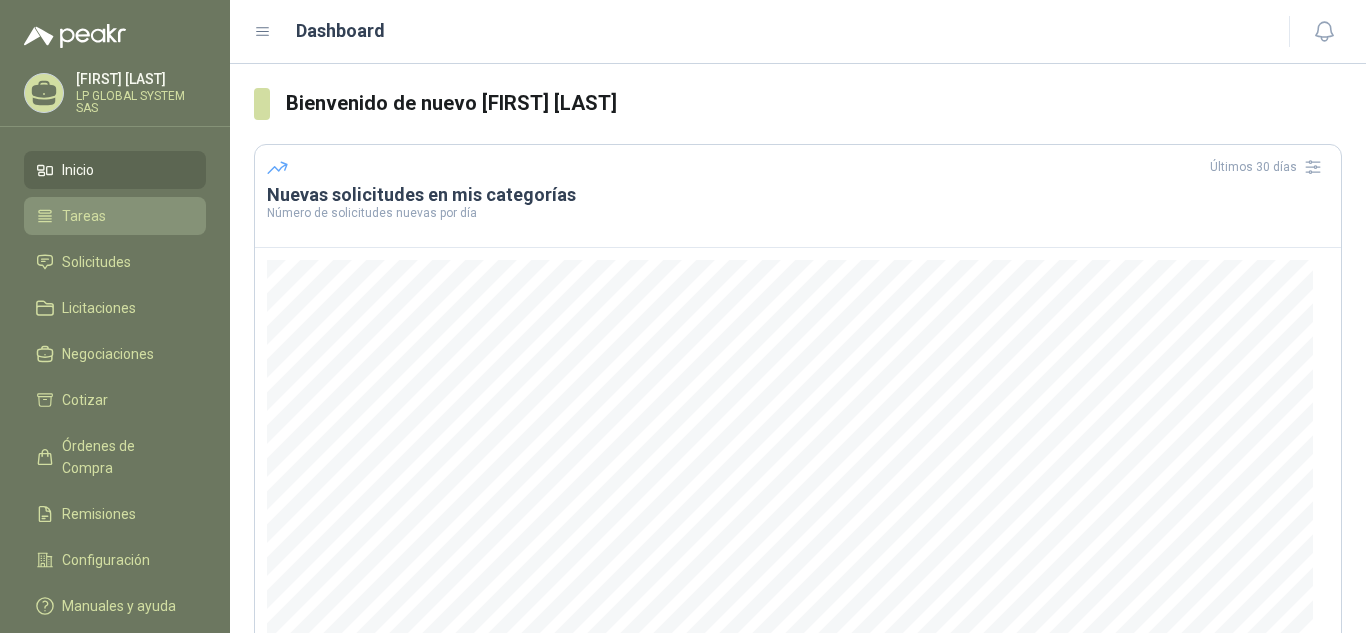 click on "Tareas" at bounding box center (115, 216) 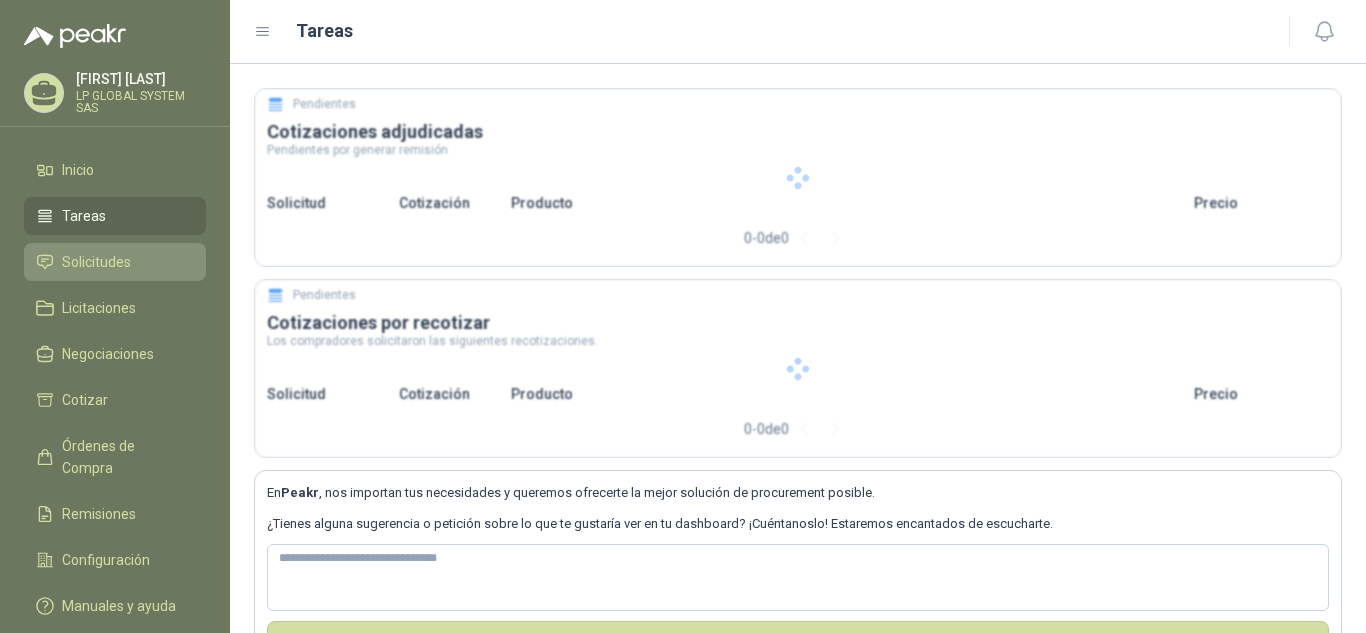 type 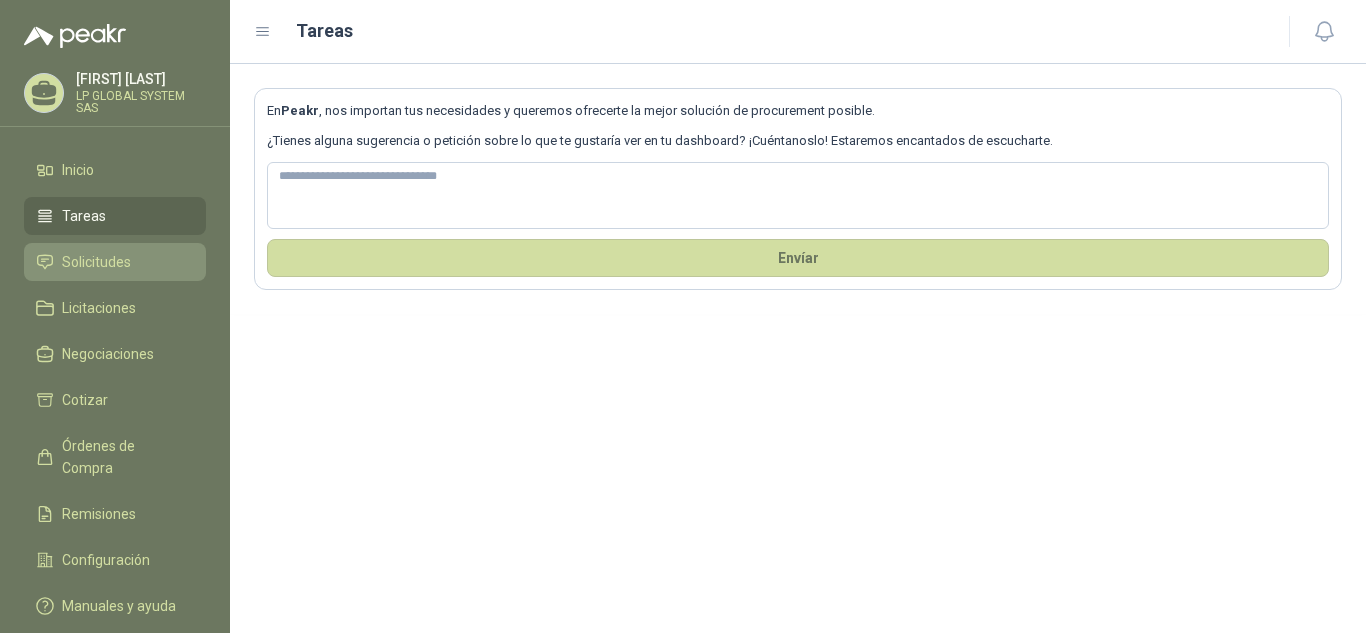 click on "Solicitudes" at bounding box center (96, 262) 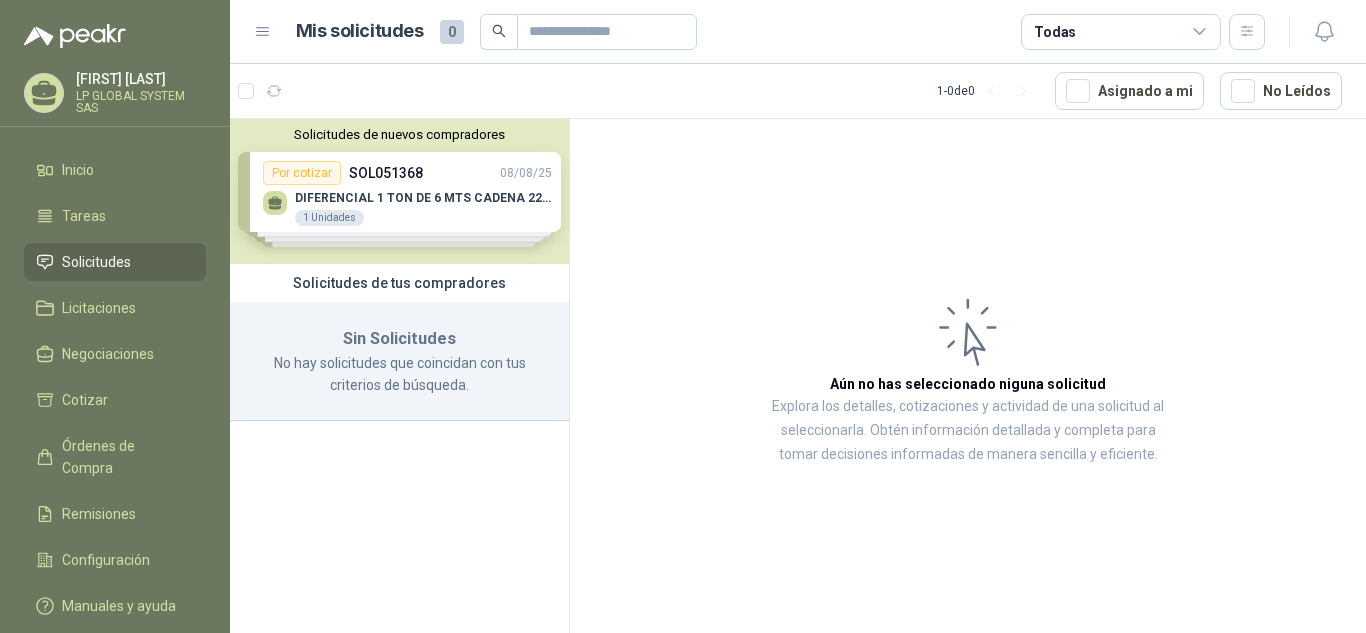 click on "Solicitudes de nuevos compradores Por cotizar SOL051368 08/08/25   DIFERENCIAL 1 TON DE 6 MTS  CADENA 220V BISONTE 1   Unidades Por cotizar SOL051313 06/08/25   VARIADOR VELOCIDAD YASKAWA 10 HP 440VAC REF/GA80U4018ABM MODELO GA 800 1   UND  Por cotizar SOL051312 06/08/25   ZUNCHO PLASTICO DE 1/2 20   Unidades Por cotizar SOL051240 05/08/25   MANGUERA AIRE VACIO 8 /ROBOPAC 10   Metros ¿Quieres recibir  cientos de solicitudes de compra  como estas todos los días? Agenda una reunión" at bounding box center (399, 191) 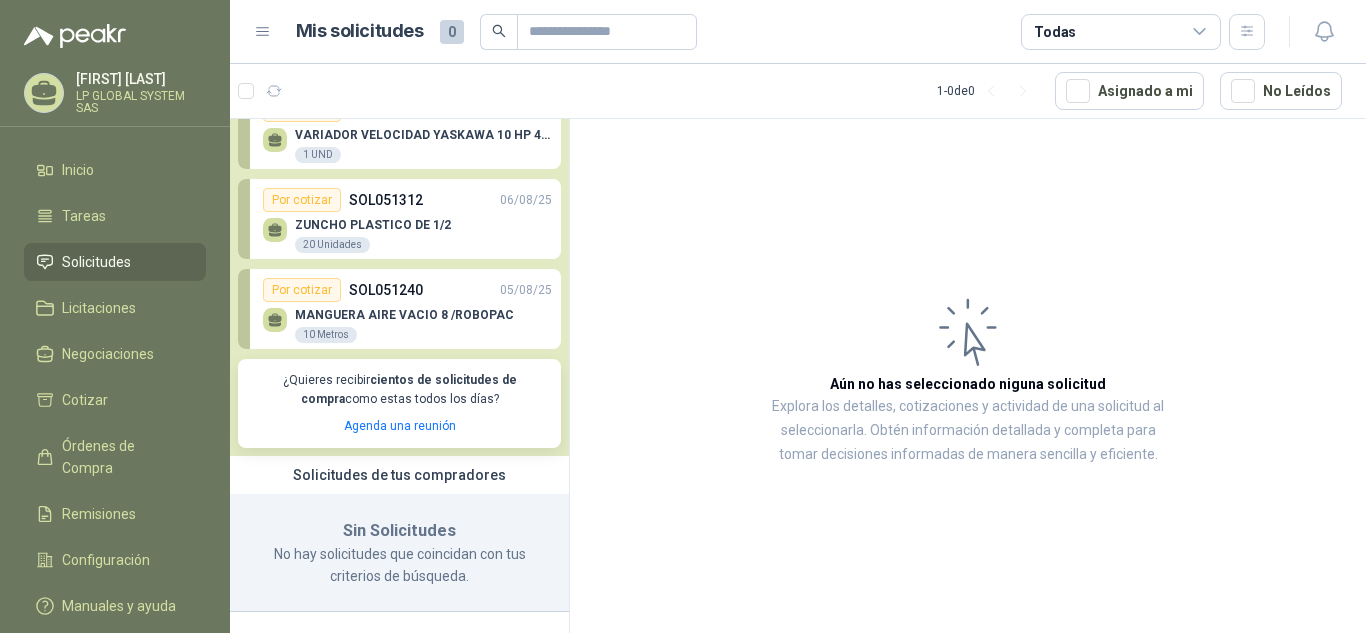 scroll, scrollTop: 0, scrollLeft: 0, axis: both 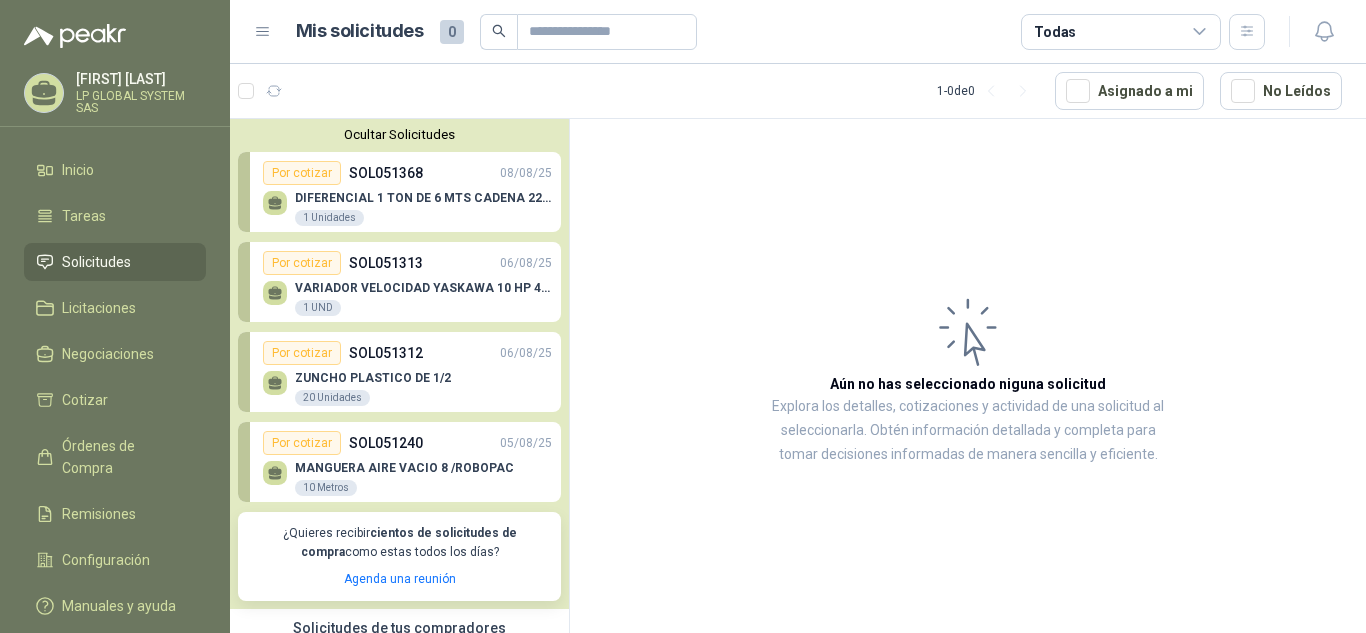click on "Por cotizar SOL051368 08/08/25" at bounding box center [407, 173] 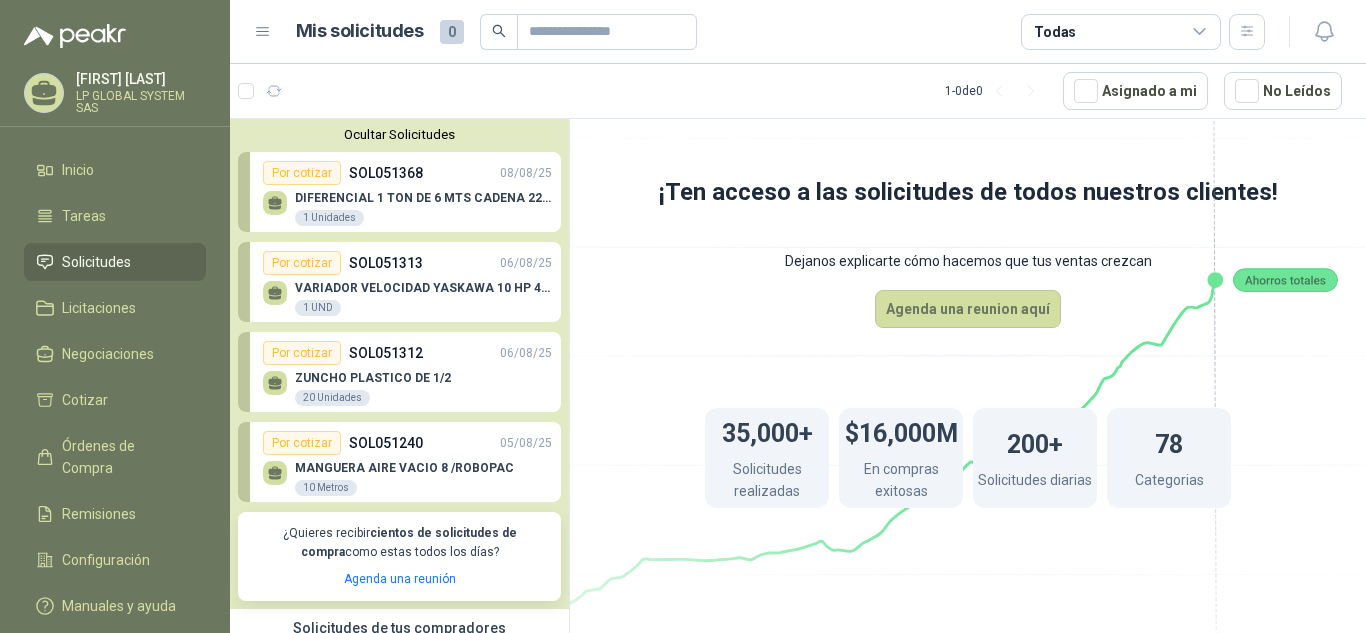 click on "DIFERENCIAL 1 TON DE 6 MTS  CADENA 220V BISONTE" at bounding box center (423, 198) 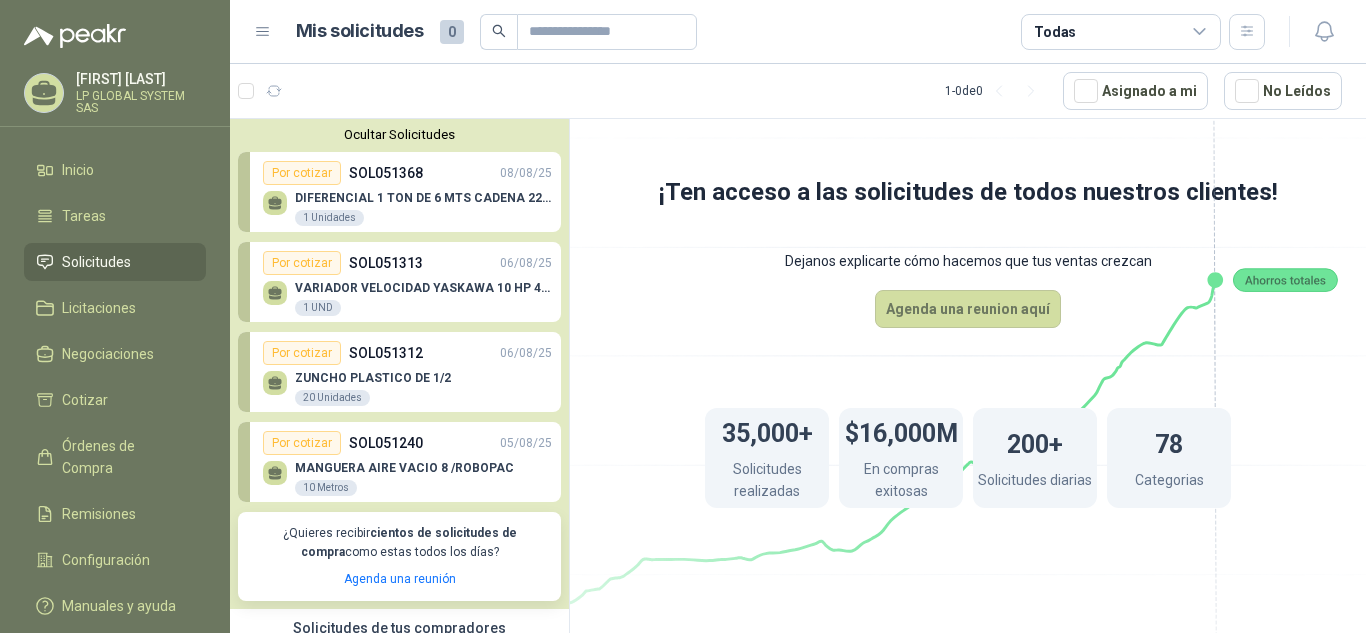 click on "DIFERENCIAL 1 TON DE 6 MTS  CADENA 220V BISONTE 1   Unidades" at bounding box center (407, 206) 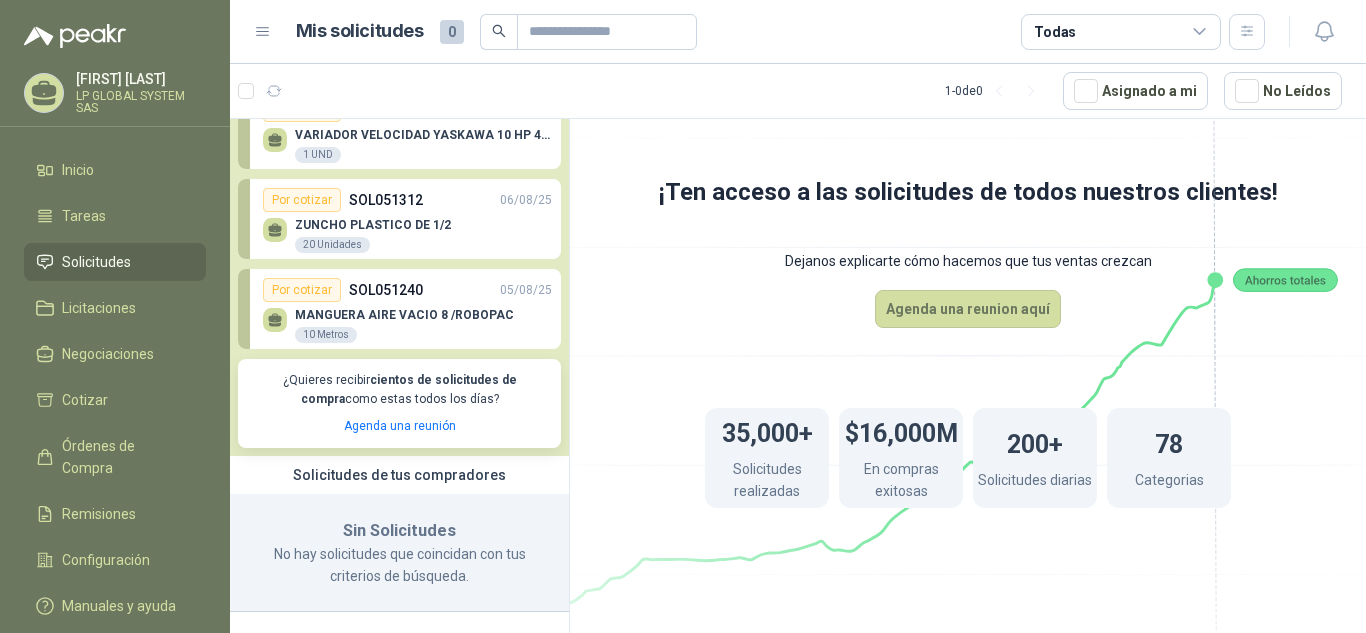 scroll, scrollTop: 0, scrollLeft: 0, axis: both 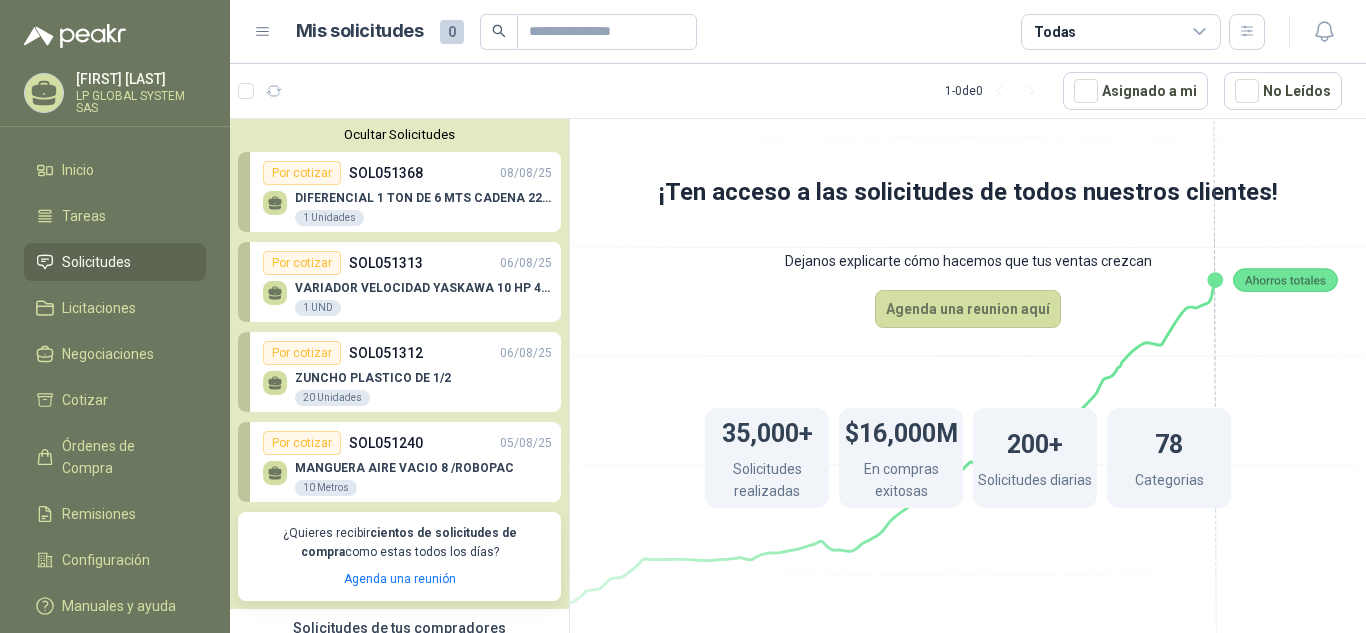 click on "VARIADOR VELOCIDAD YASKAWA 10 HP 440VAC REF/GA80U4018ABM MODELO GA 800 1   UND" at bounding box center (407, 296) 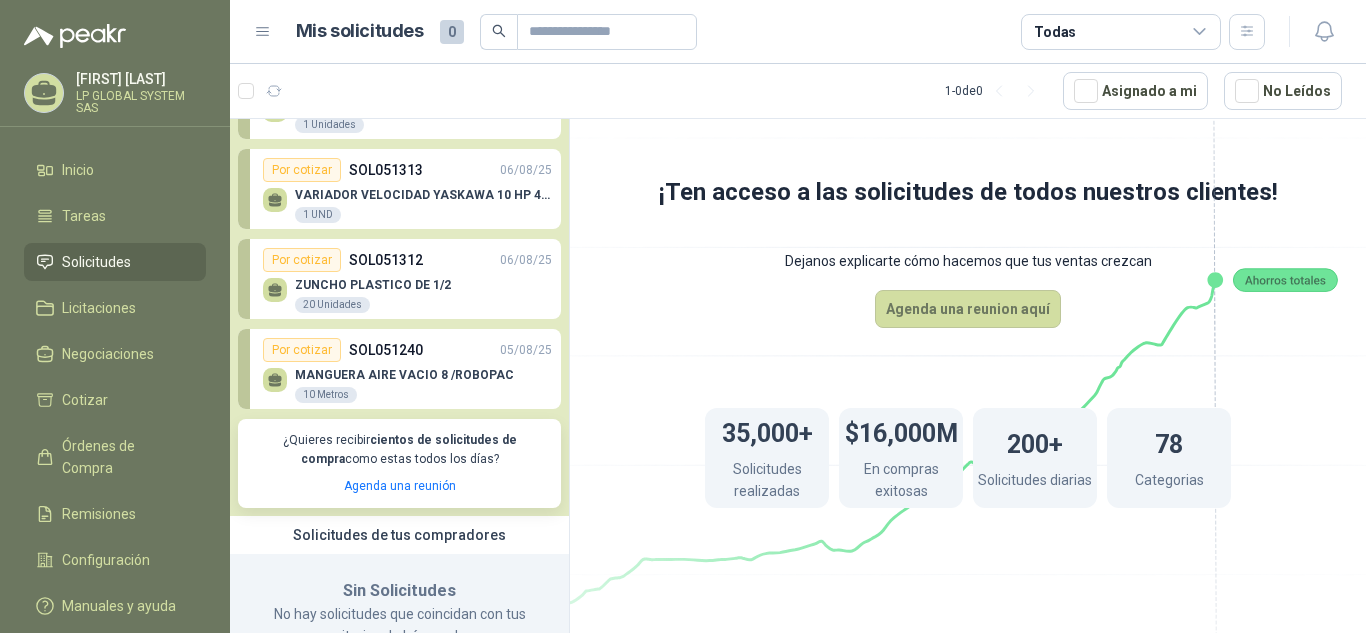 scroll, scrollTop: 0, scrollLeft: 0, axis: both 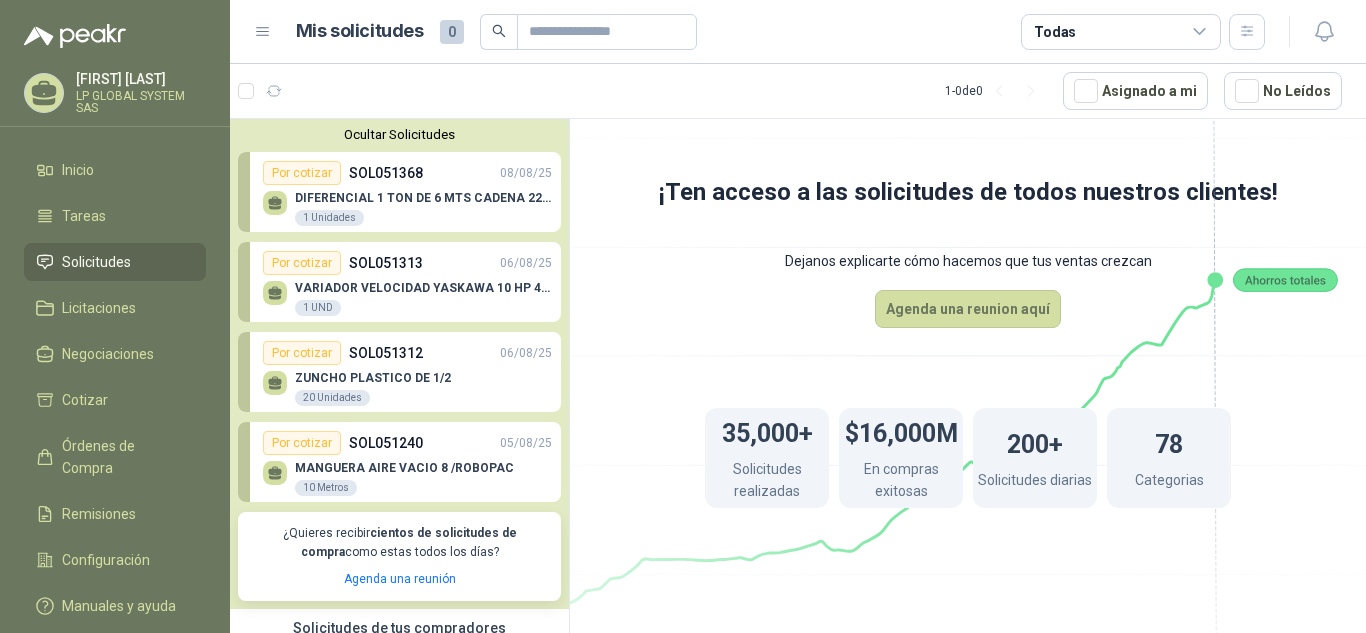 click on "Solicitudes" at bounding box center [115, 262] 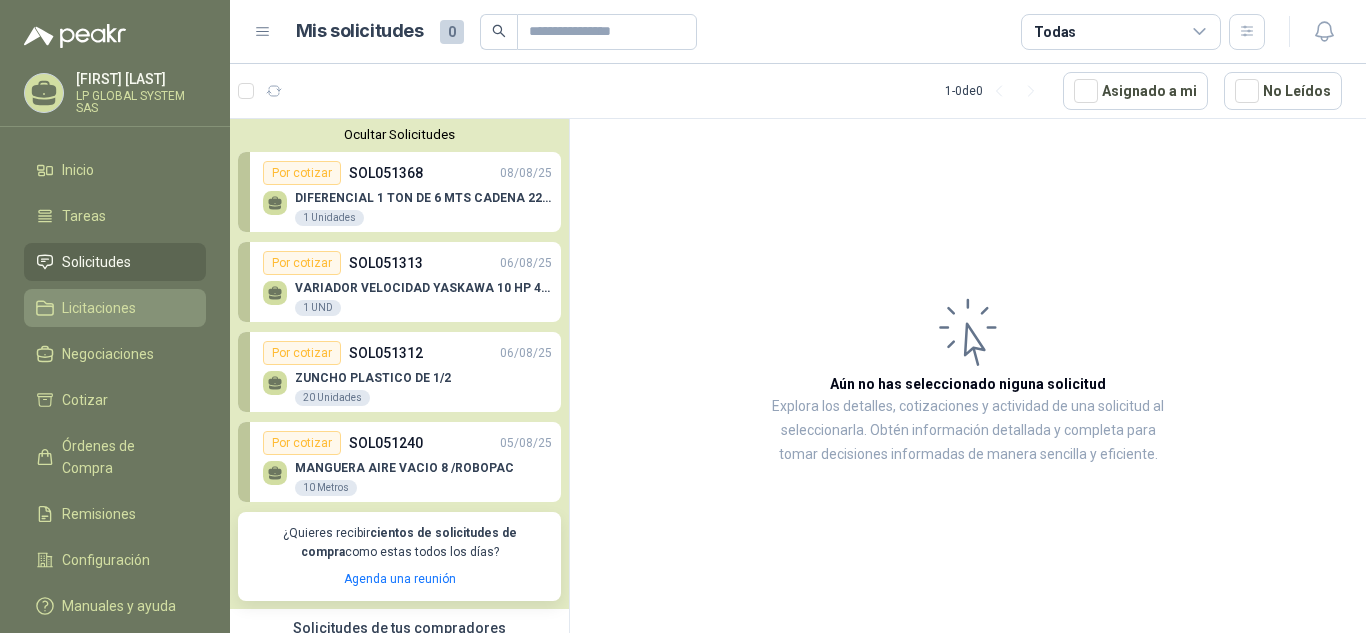 click on "Licitaciones" at bounding box center (99, 308) 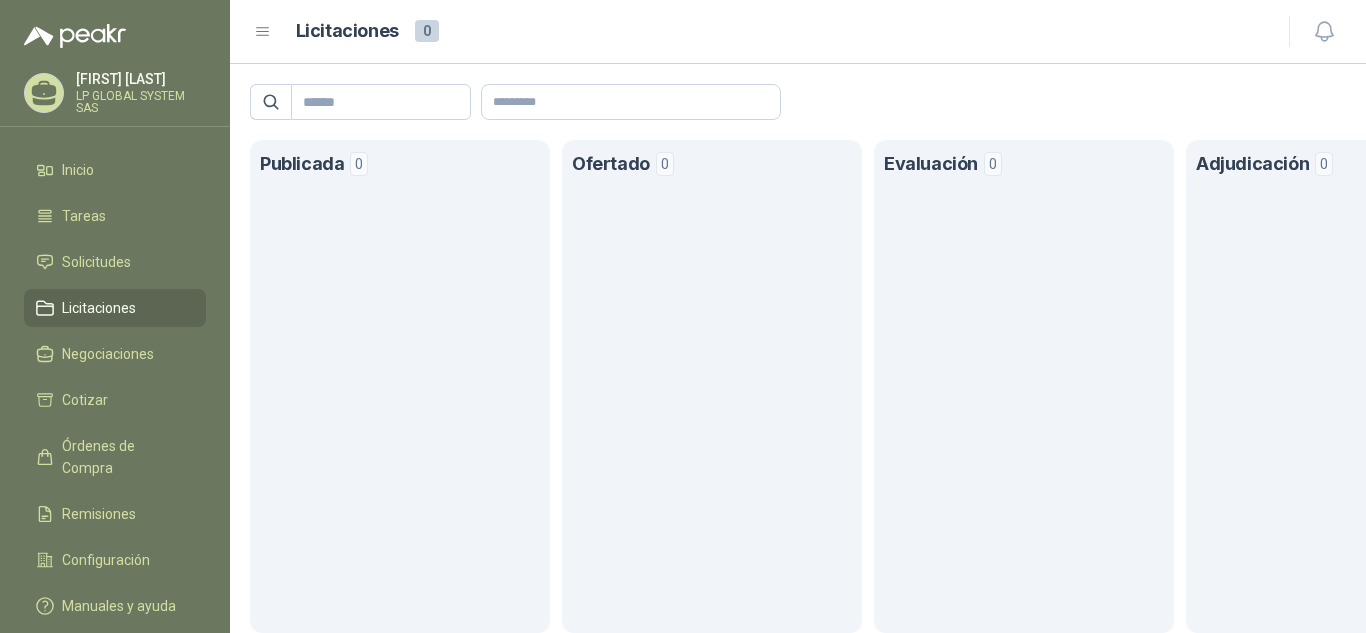 click on "Licitaciones" at bounding box center [99, 308] 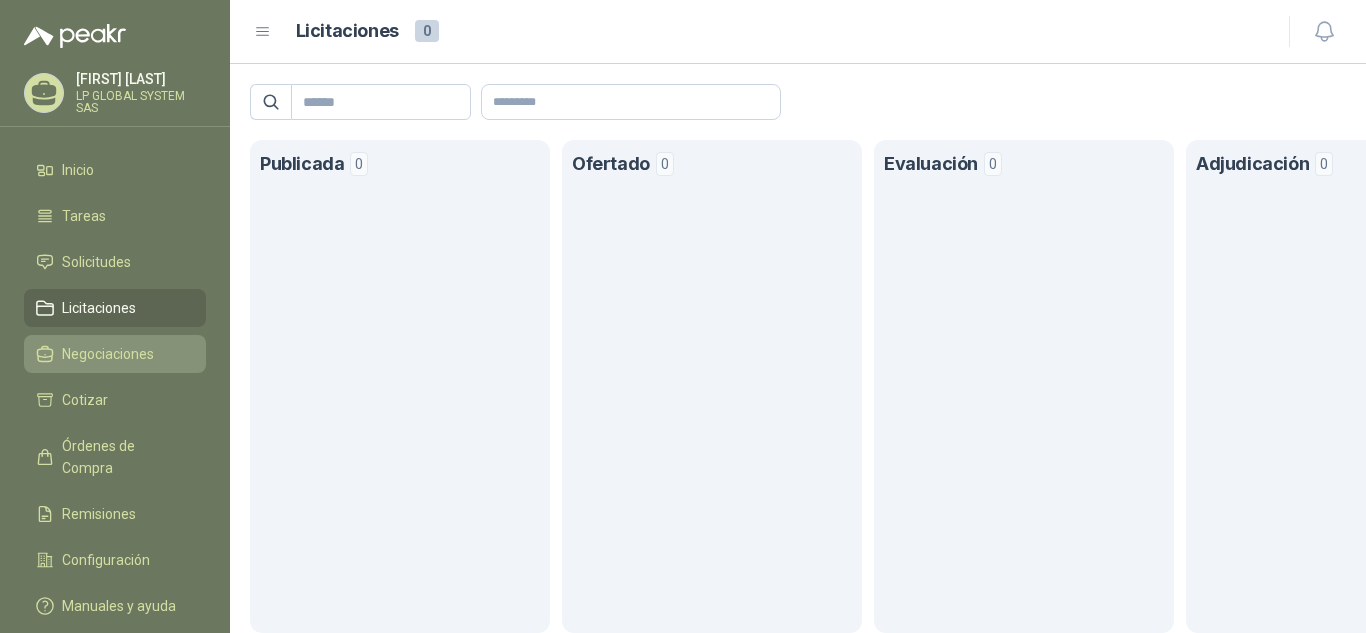 click on "Negociaciones" at bounding box center (115, 354) 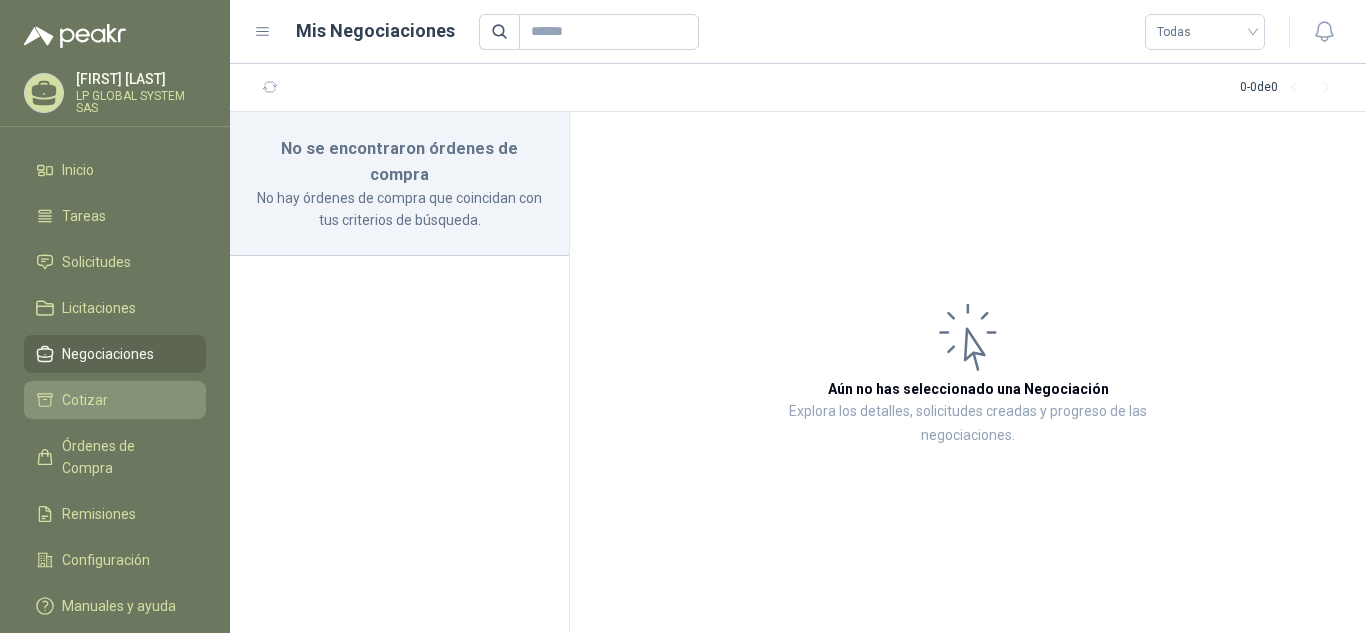 click on "Cotizar" at bounding box center (85, 400) 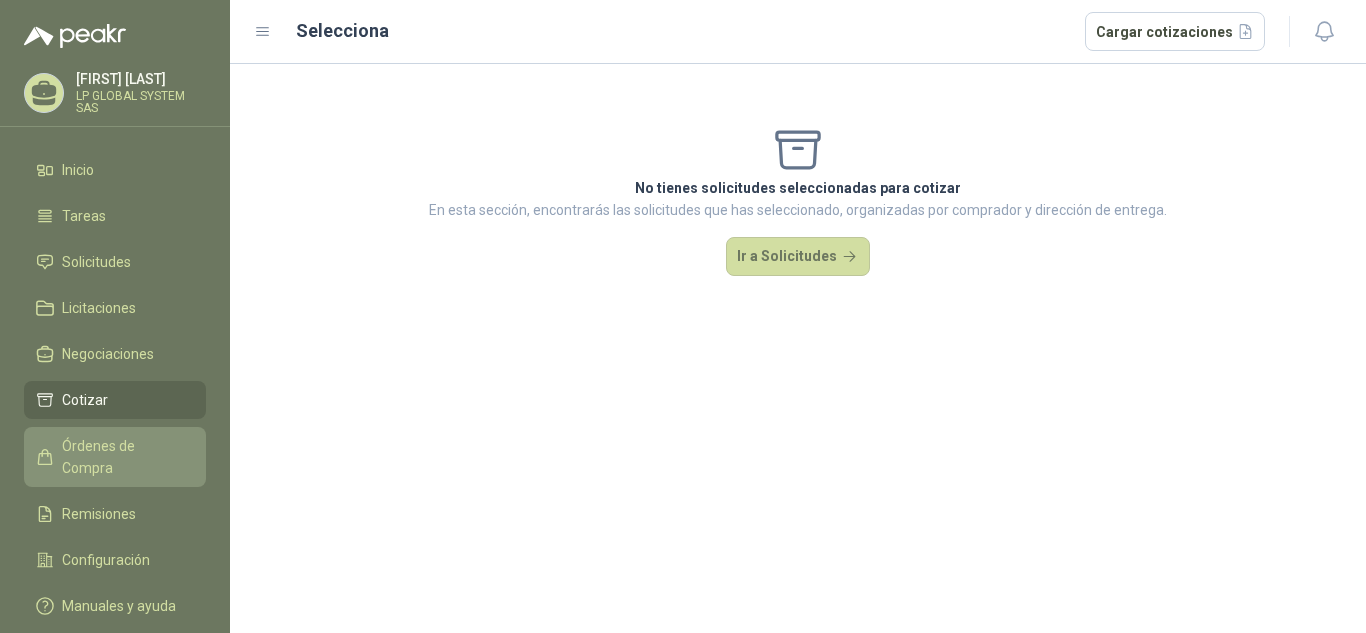 click on "Órdenes de Compra" at bounding box center (124, 457) 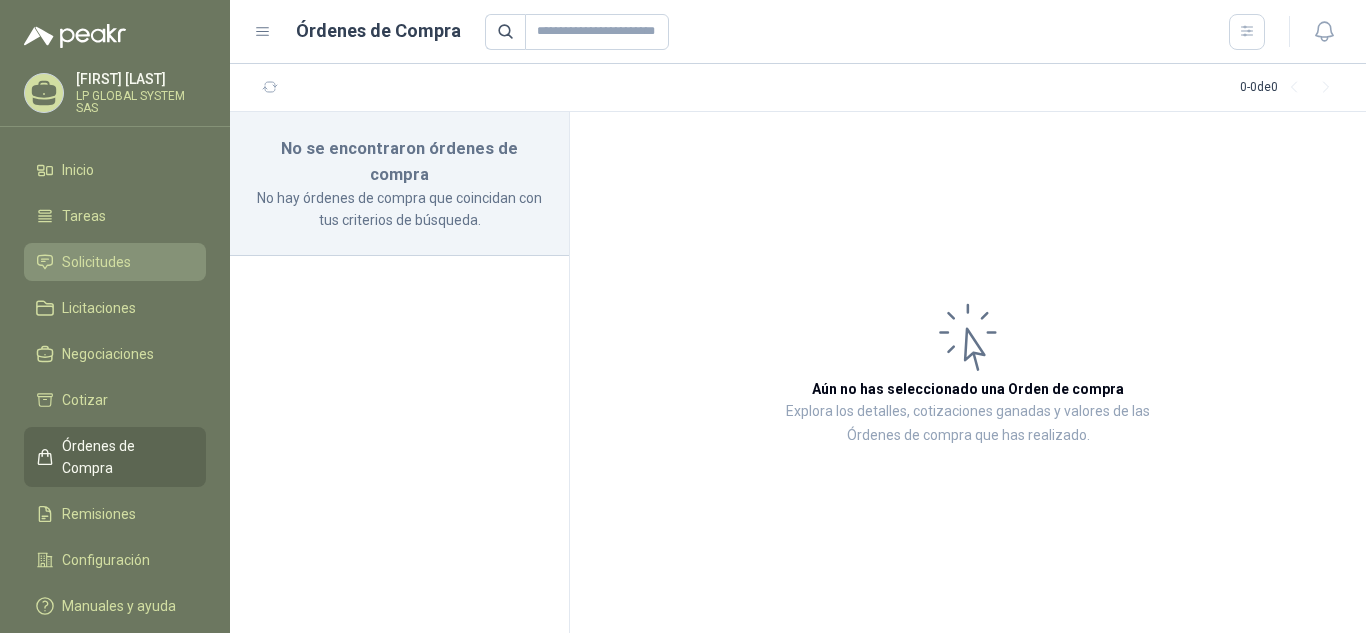 click on "Solicitudes" at bounding box center (96, 262) 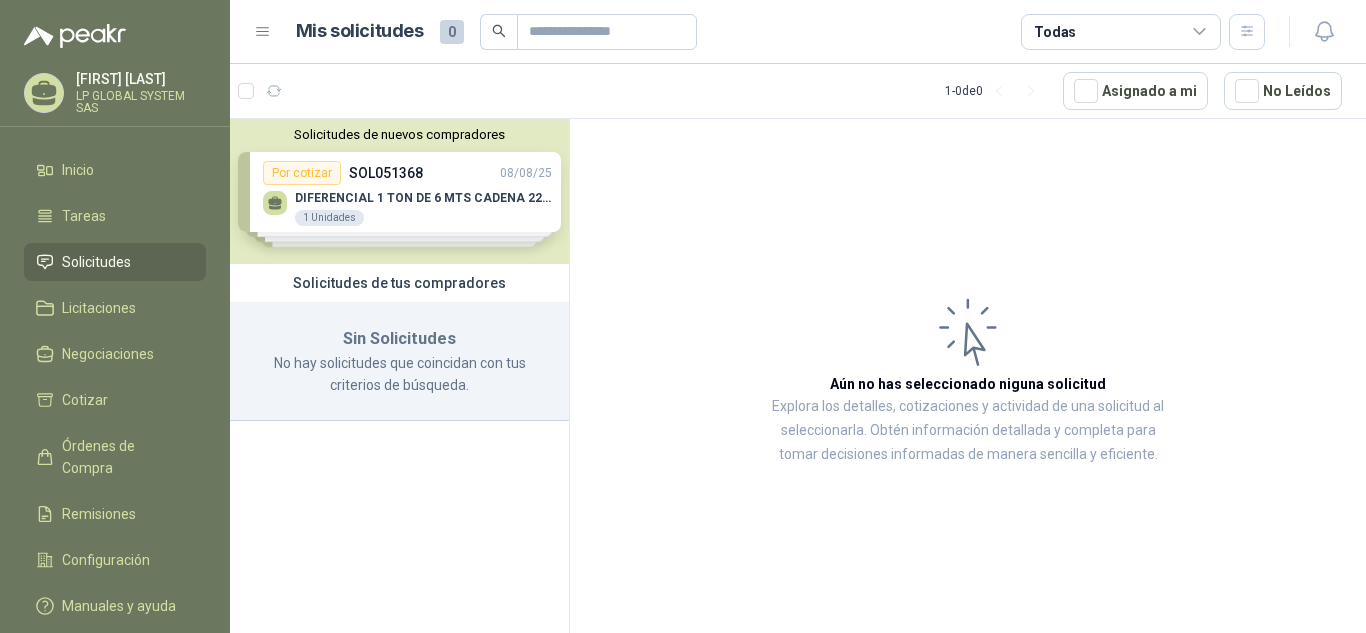 click on "Solicitudes de nuevos compradores Por cotizar SOL051368 08/08/25   DIFERENCIAL 1 TON DE 6 MTS  CADENA 220V BISONTE 1   Unidades Por cotizar SOL051313 06/08/25   VARIADOR VELOCIDAD YASKAWA 10 HP 440VAC REF/GA80U4018ABM MODELO GA 800 1   UND  Por cotizar SOL051312 06/08/25   ZUNCHO PLASTICO DE 1/2 20   Unidades Por cotizar SOL051240 05/08/25   MANGUERA AIRE VACIO 8 /ROBOPAC 10   Metros ¿Quieres recibir  cientos de solicitudes de compra  como estas todos los días? Agenda una reunión" at bounding box center [399, 191] 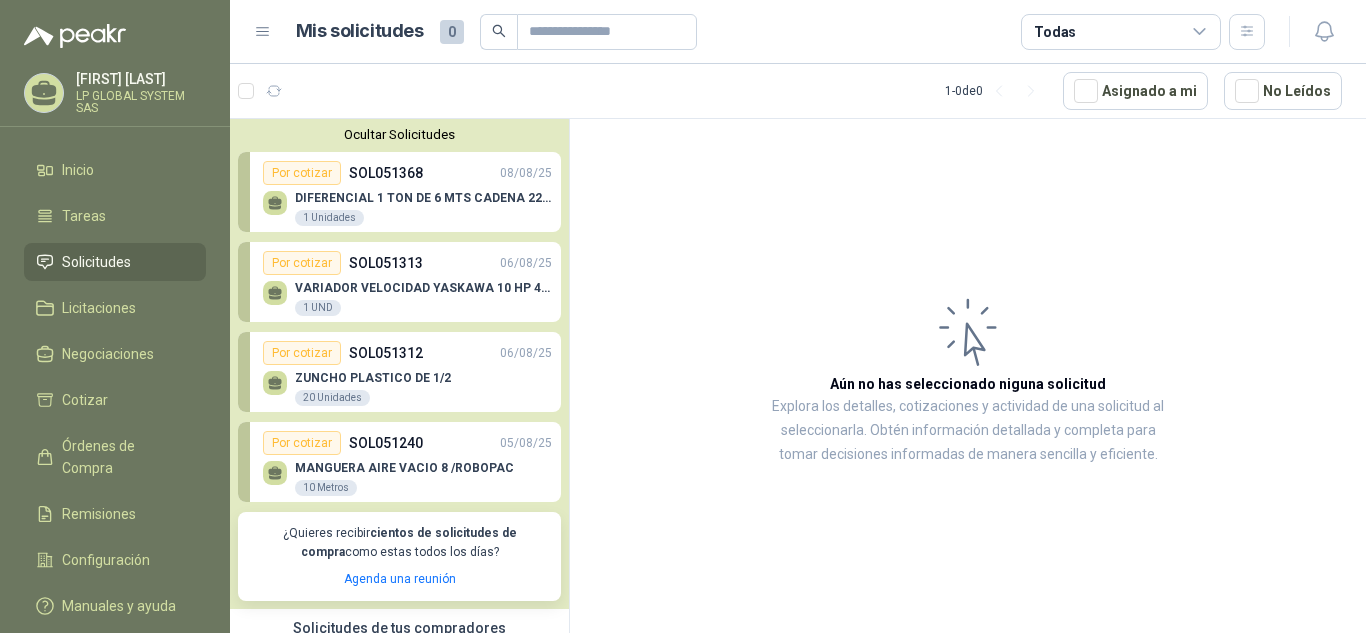 click on "SOL051368" at bounding box center (386, 173) 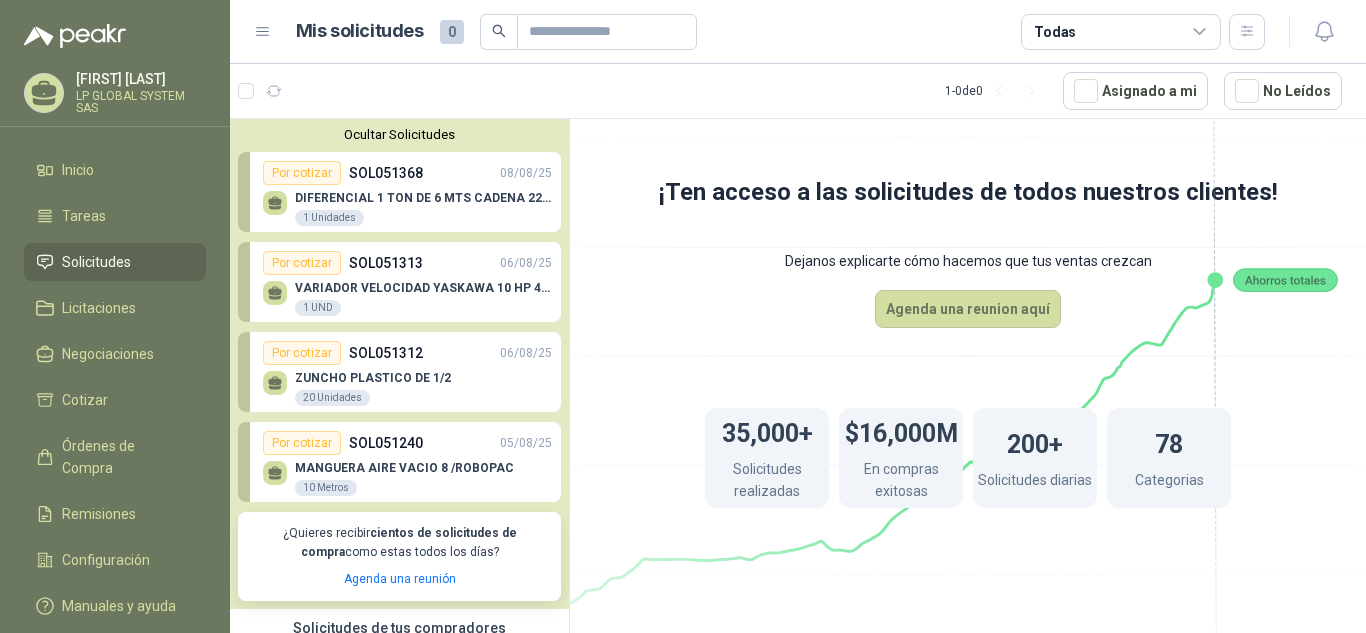 click at bounding box center (275, 203) 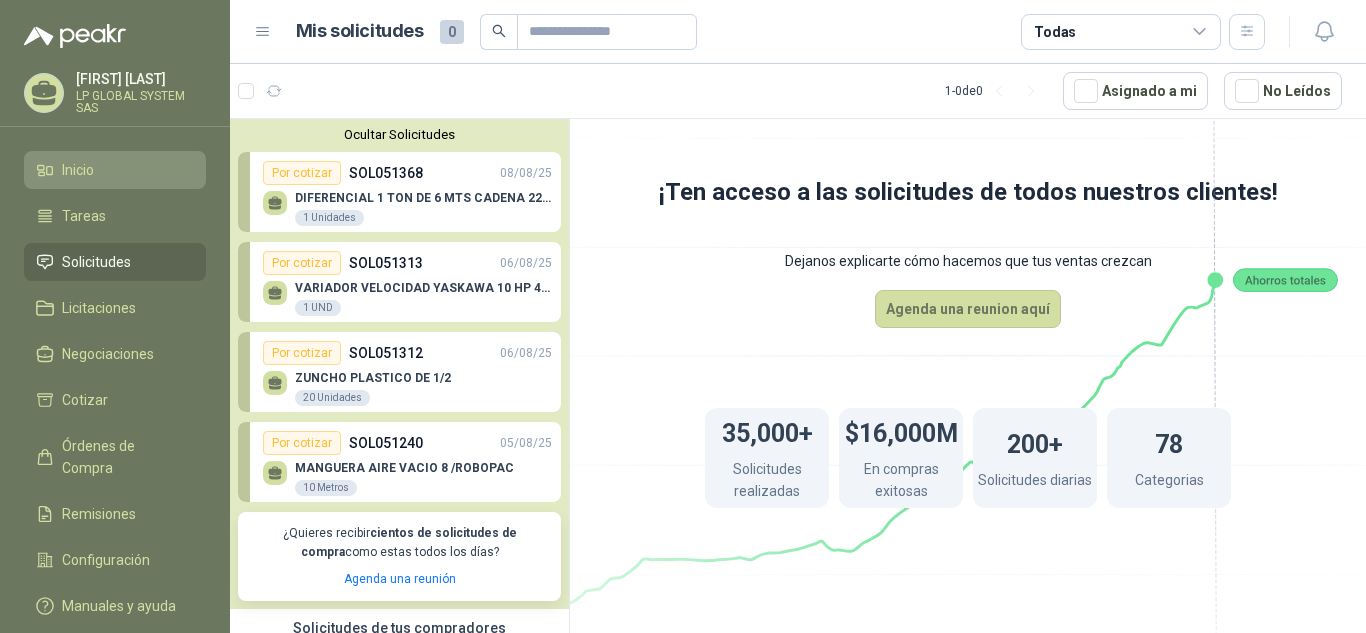 click on "Inicio" at bounding box center (78, 170) 